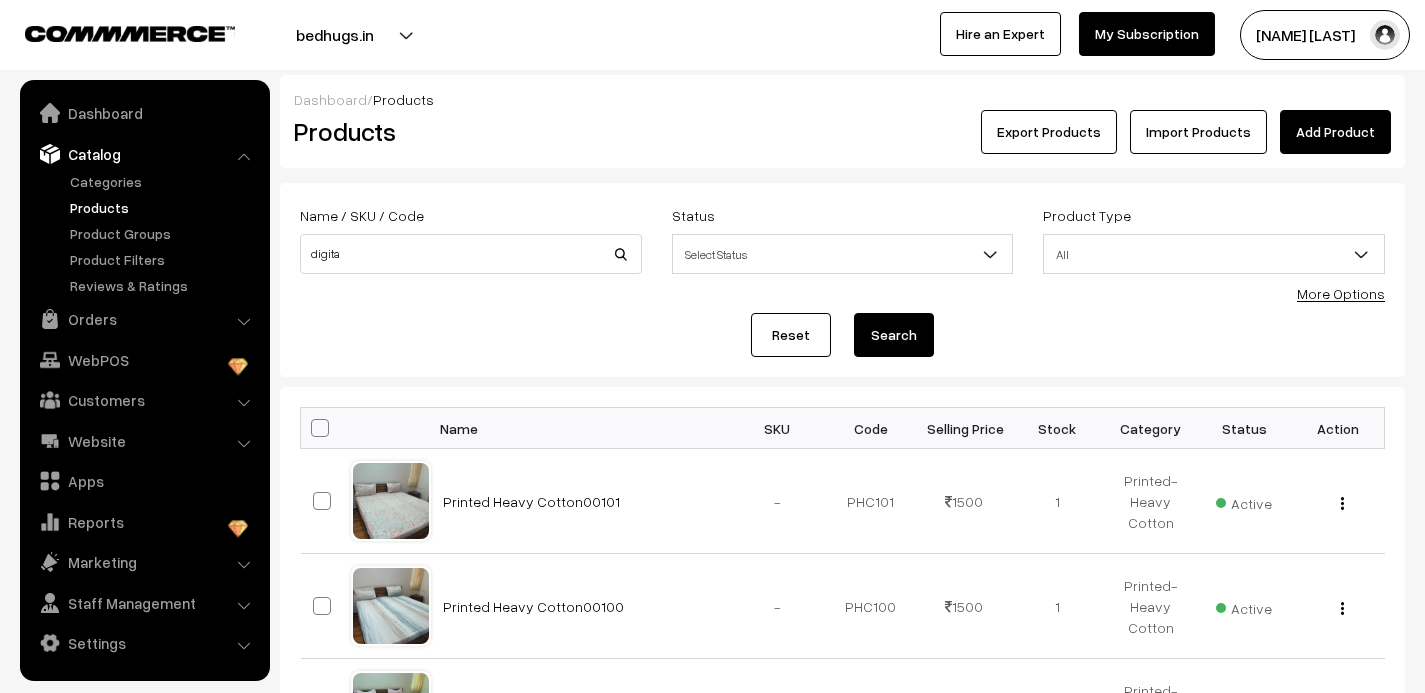 scroll, scrollTop: 57, scrollLeft: 0, axis: vertical 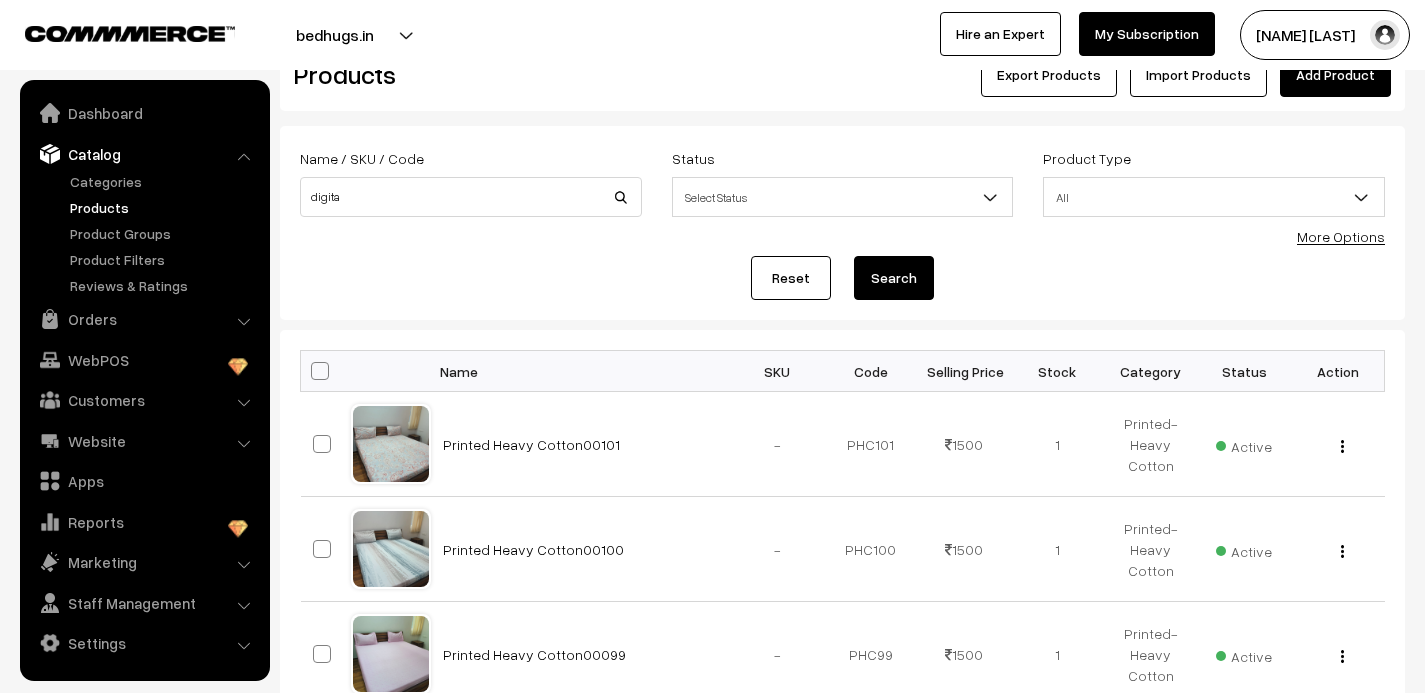 click on "Search" at bounding box center [894, 278] 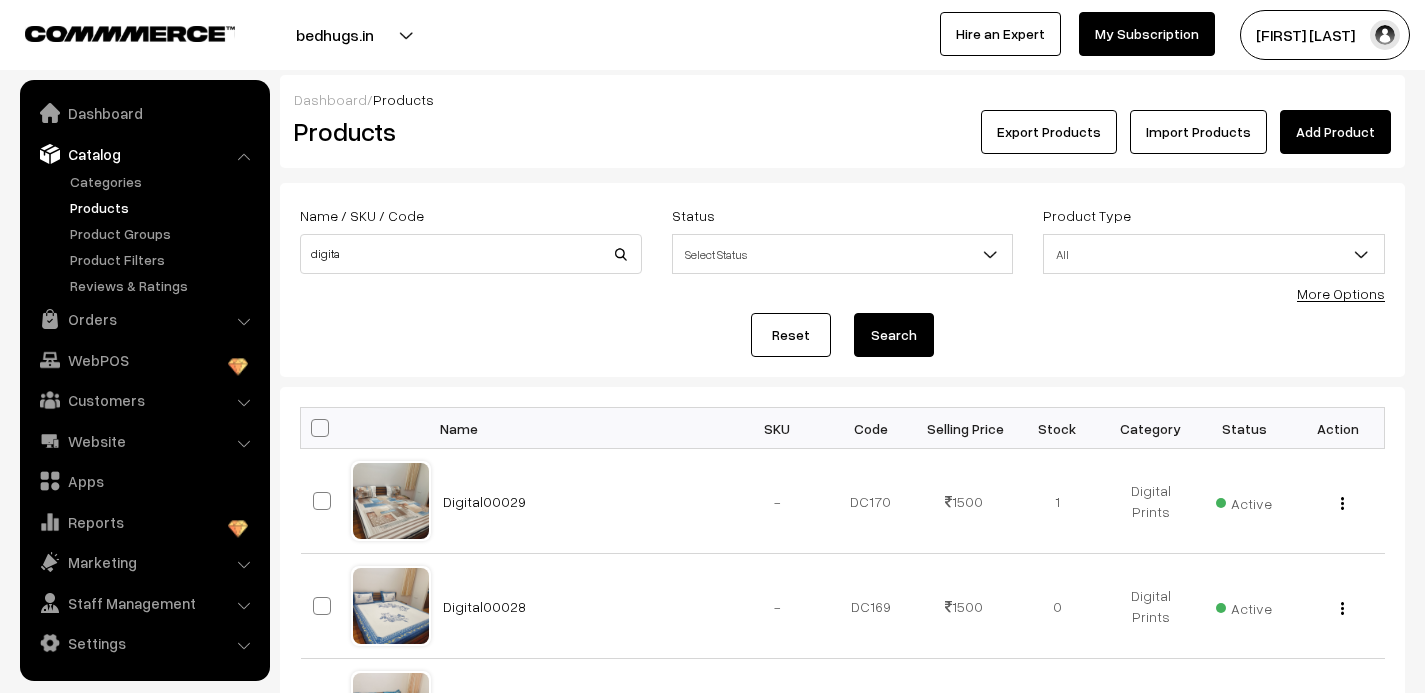 scroll, scrollTop: 0, scrollLeft: 0, axis: both 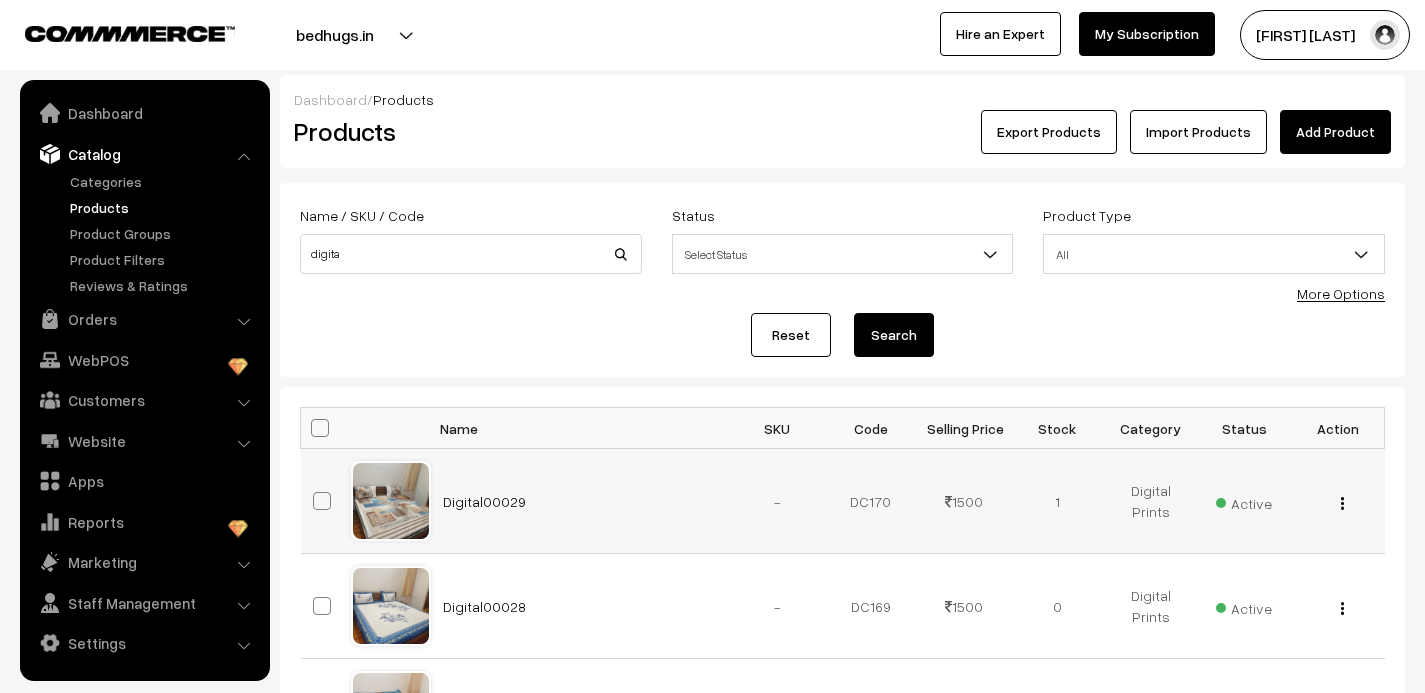 click at bounding box center [1342, 503] 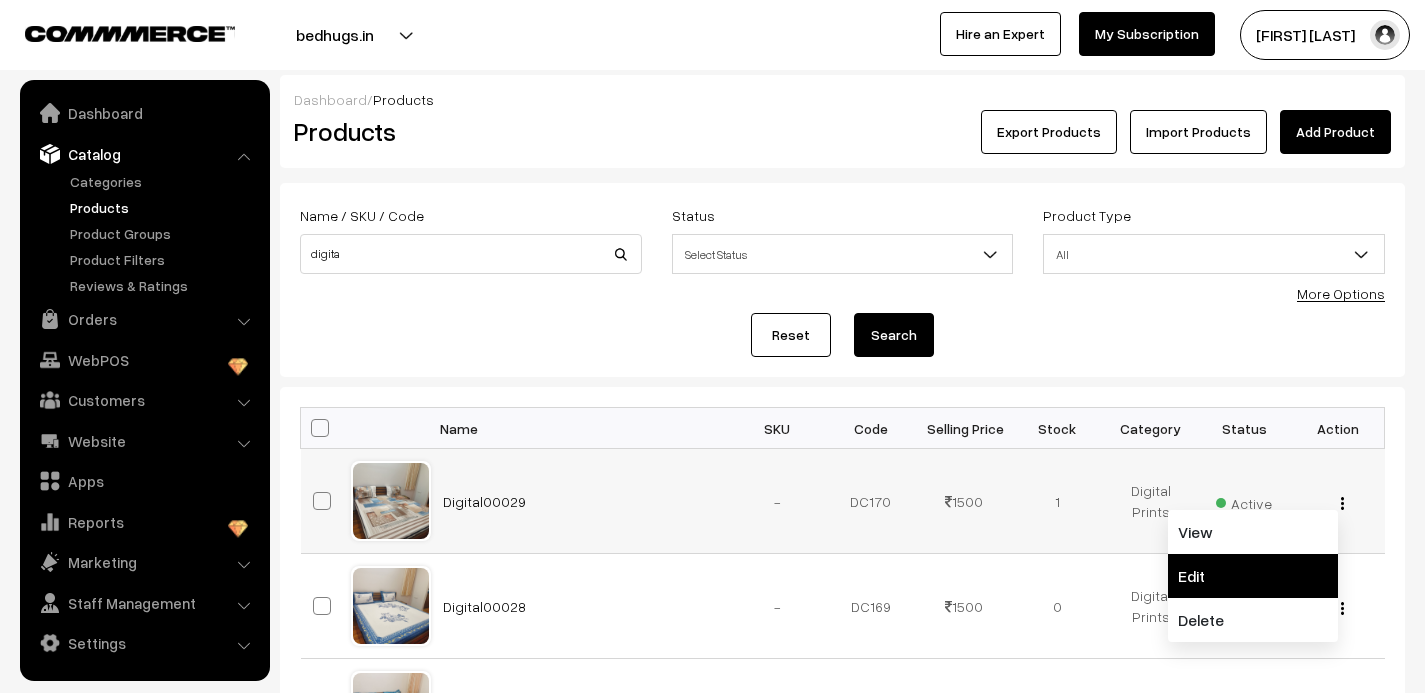 click on "Edit" at bounding box center [1253, 576] 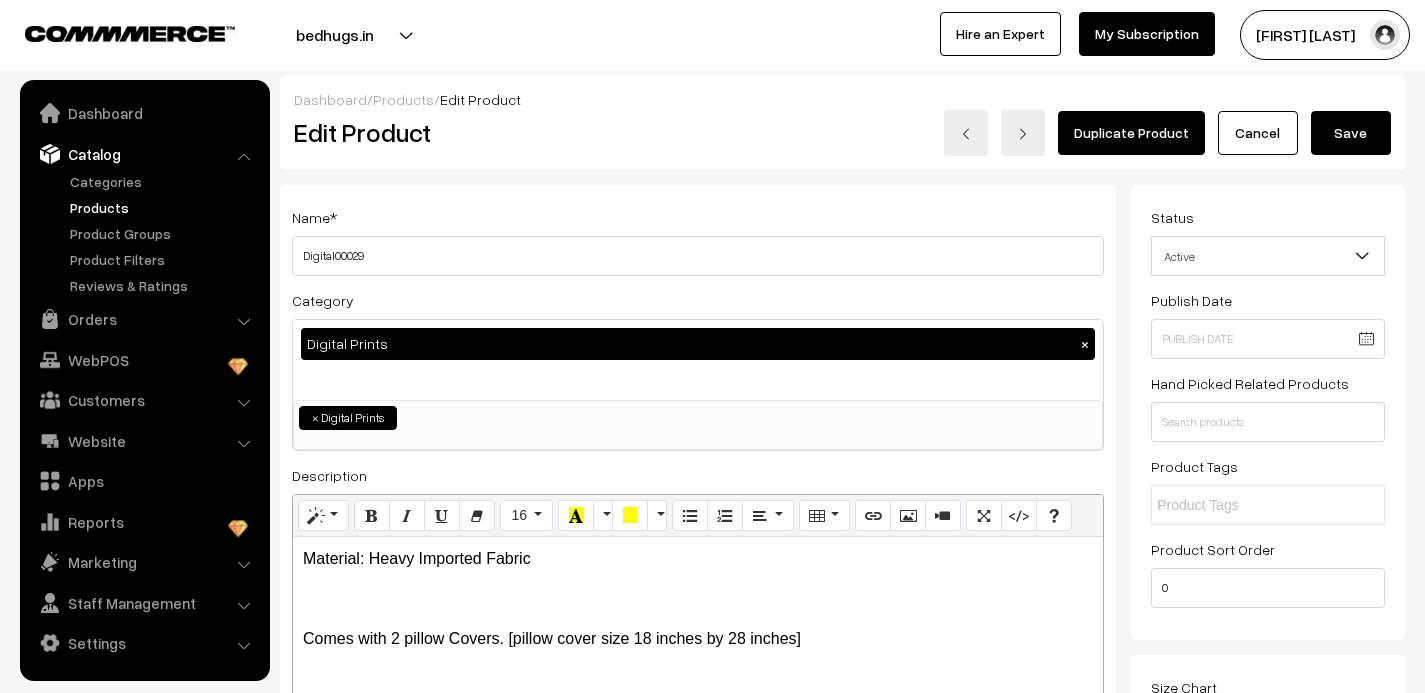 scroll, scrollTop: 0, scrollLeft: 0, axis: both 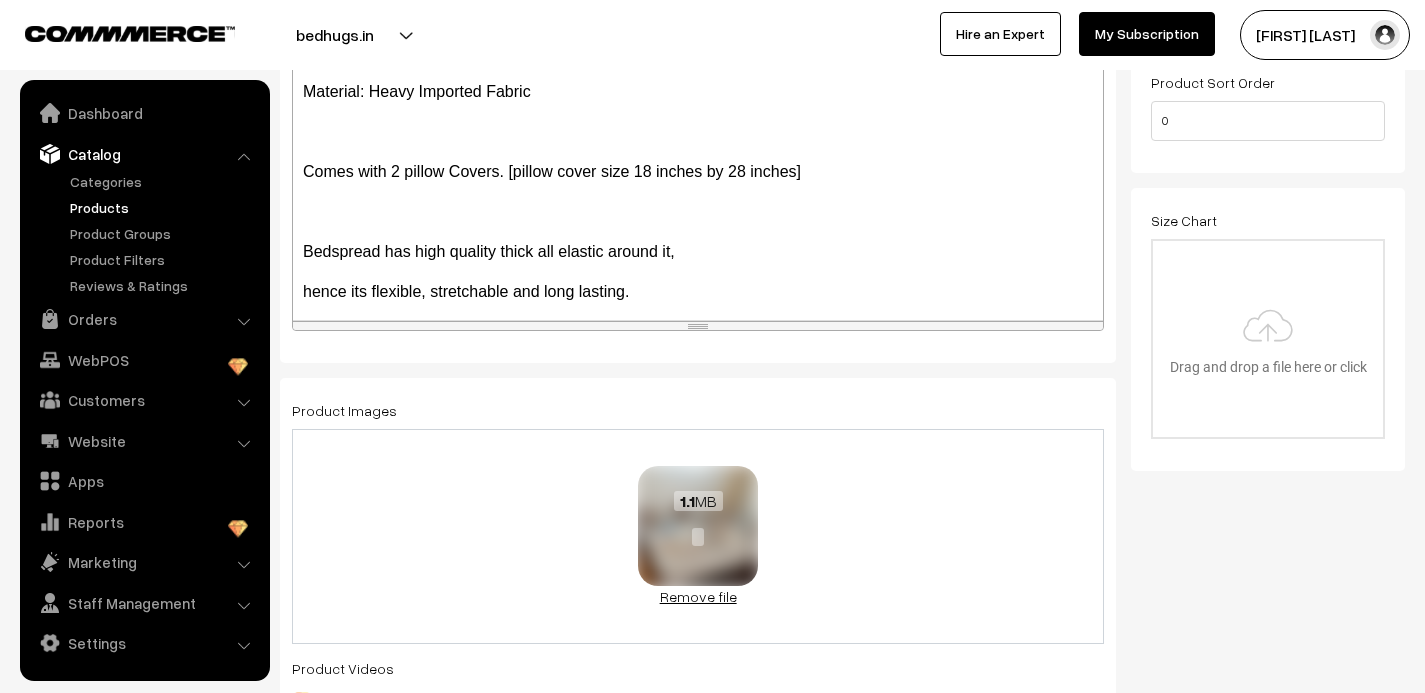 click on "Remove file" at bounding box center [698, 596] 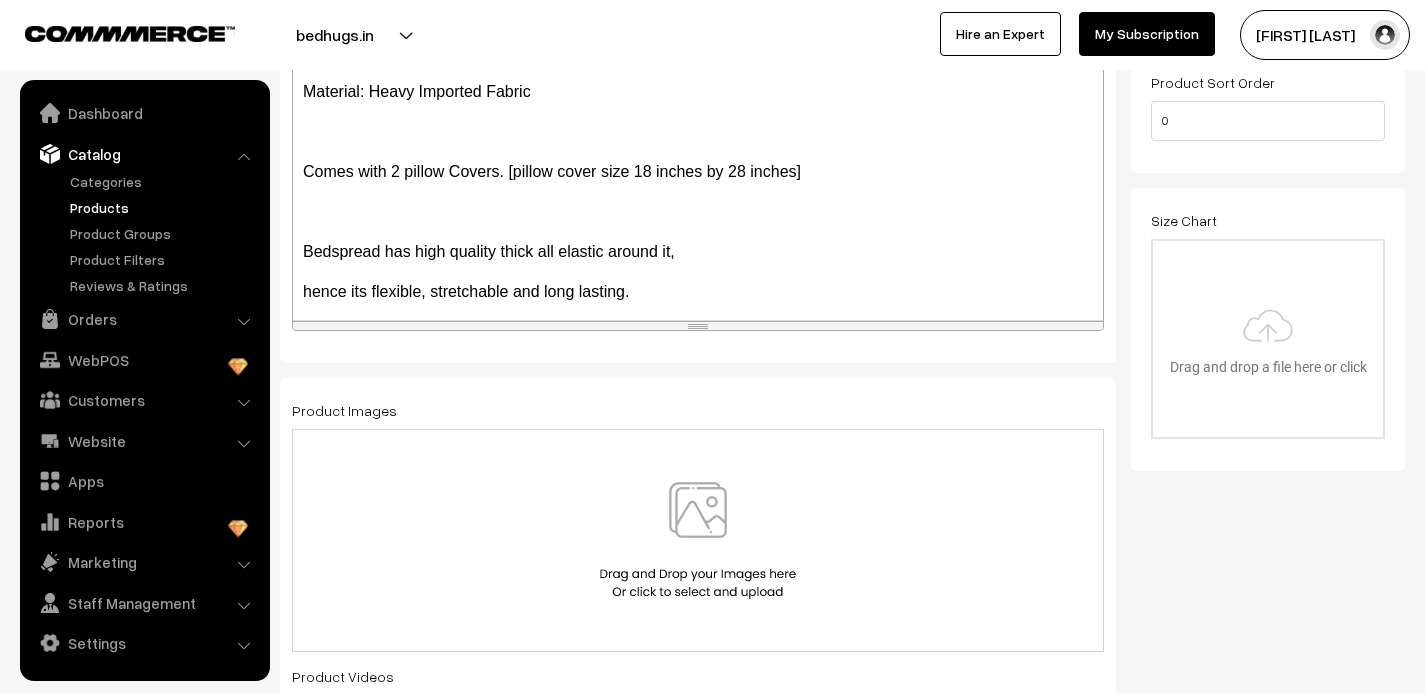 click at bounding box center (698, 540) 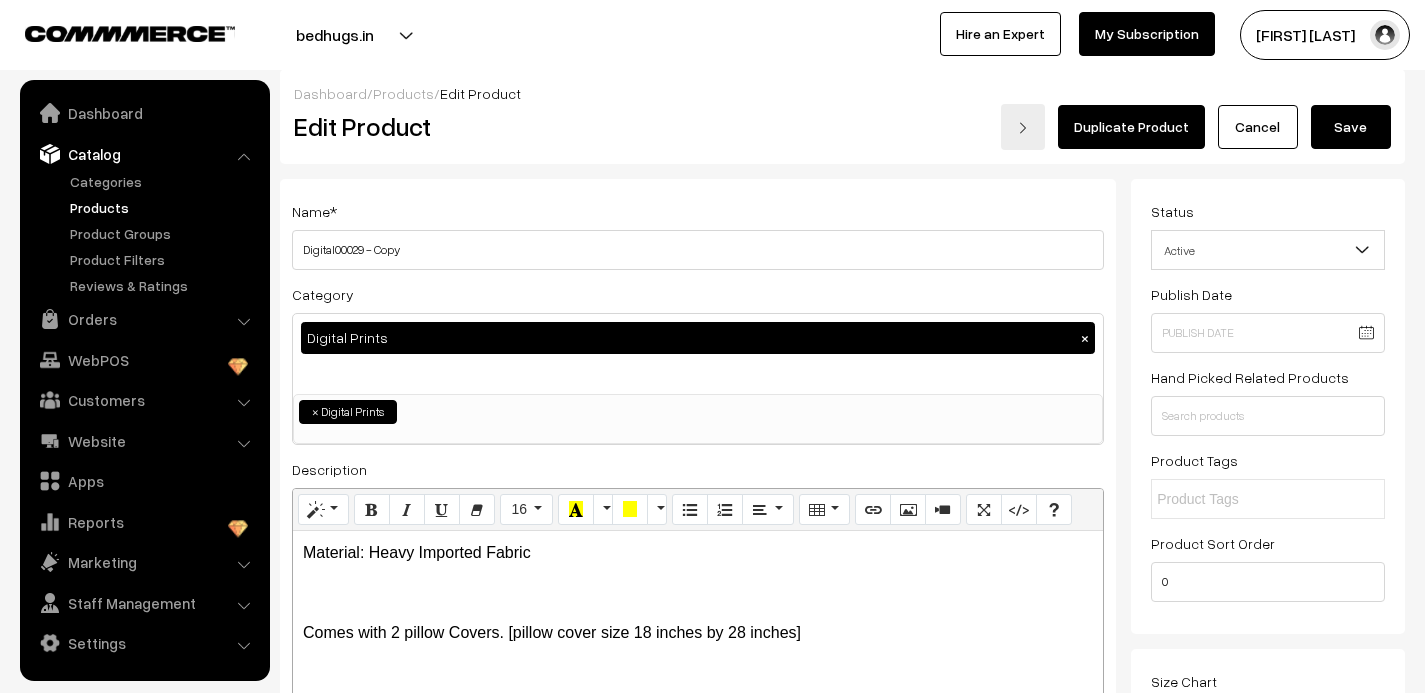 scroll, scrollTop: 0, scrollLeft: 0, axis: both 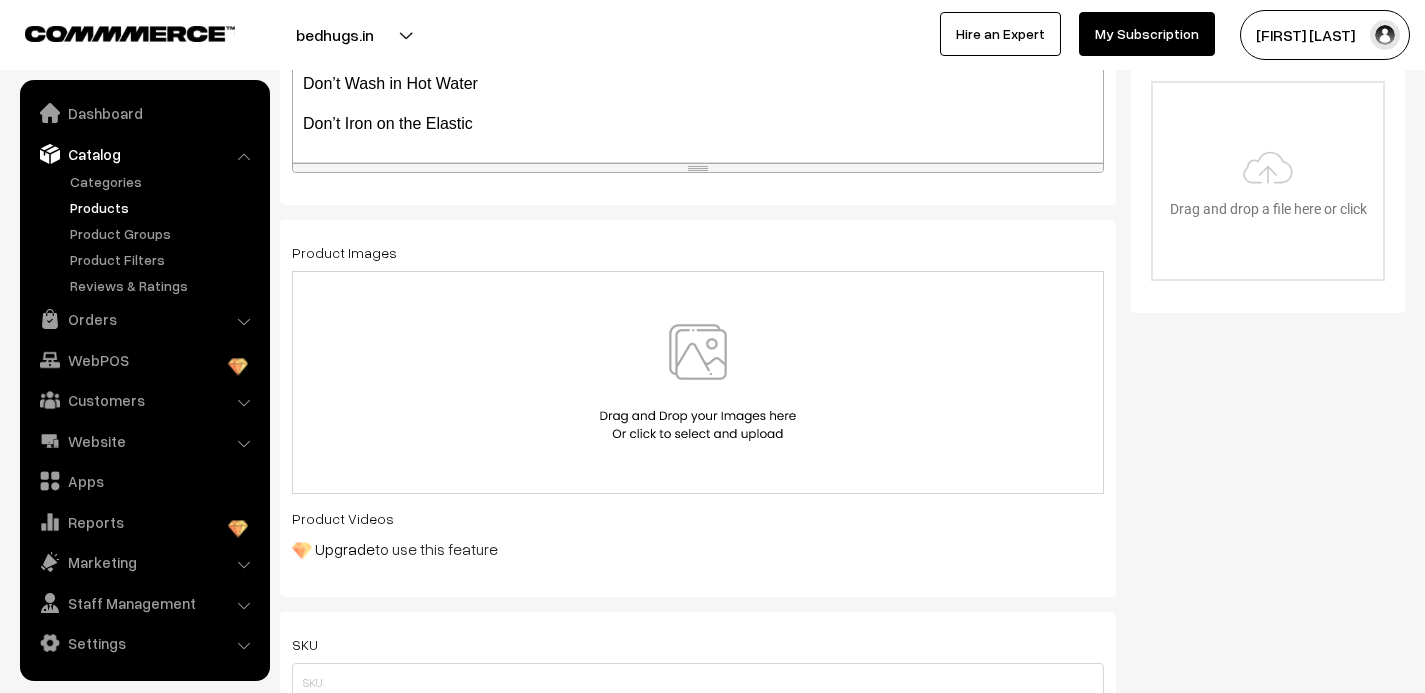 click at bounding box center (698, 382) 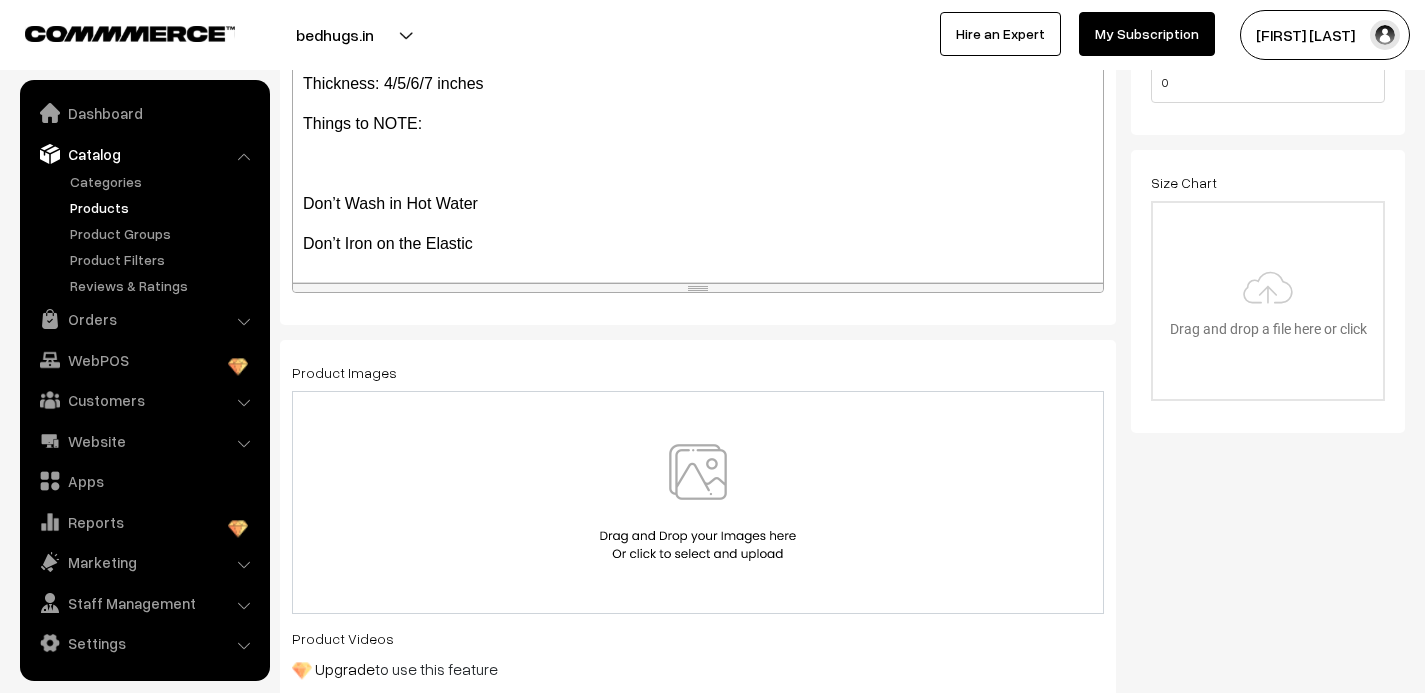scroll, scrollTop: 523, scrollLeft: 0, axis: vertical 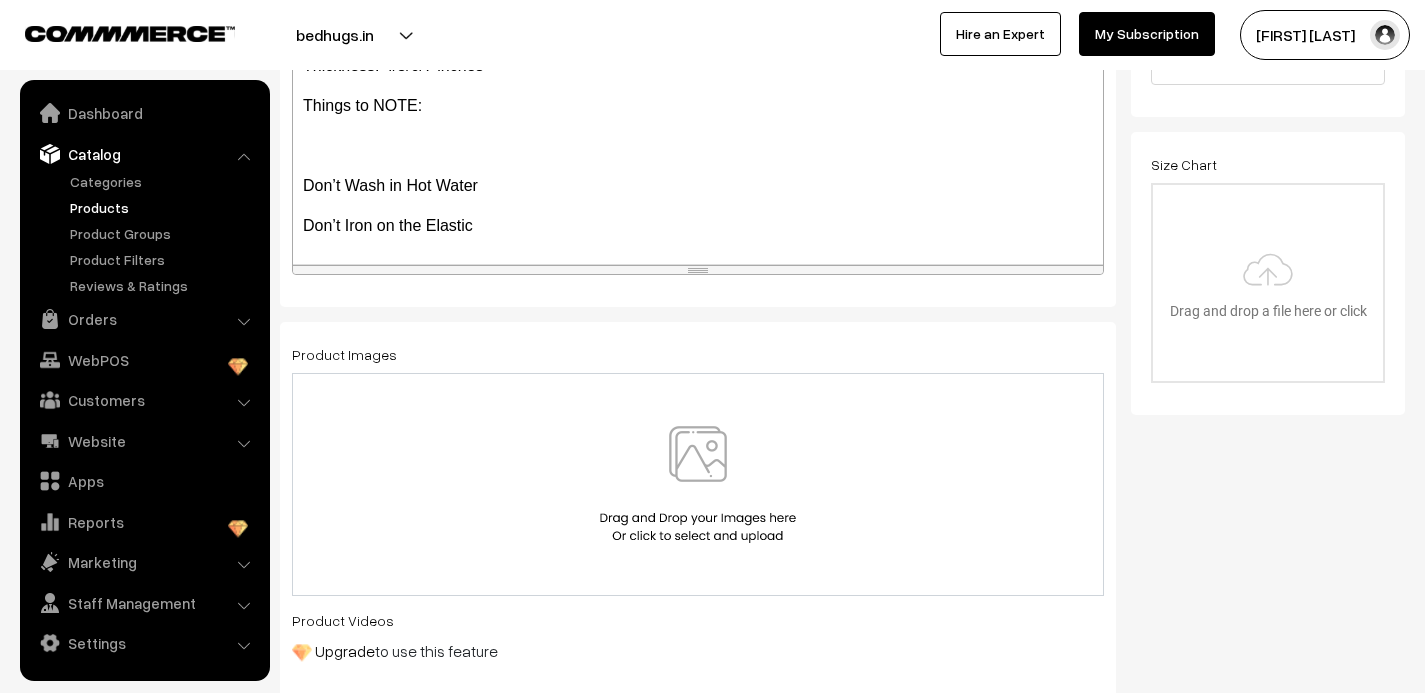 click at bounding box center (698, 484) 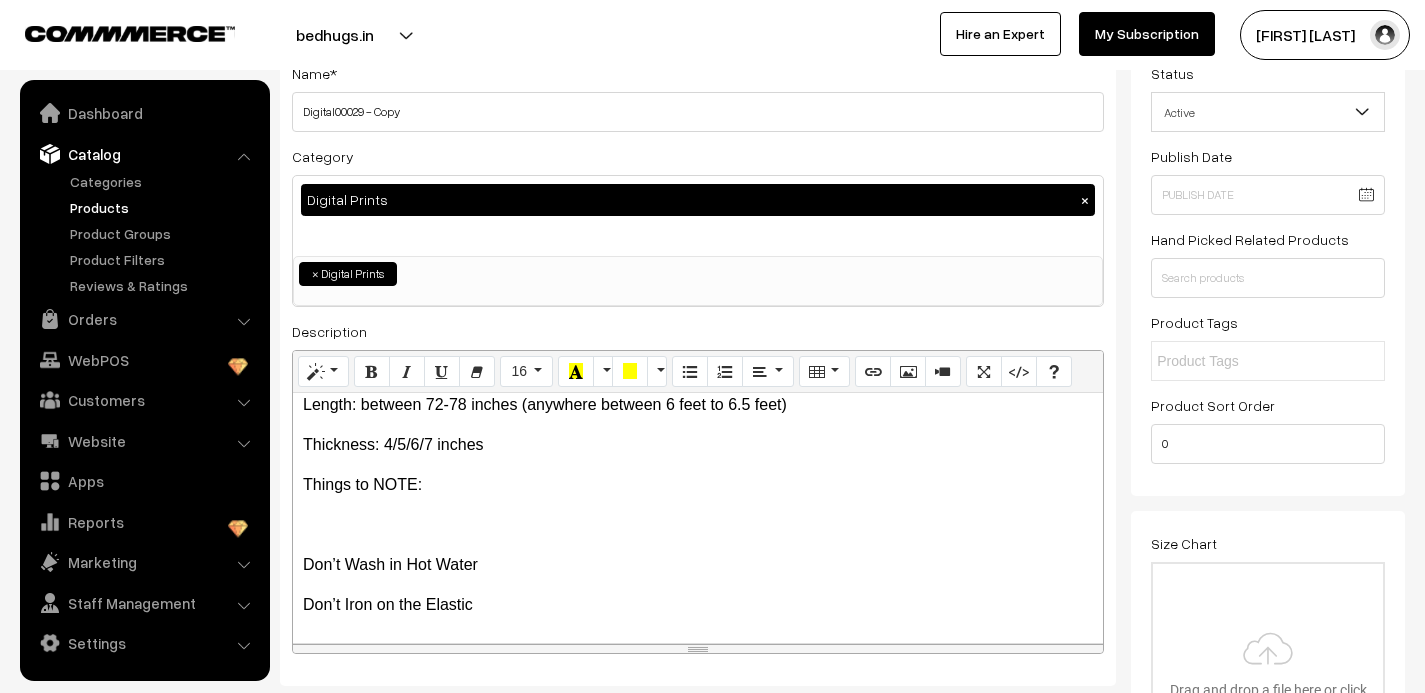 scroll, scrollTop: 0, scrollLeft: 0, axis: both 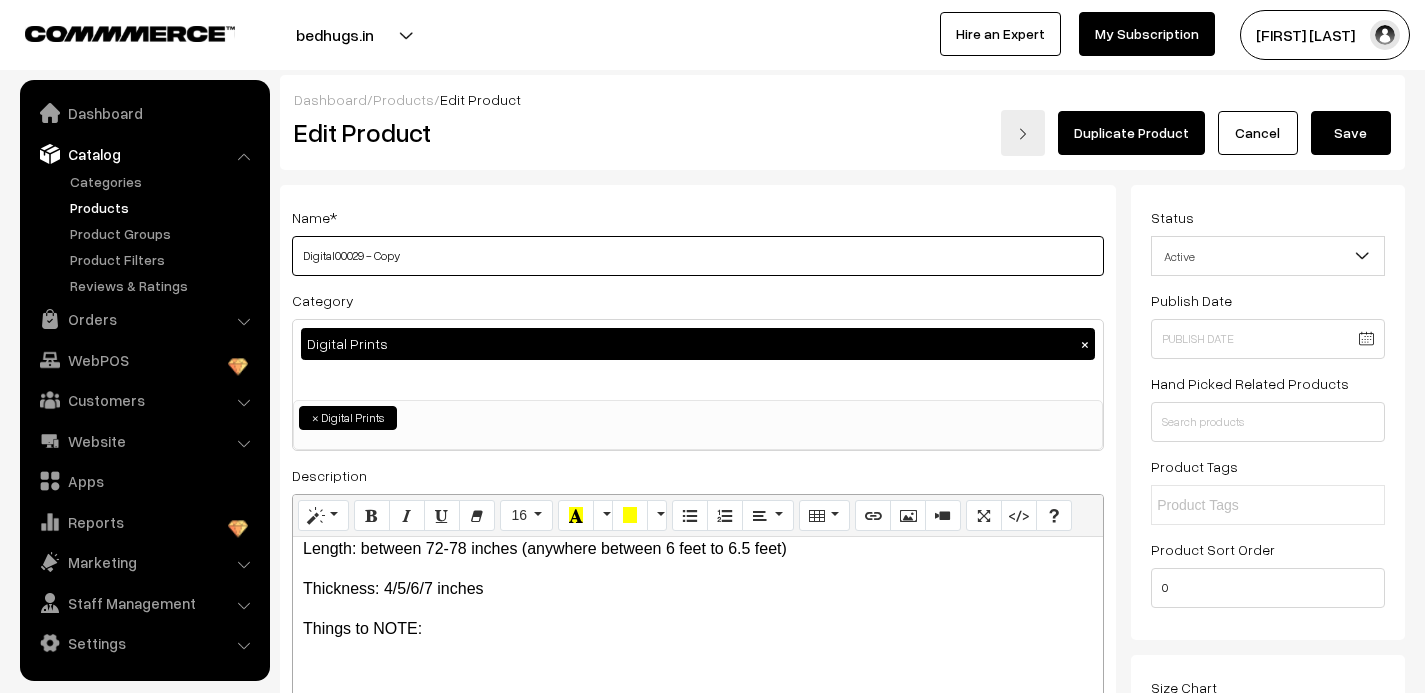 click on "Digital00029 - Copy" at bounding box center [698, 256] 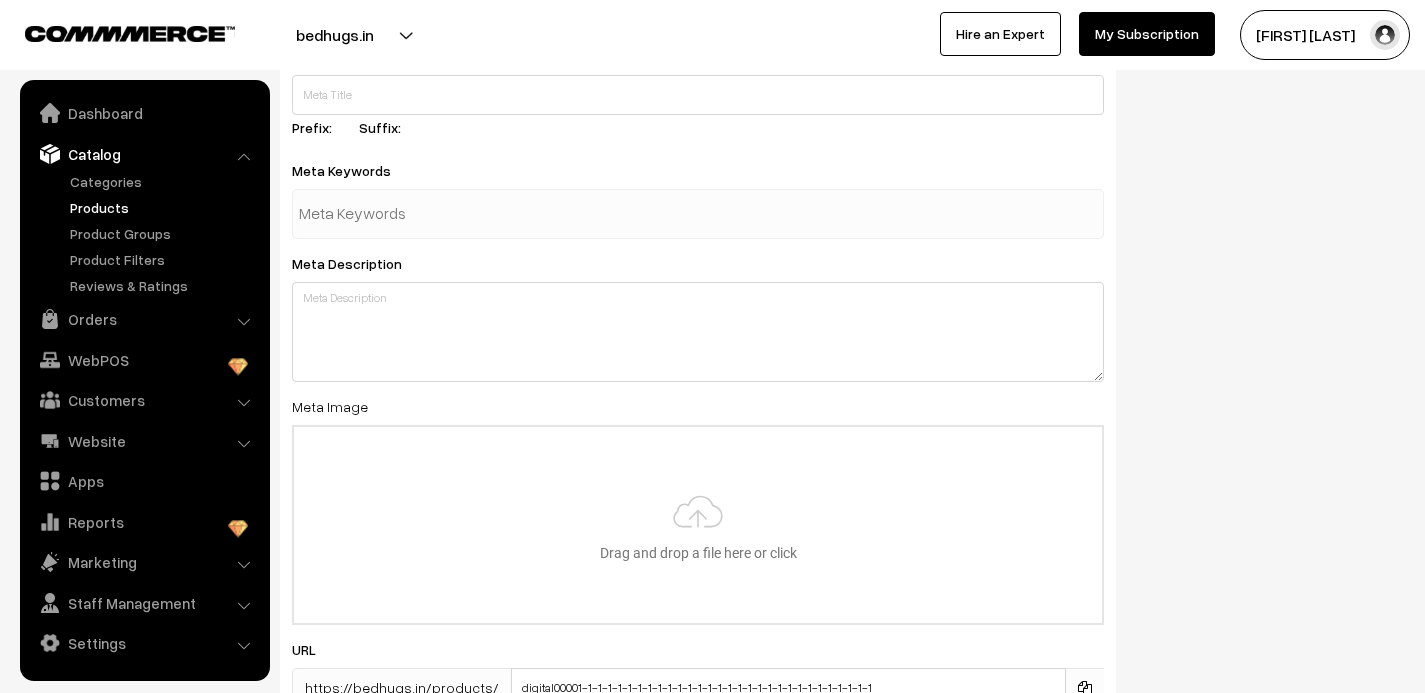 scroll, scrollTop: 2948, scrollLeft: 0, axis: vertical 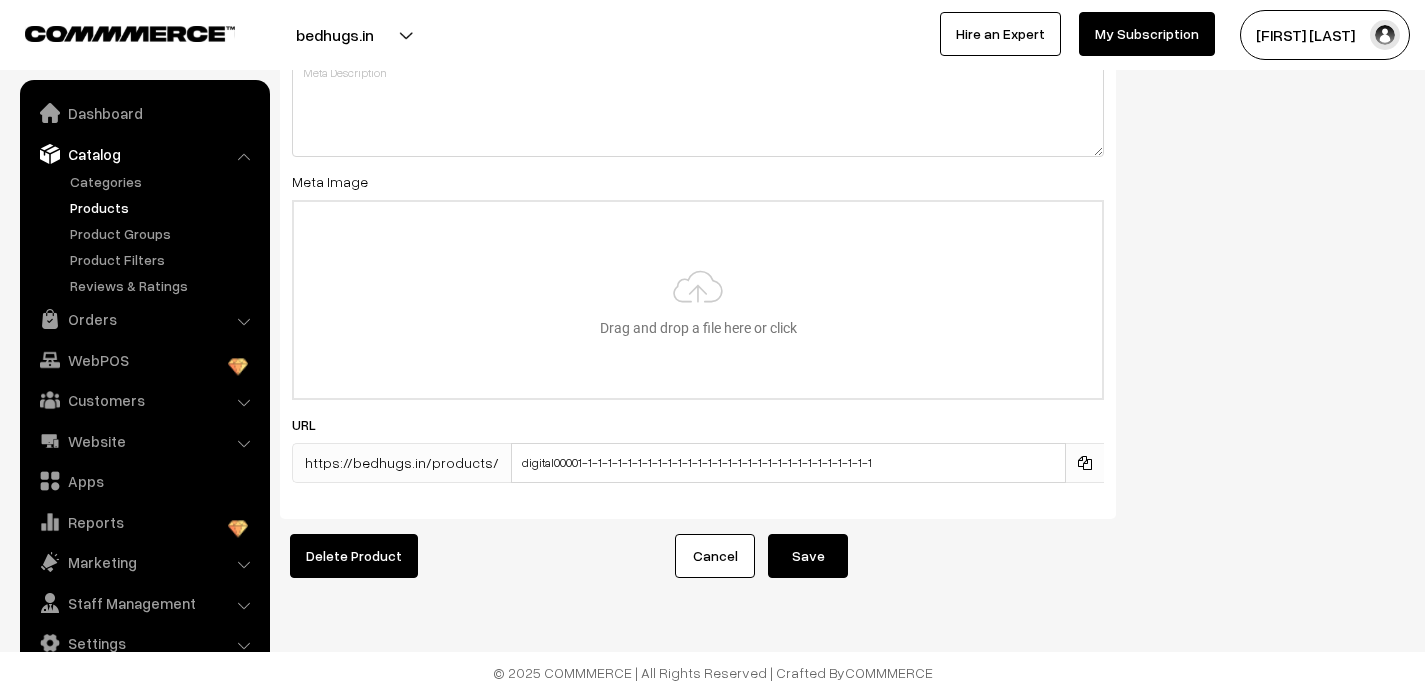 type on "Digital00030" 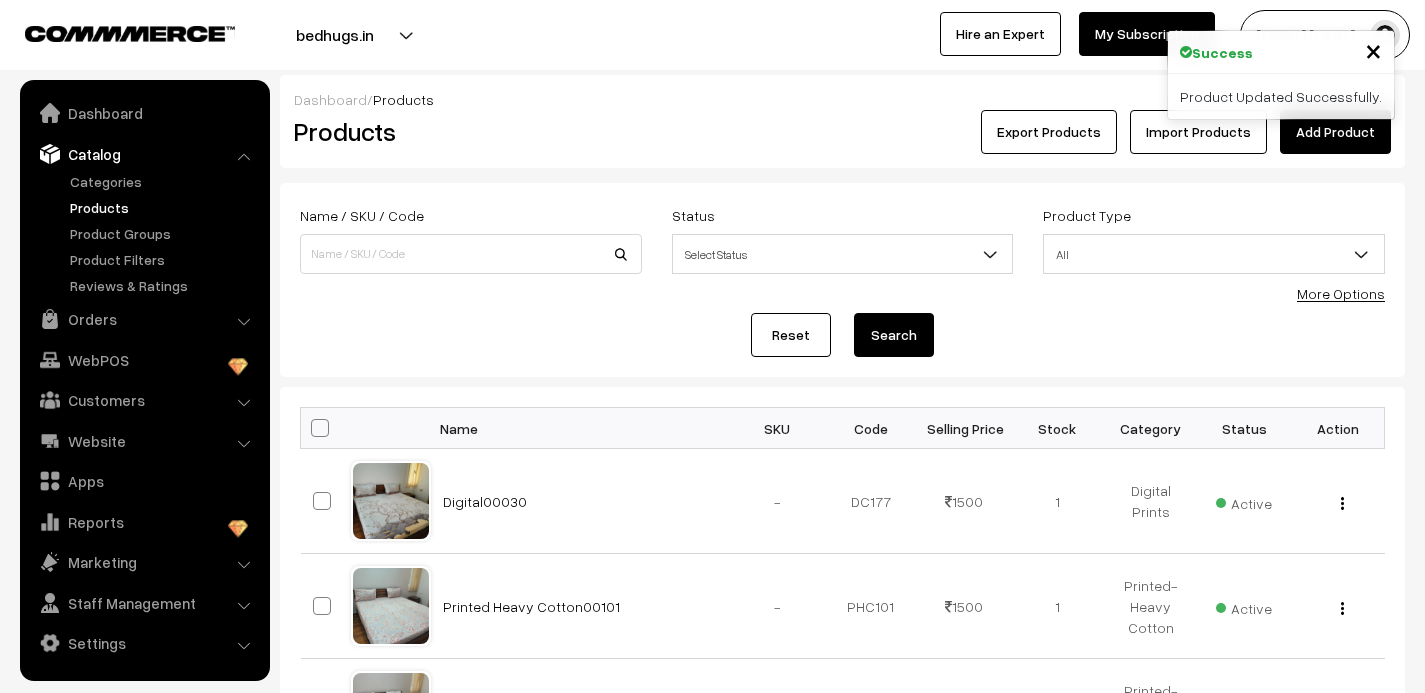 scroll, scrollTop: 0, scrollLeft: 0, axis: both 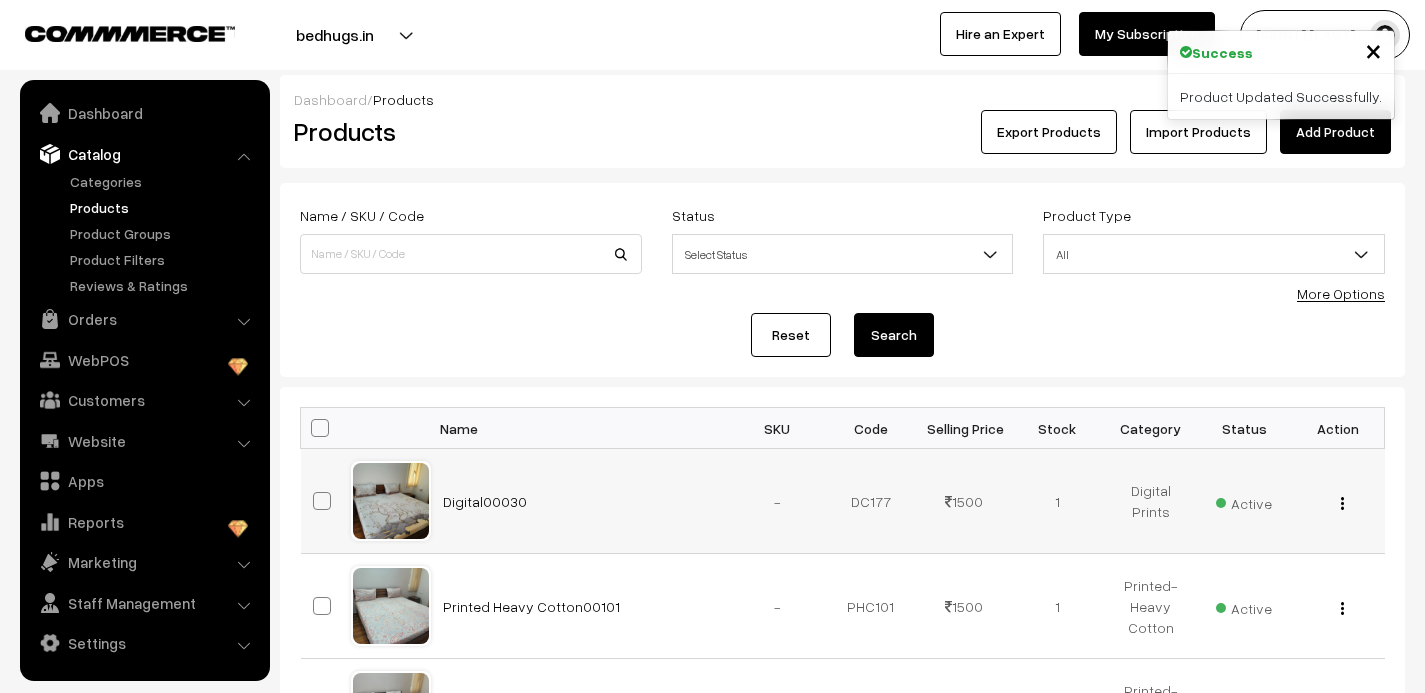 click at bounding box center [1342, 503] 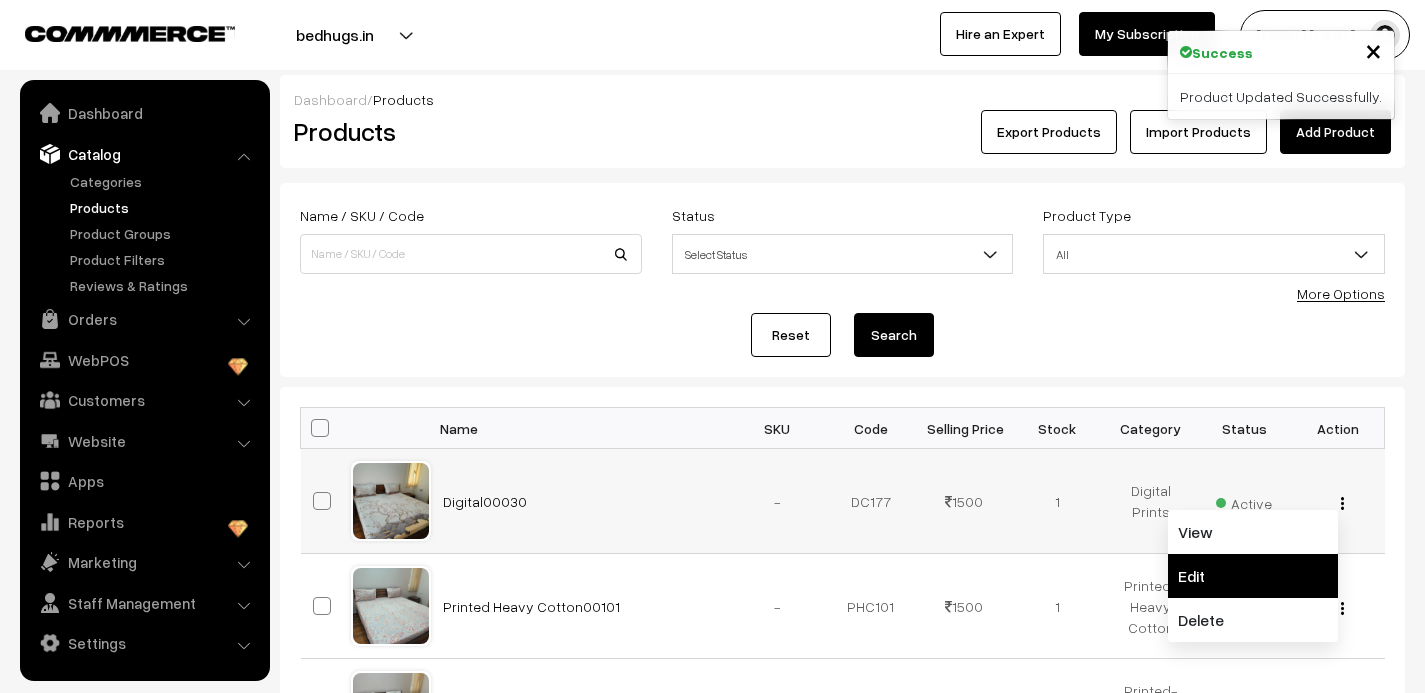 click on "Edit" at bounding box center (1253, 576) 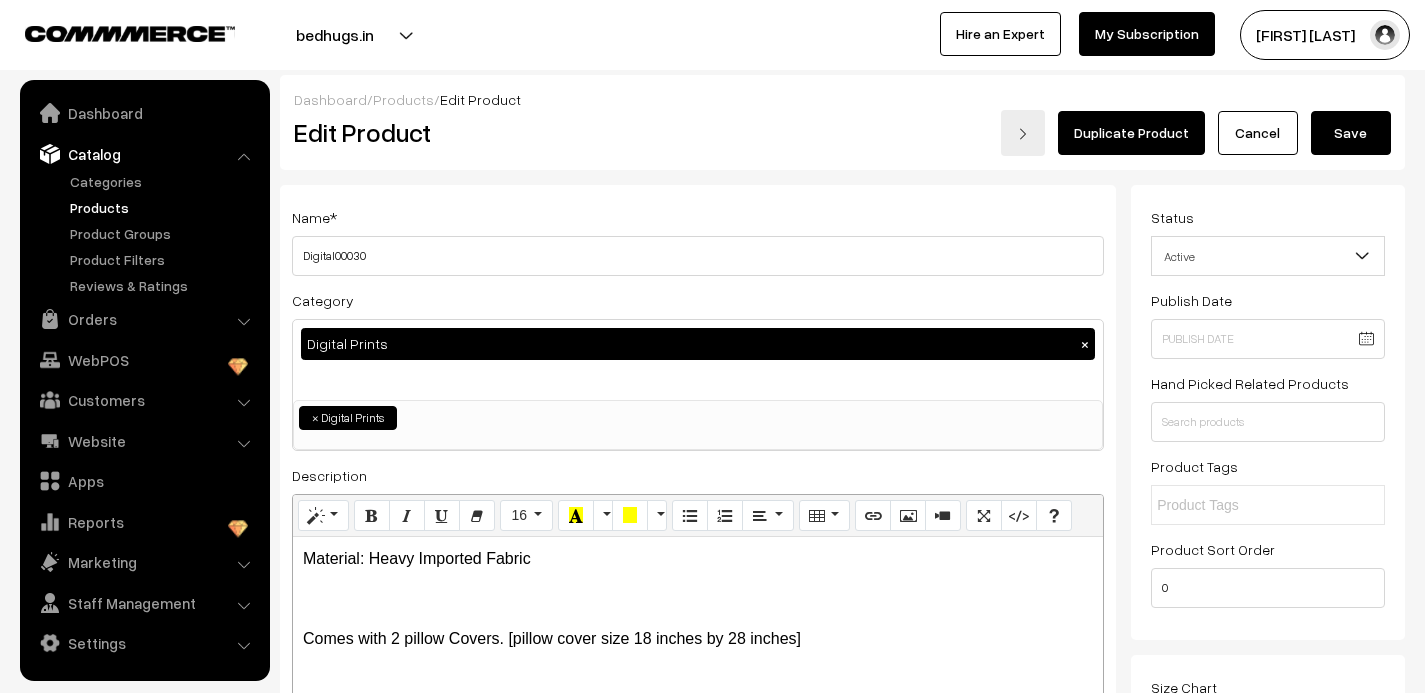 scroll, scrollTop: 0, scrollLeft: 0, axis: both 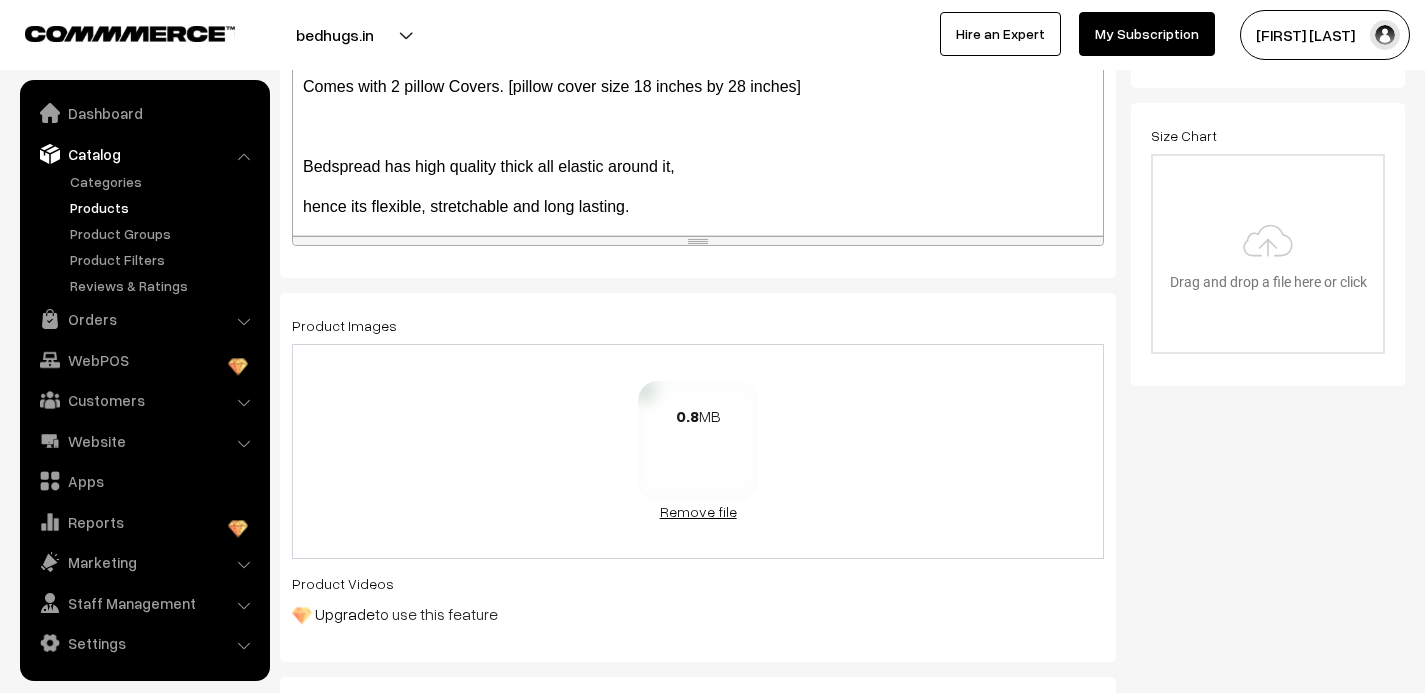 click on "Remove file" at bounding box center (698, 511) 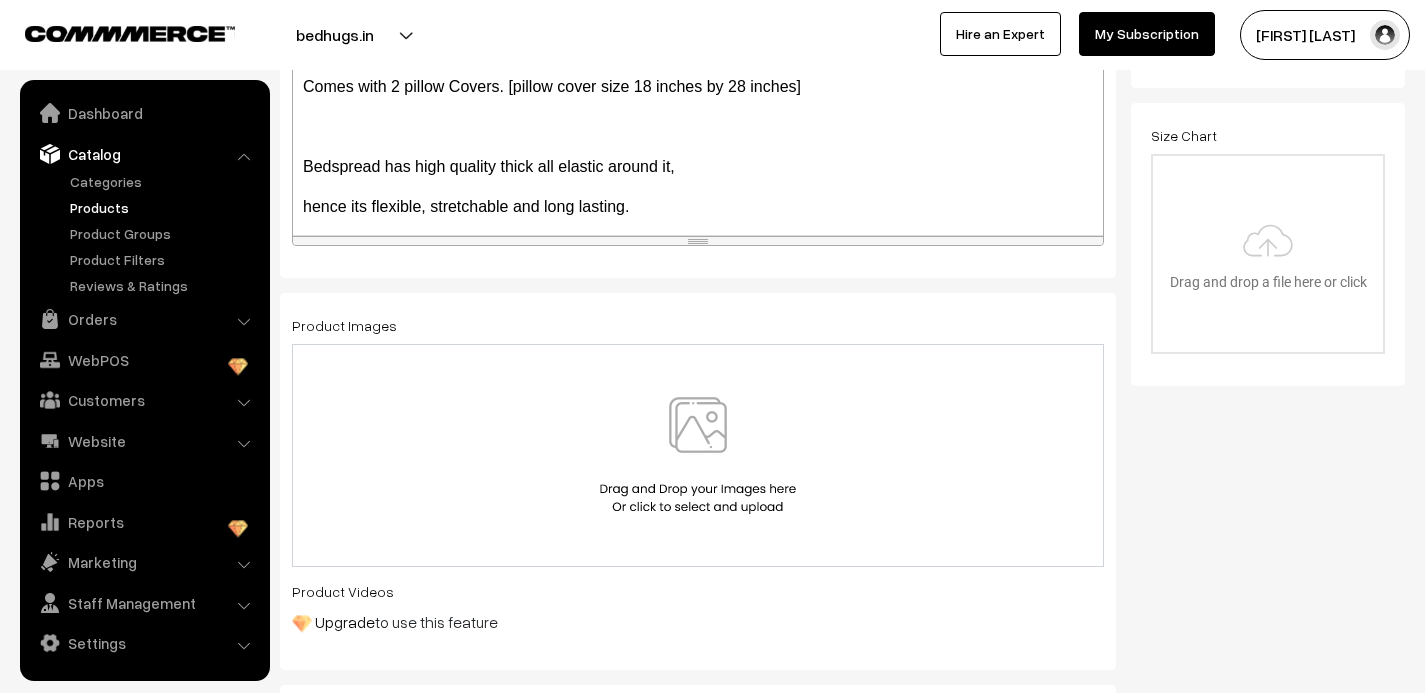 click at bounding box center [698, 455] 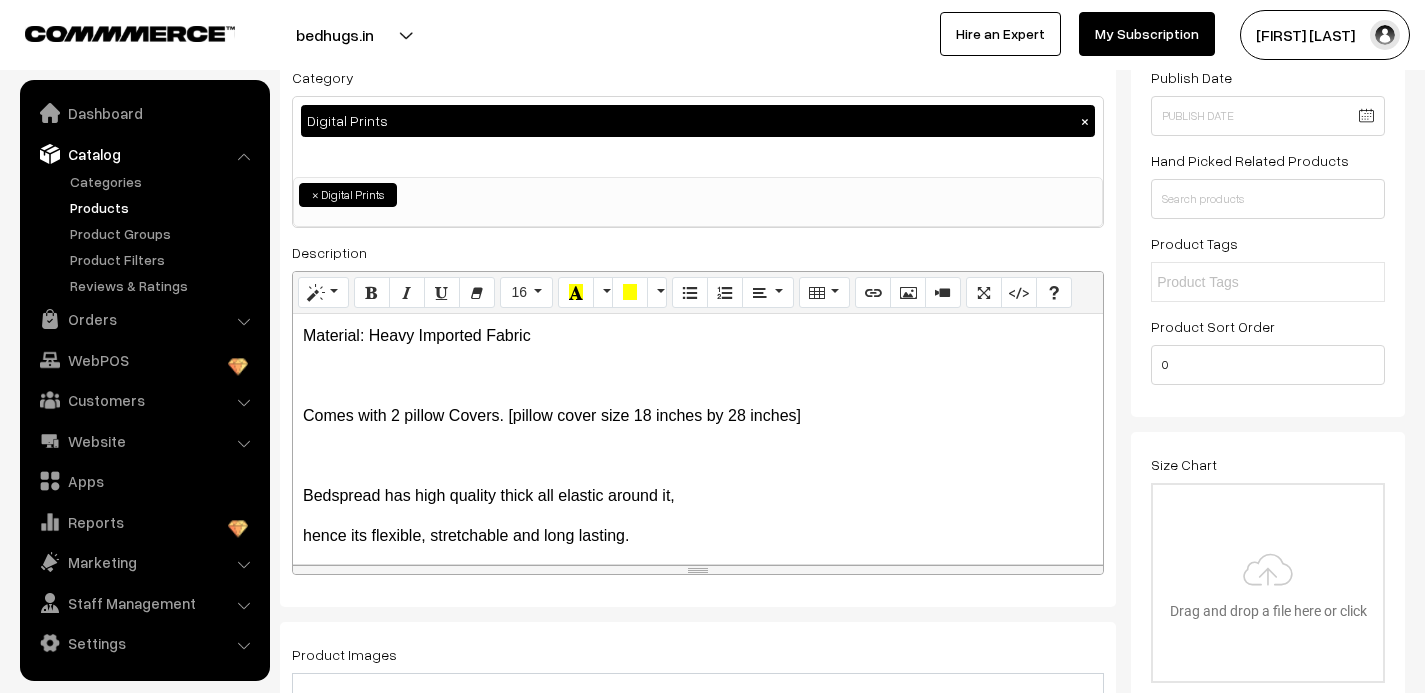 scroll, scrollTop: 0, scrollLeft: 0, axis: both 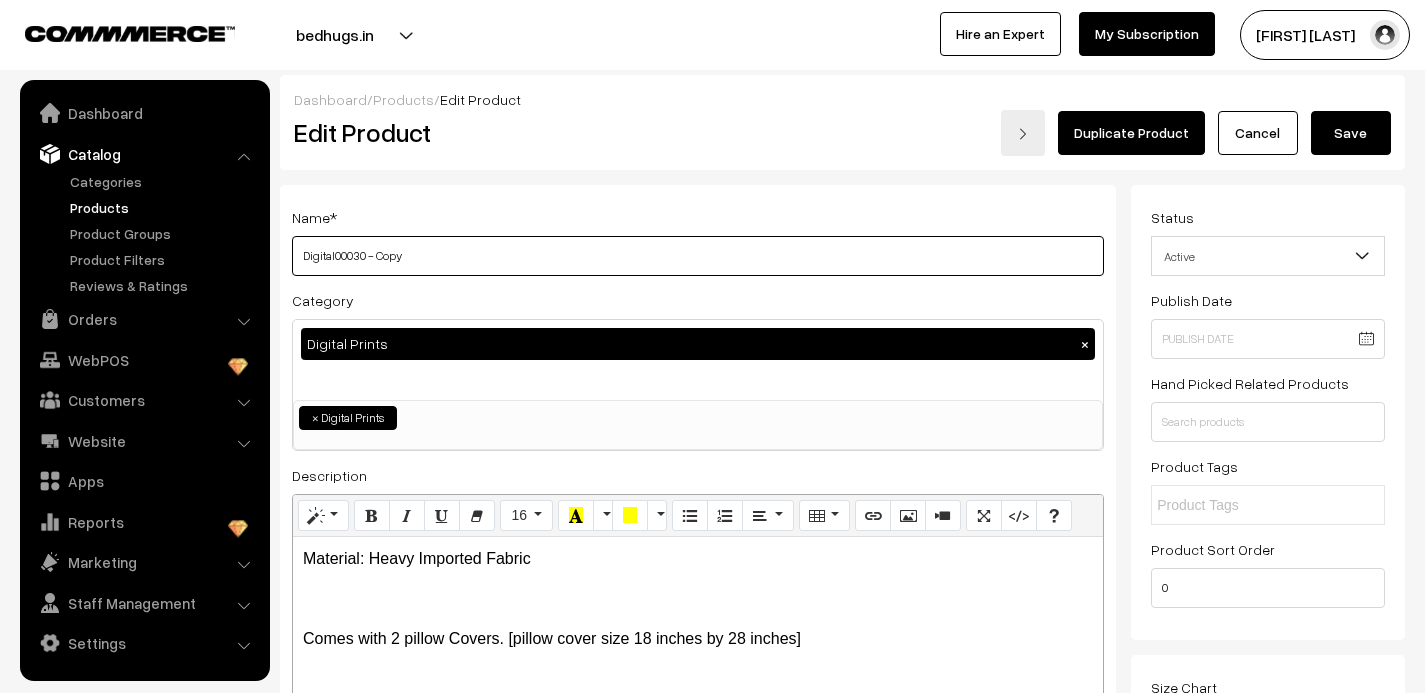 click on "Digital00030 - Copy" at bounding box center [698, 256] 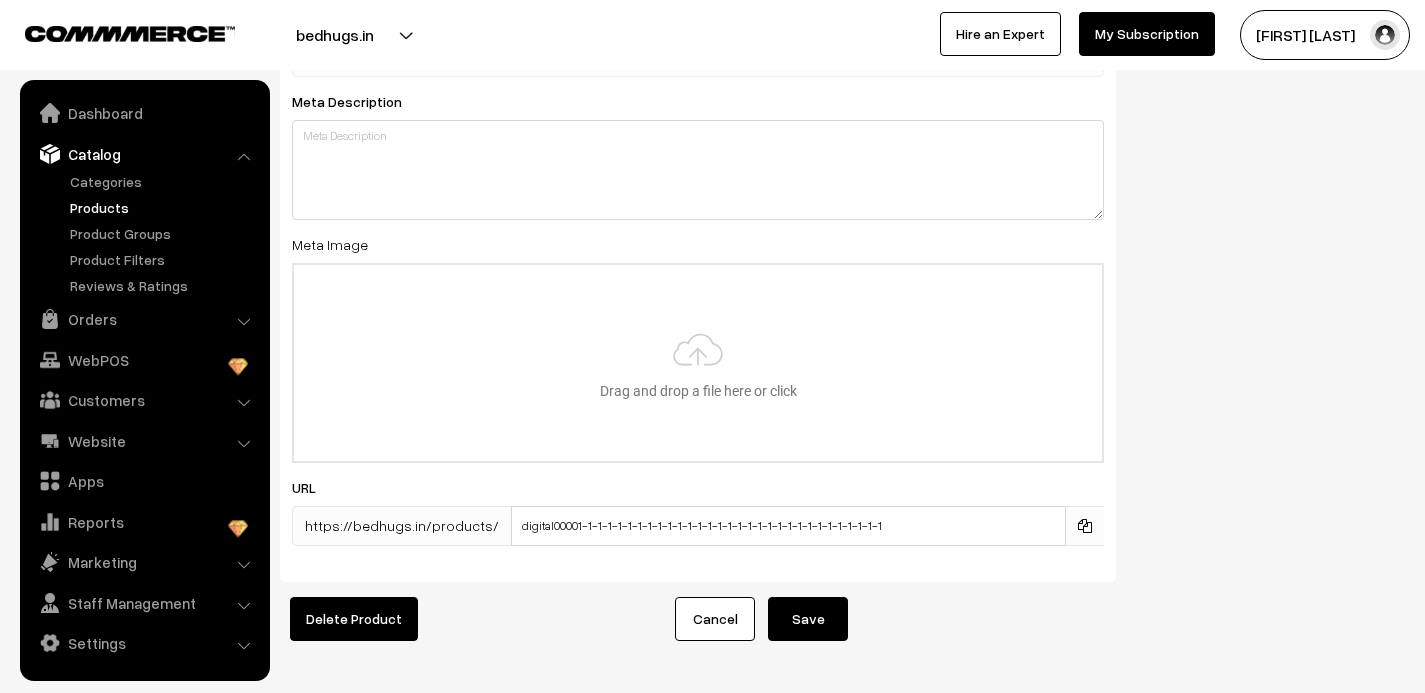 type on "Digital00031" 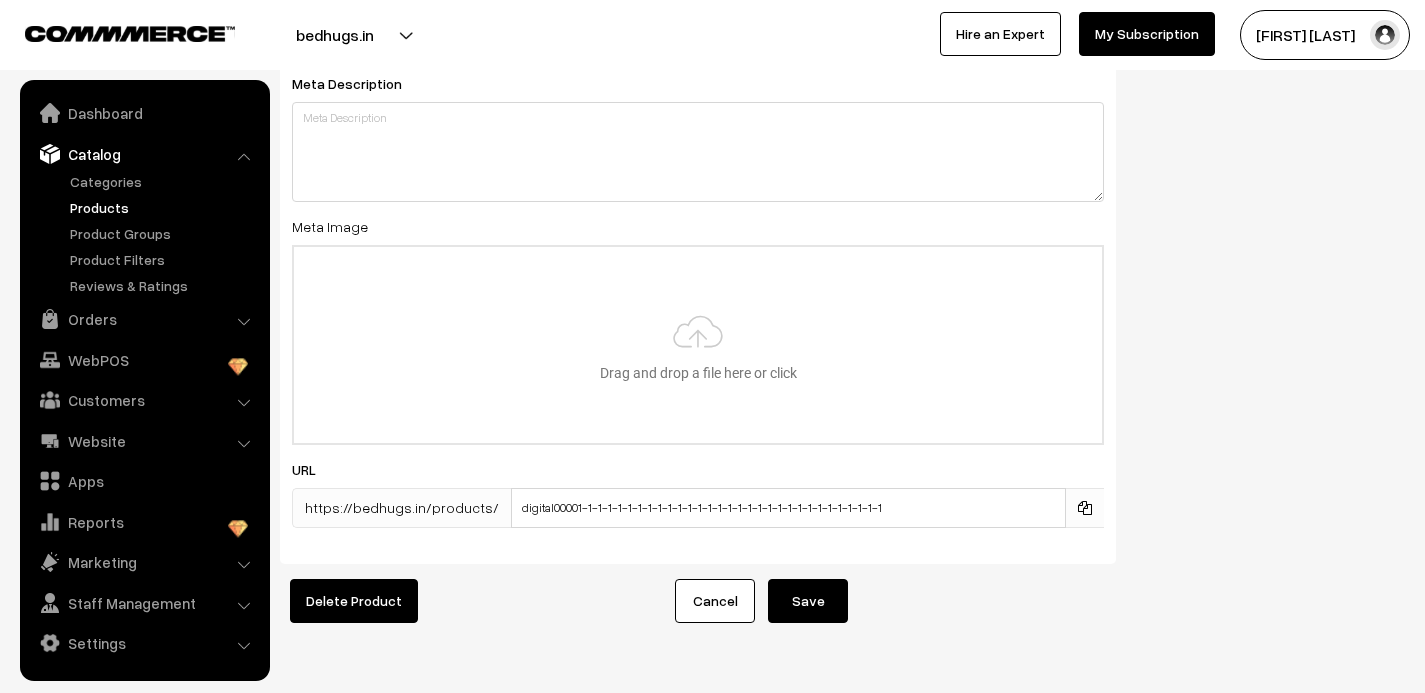 click on "Save" at bounding box center [808, 601] 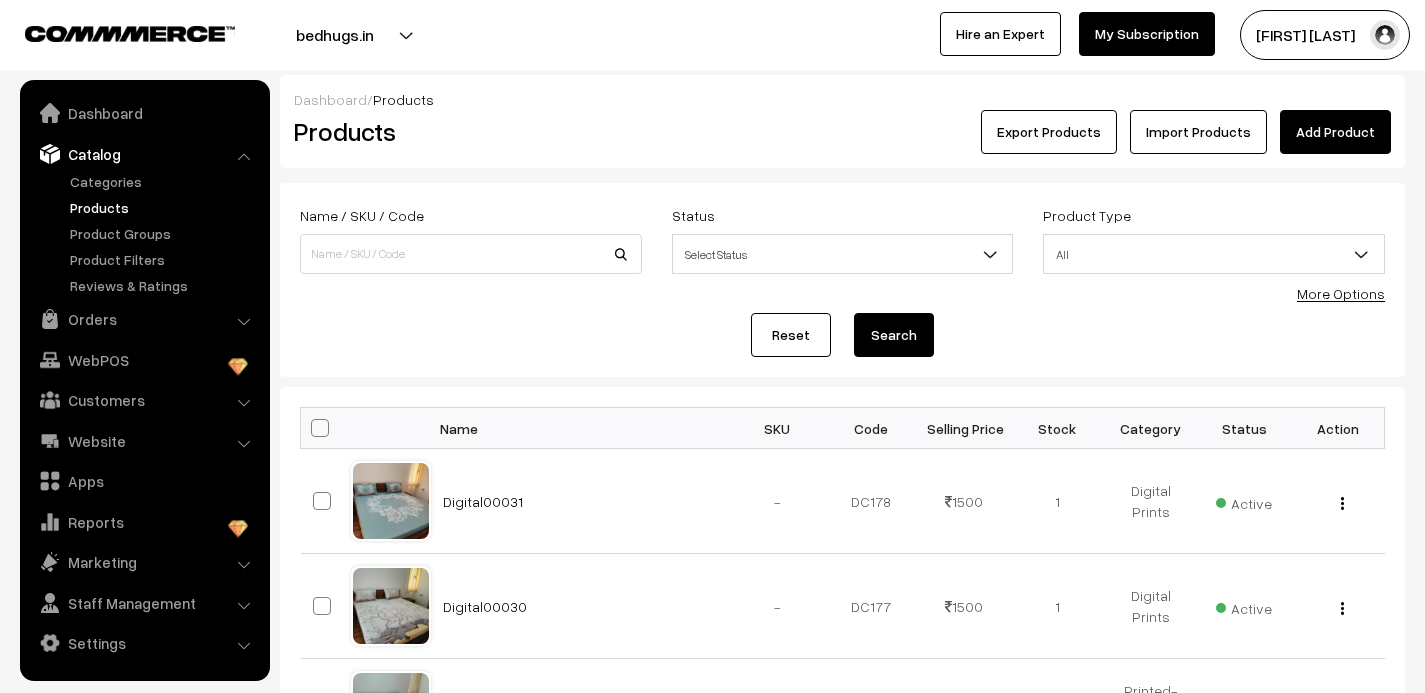 scroll, scrollTop: 0, scrollLeft: 0, axis: both 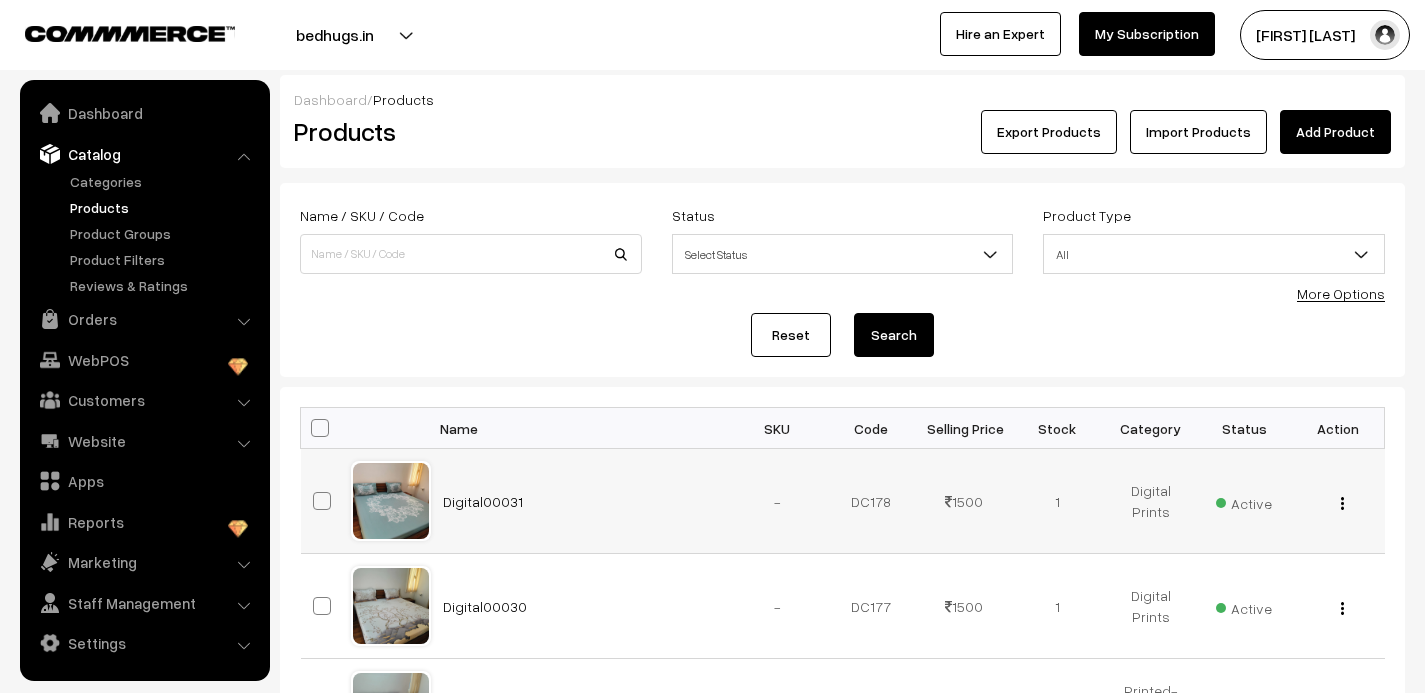 click at bounding box center (1342, 503) 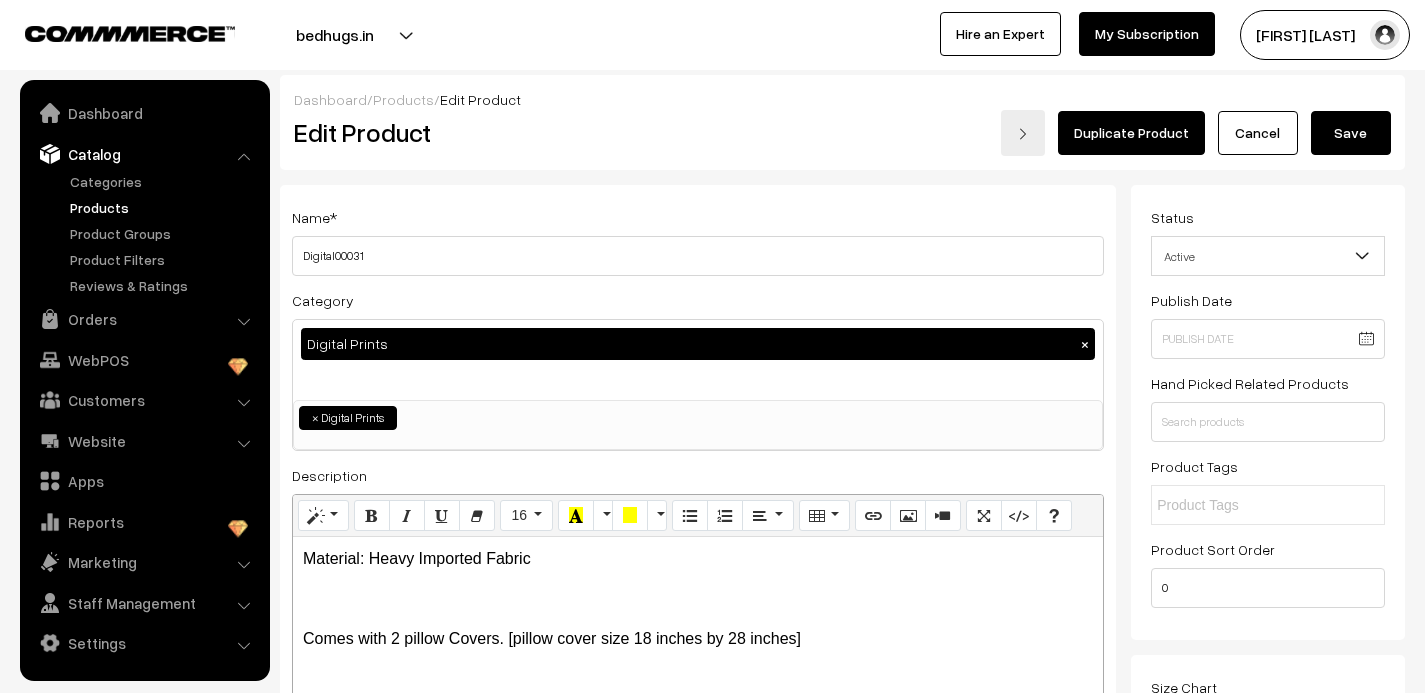 scroll, scrollTop: 0, scrollLeft: 0, axis: both 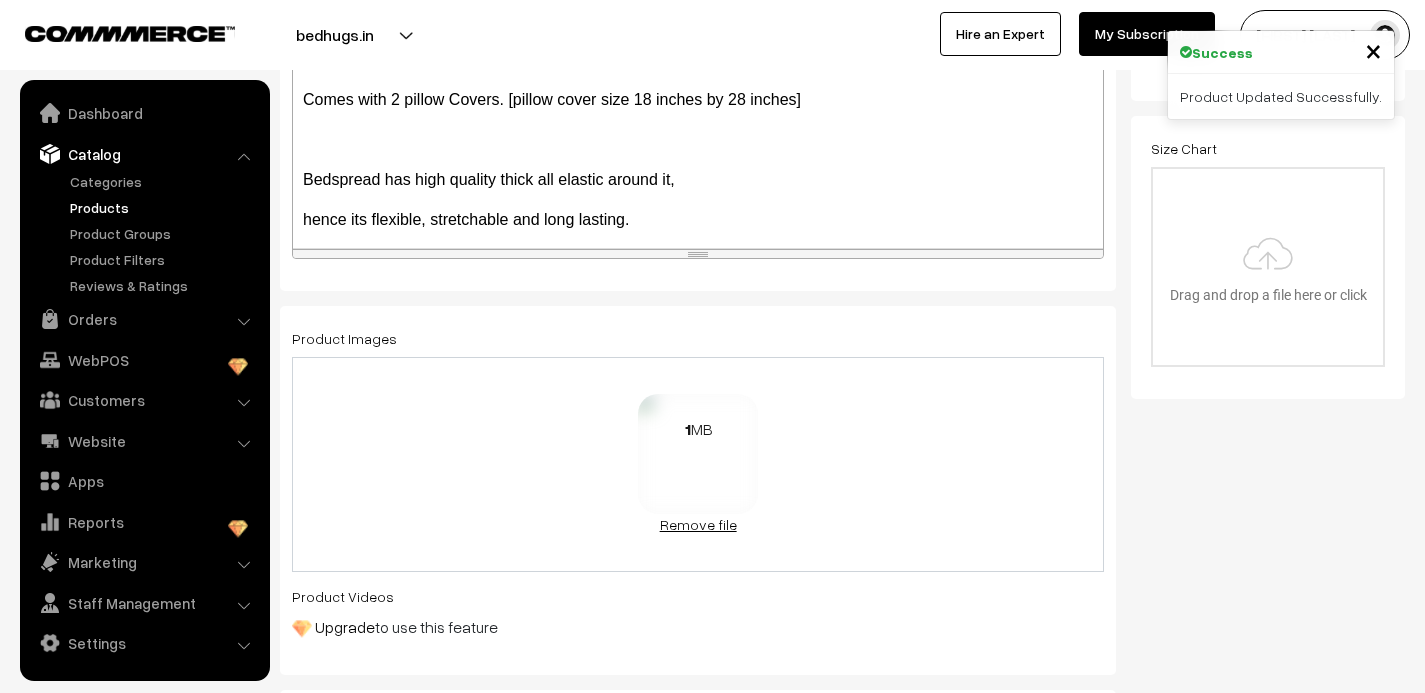 click on "Remove file" at bounding box center [698, 524] 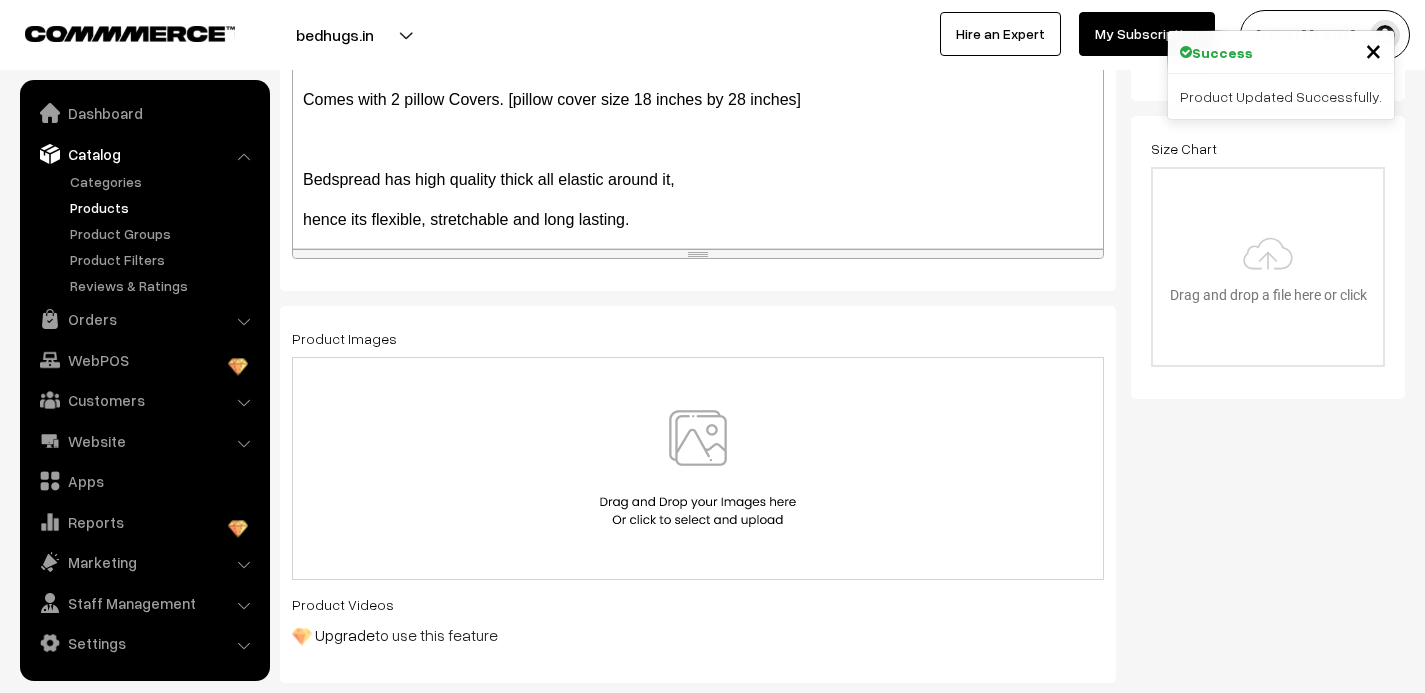 click at bounding box center [698, 468] 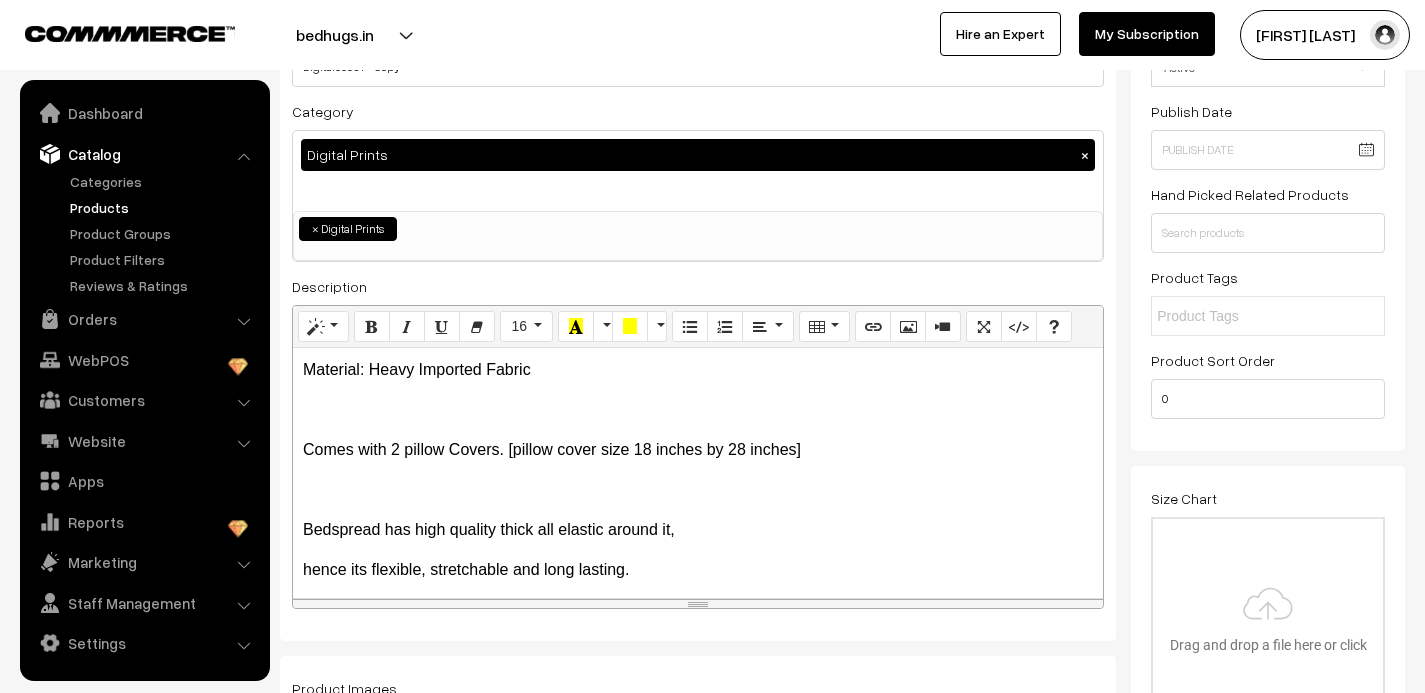 scroll, scrollTop: 0, scrollLeft: 0, axis: both 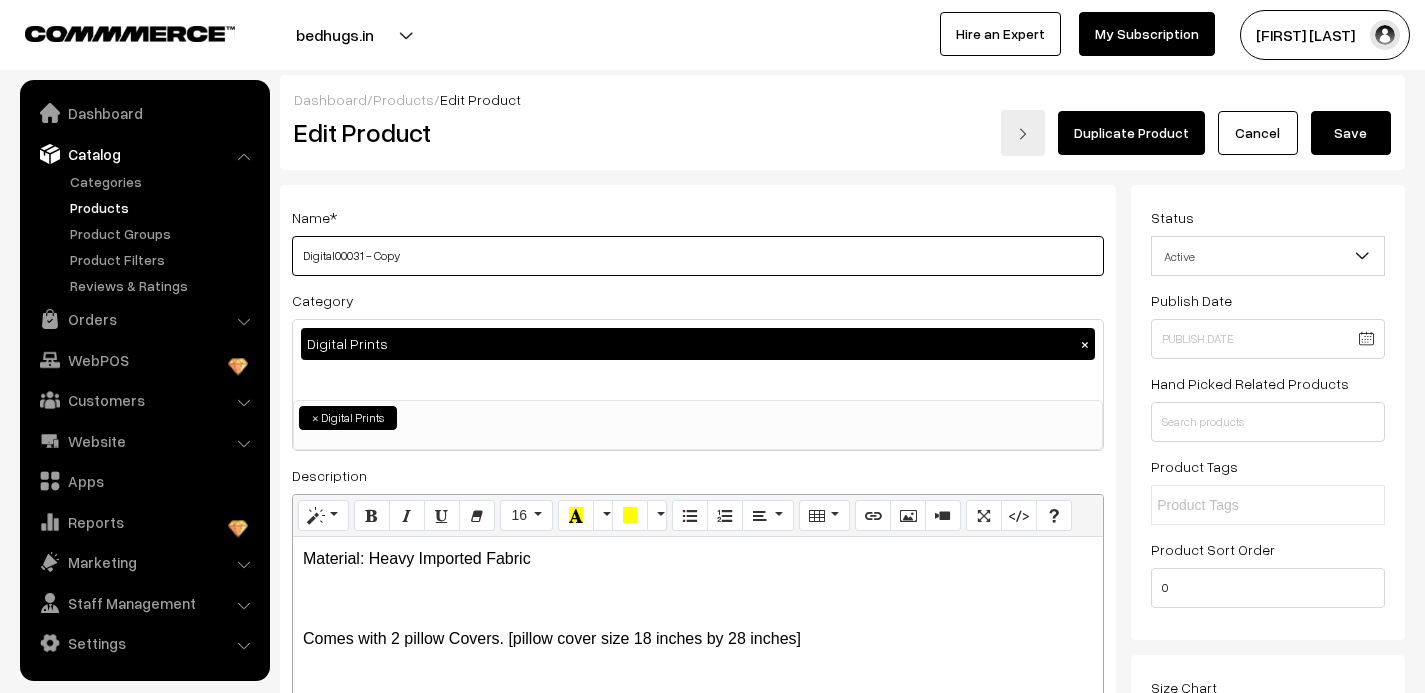 click on "Digital00031 - Copy" at bounding box center (698, 256) 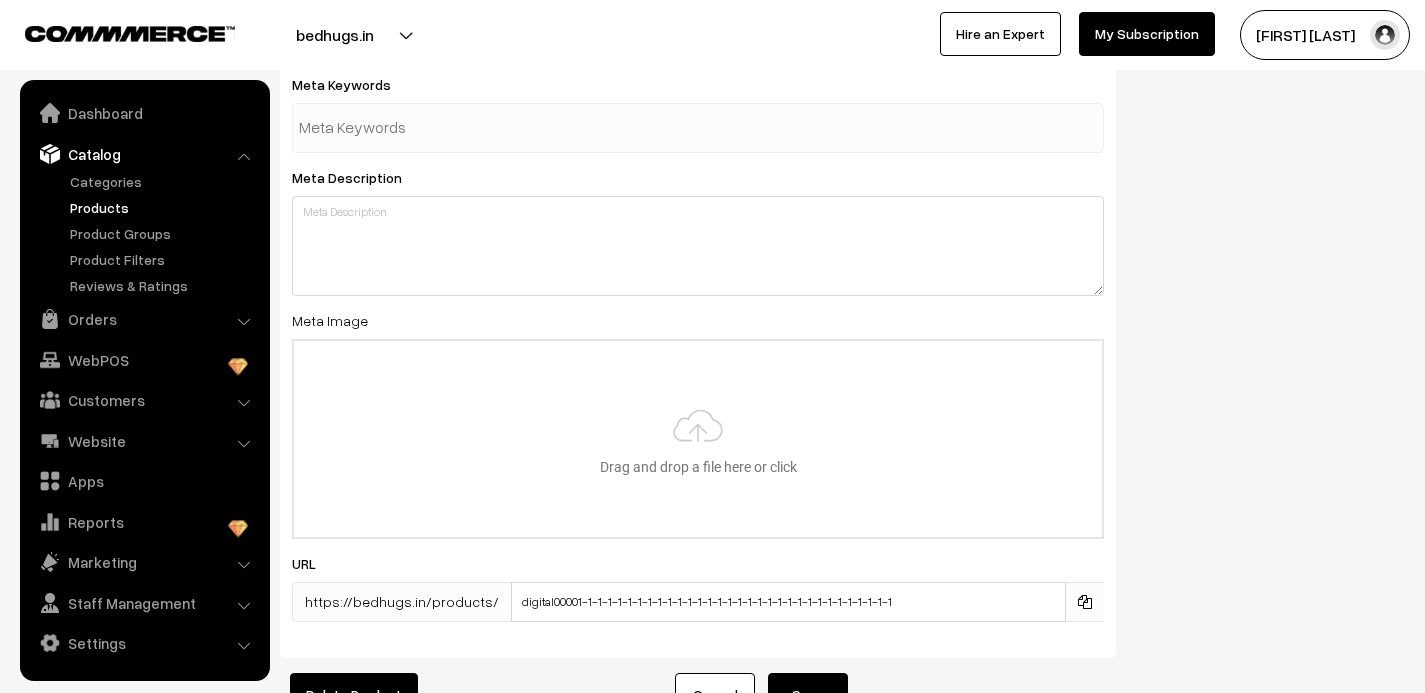 scroll, scrollTop: 2948, scrollLeft: 0, axis: vertical 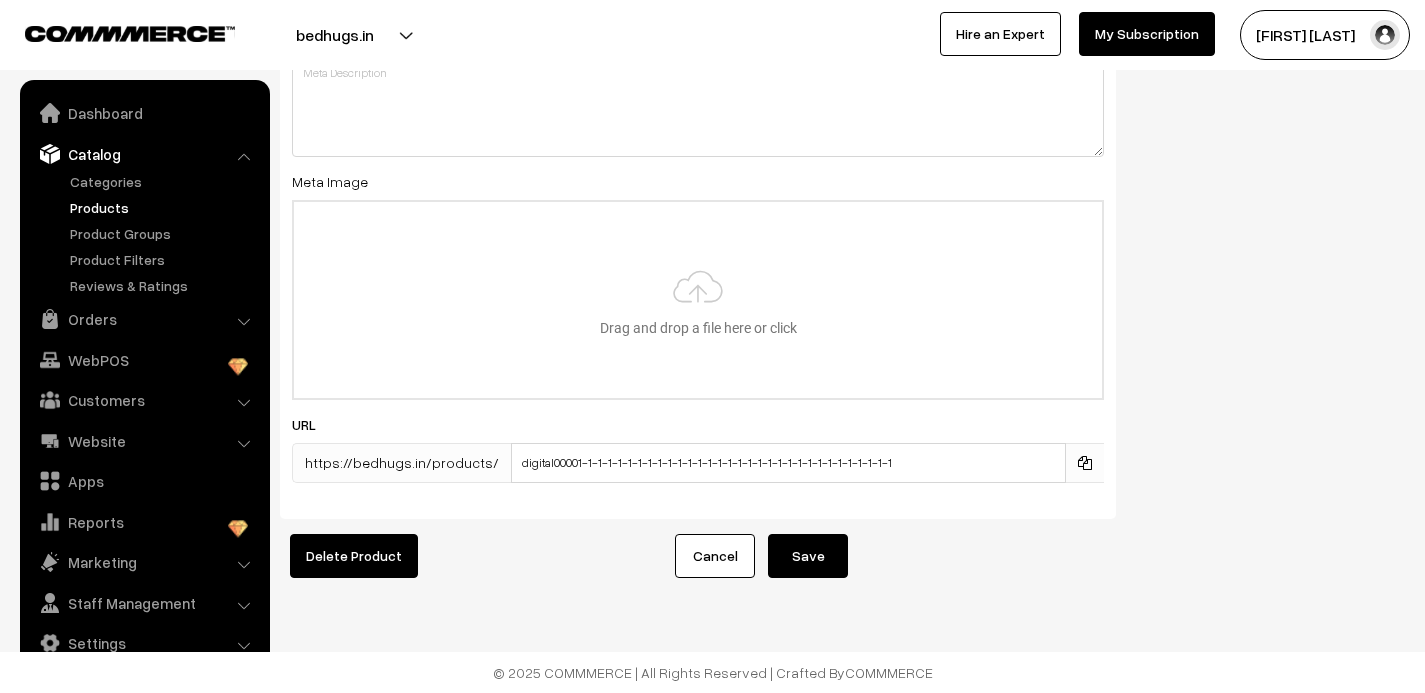 type on "Digital00032" 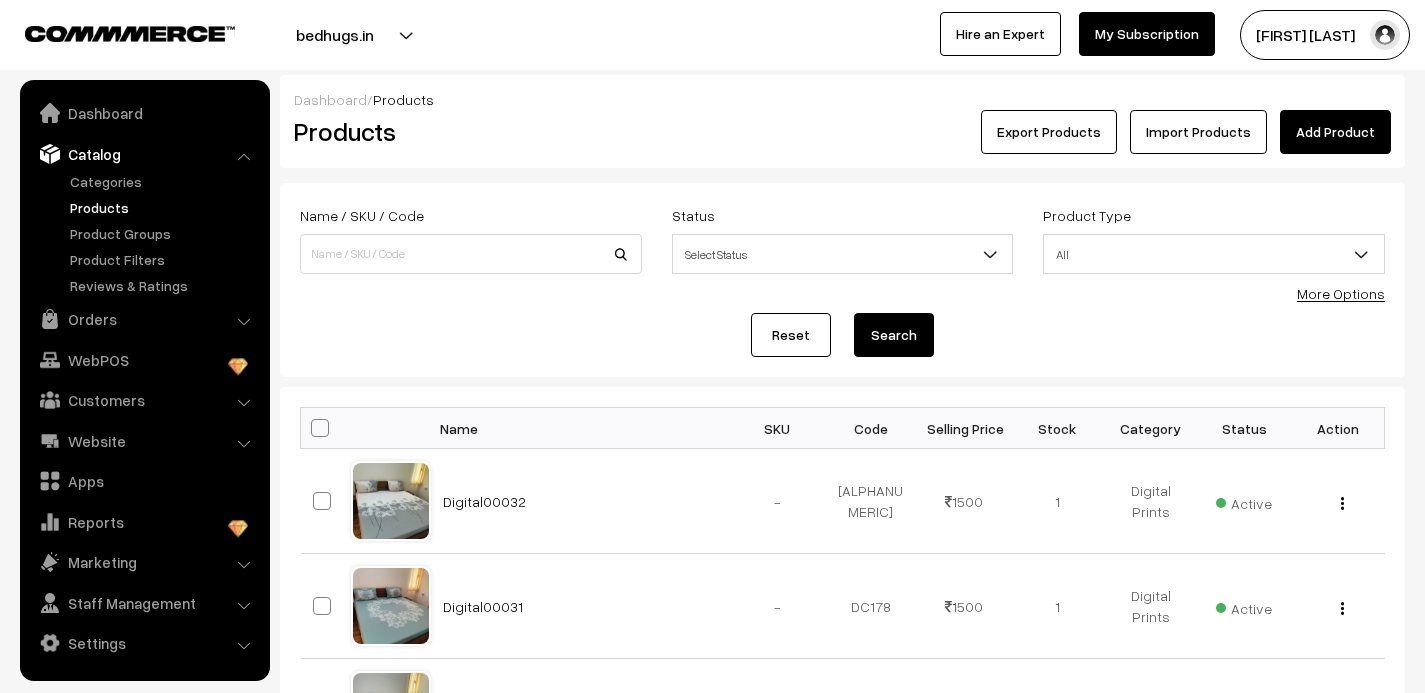 scroll, scrollTop: 0, scrollLeft: 0, axis: both 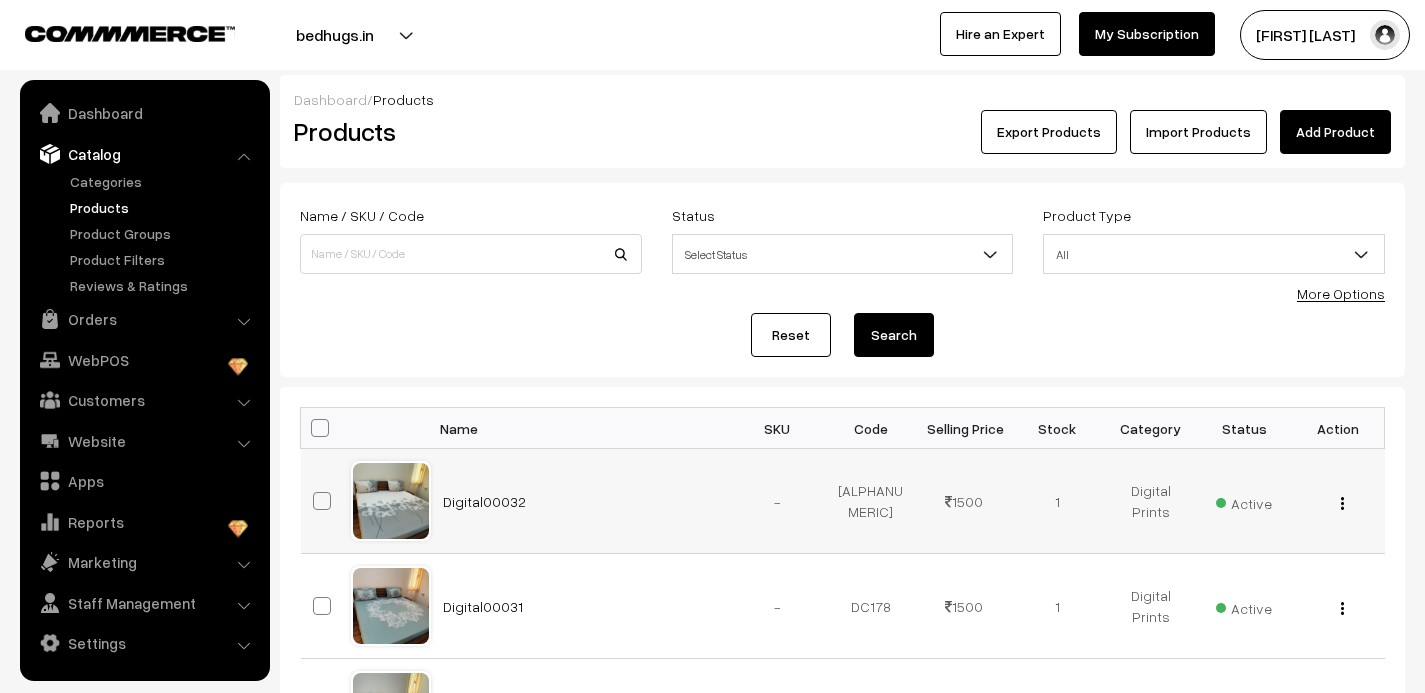 click at bounding box center (1342, 503) 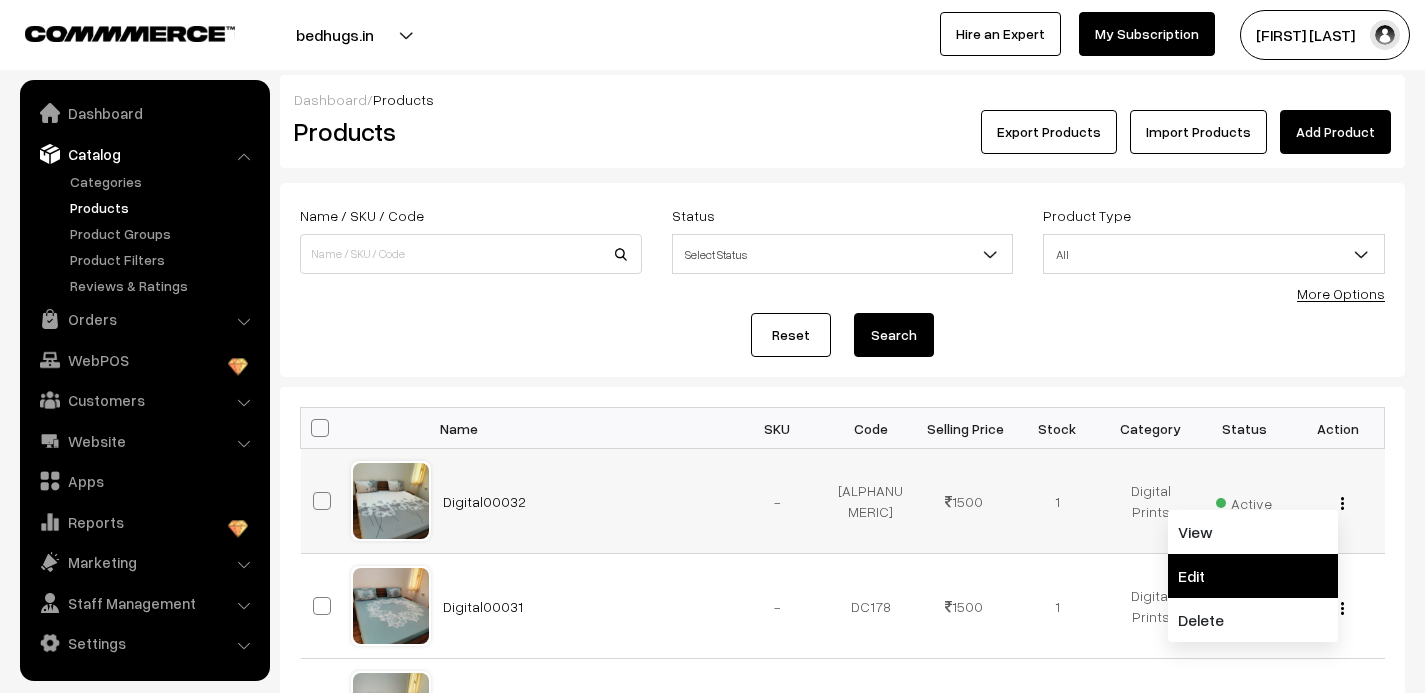 click on "Edit" at bounding box center [1253, 576] 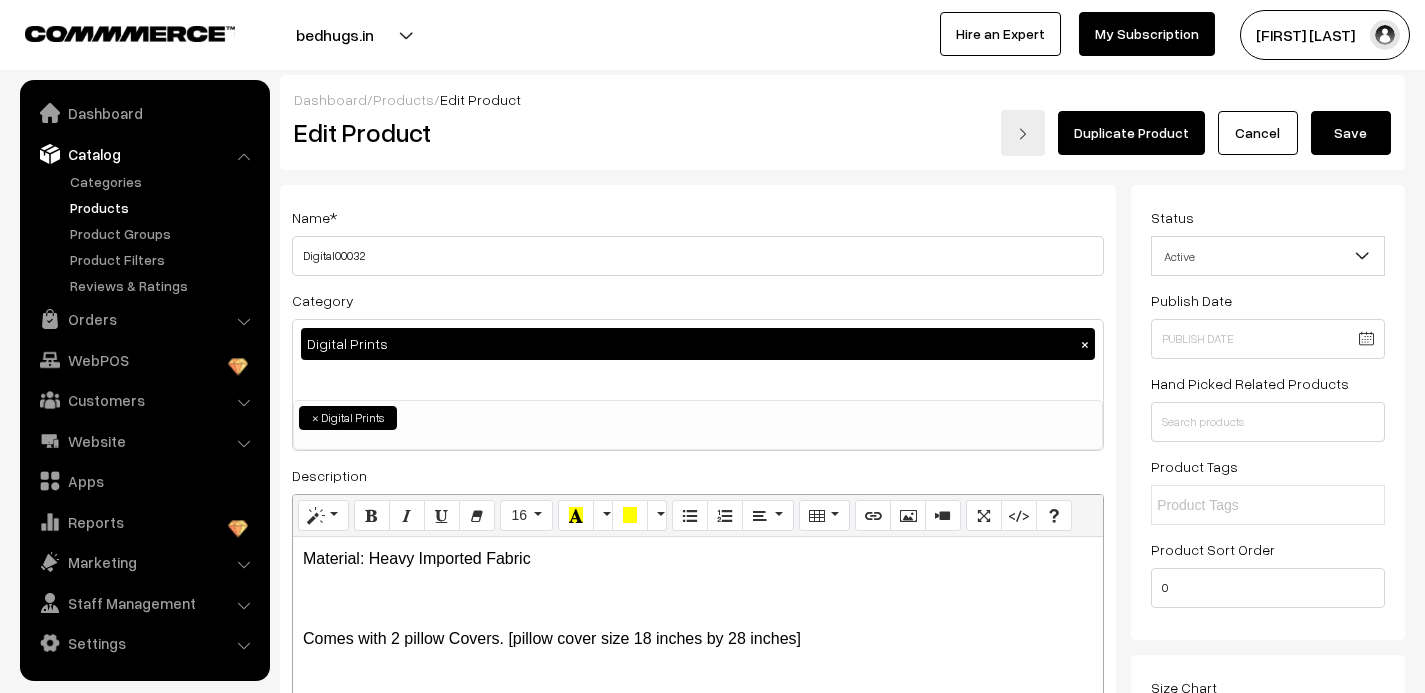 scroll, scrollTop: 0, scrollLeft: 0, axis: both 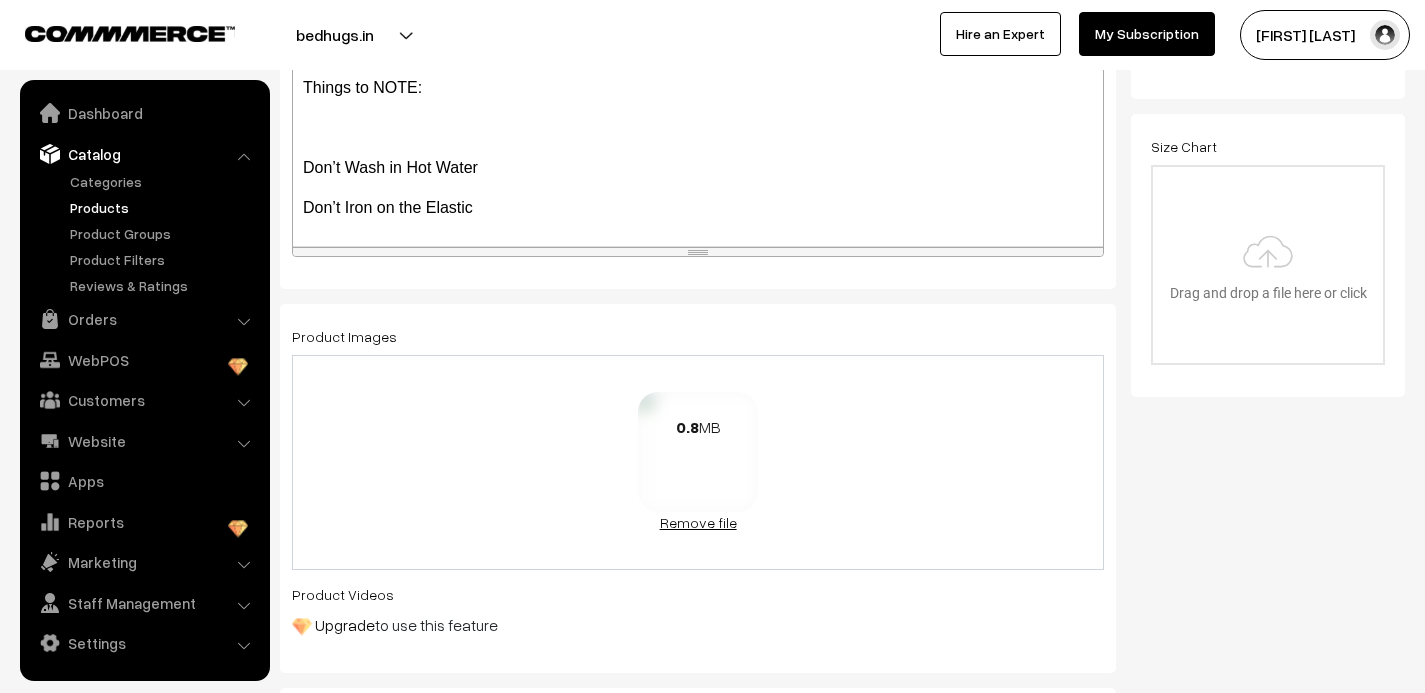 click on "Remove file" at bounding box center [698, 522] 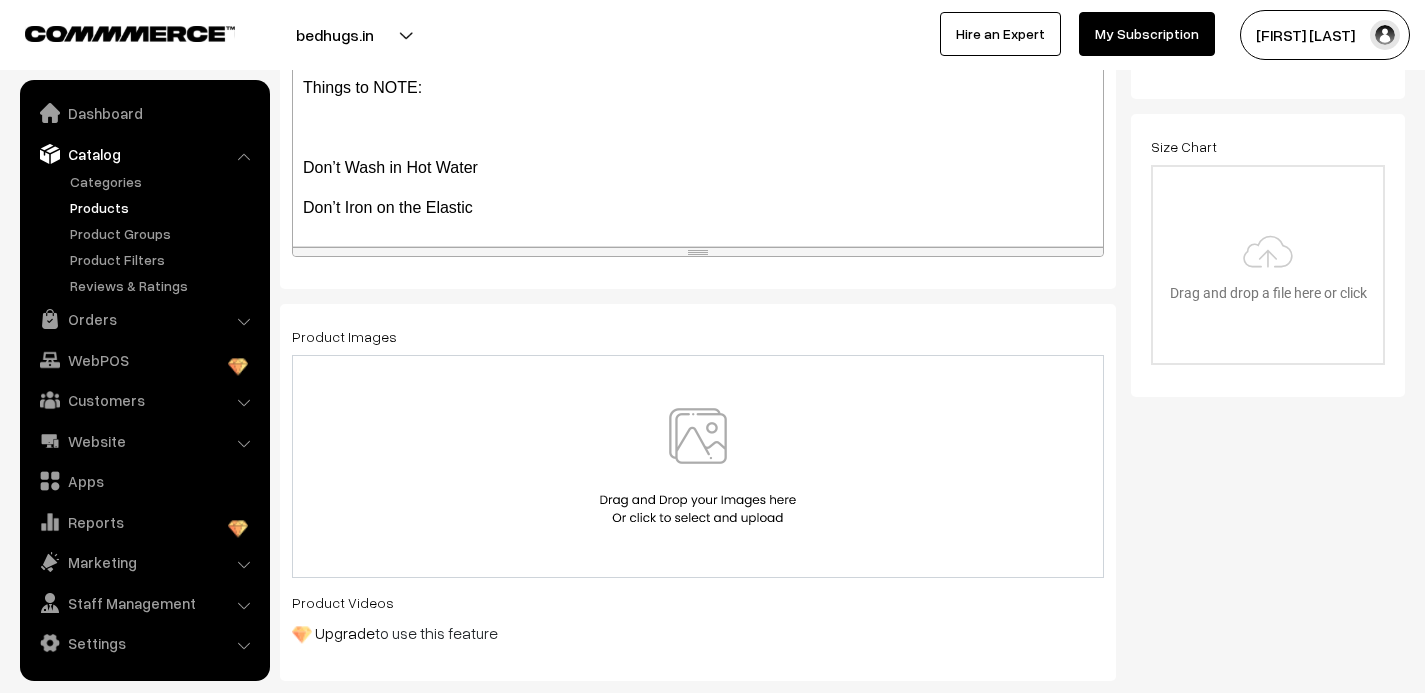 click at bounding box center [698, 466] 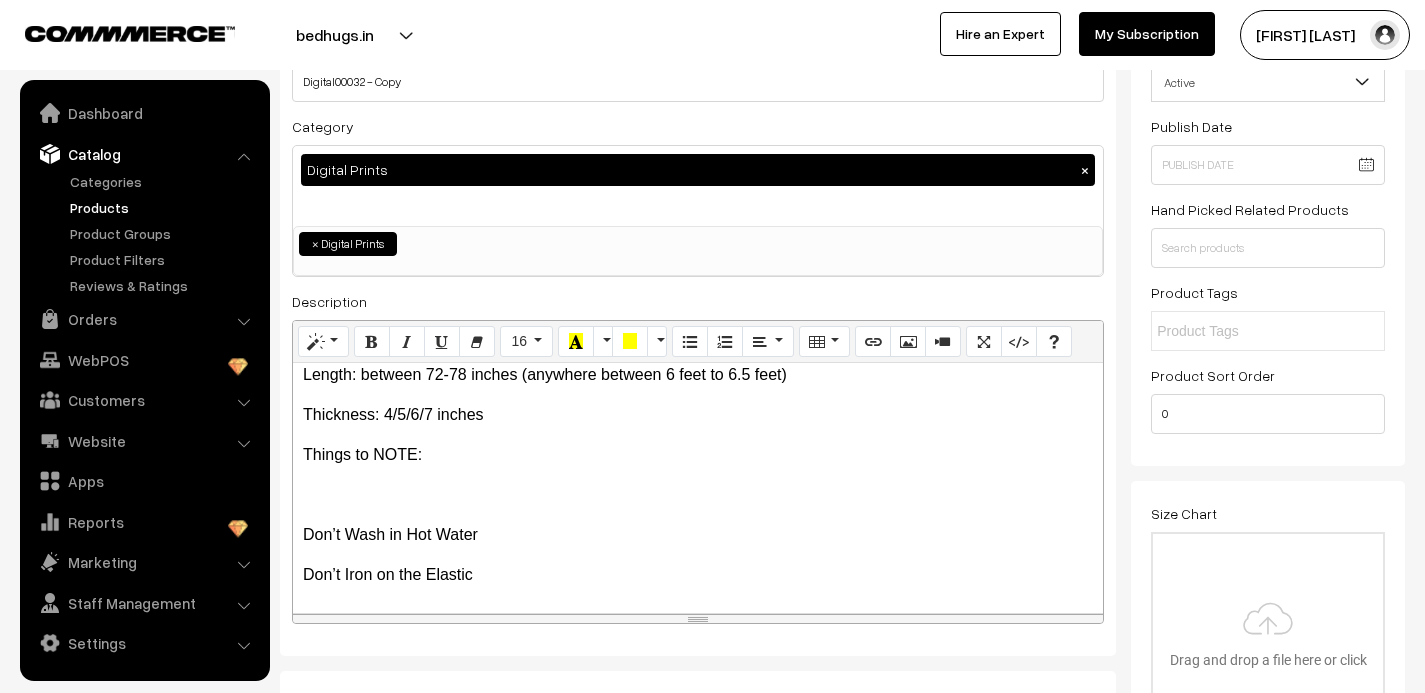 scroll, scrollTop: 0, scrollLeft: 0, axis: both 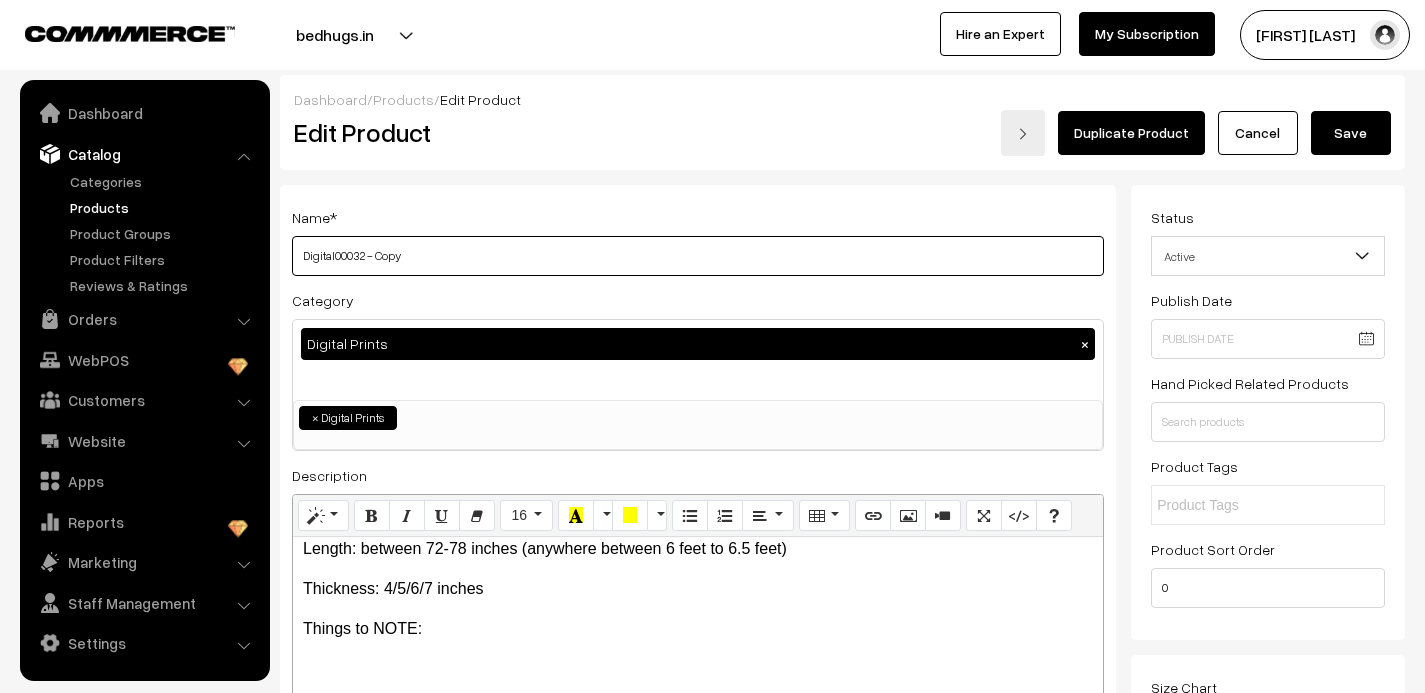 click on "Digital00032 - Copy" at bounding box center (698, 256) 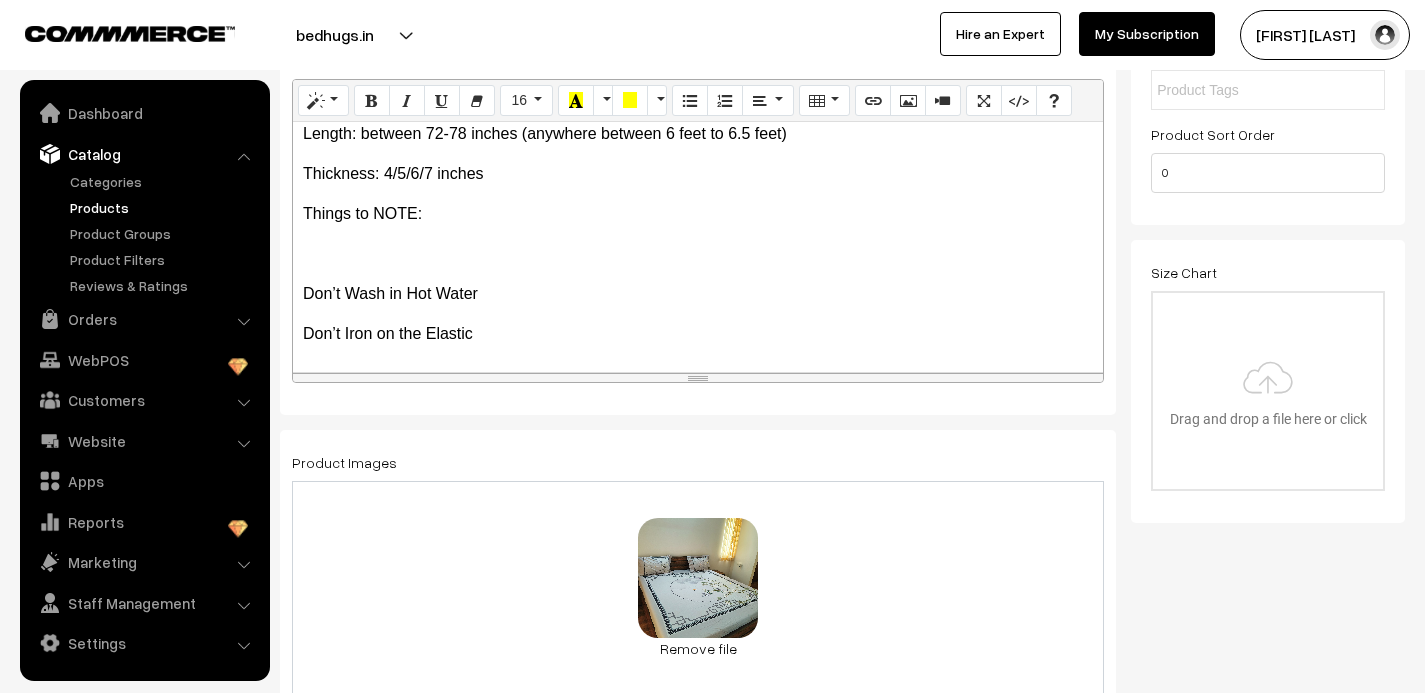 scroll, scrollTop: 487, scrollLeft: 0, axis: vertical 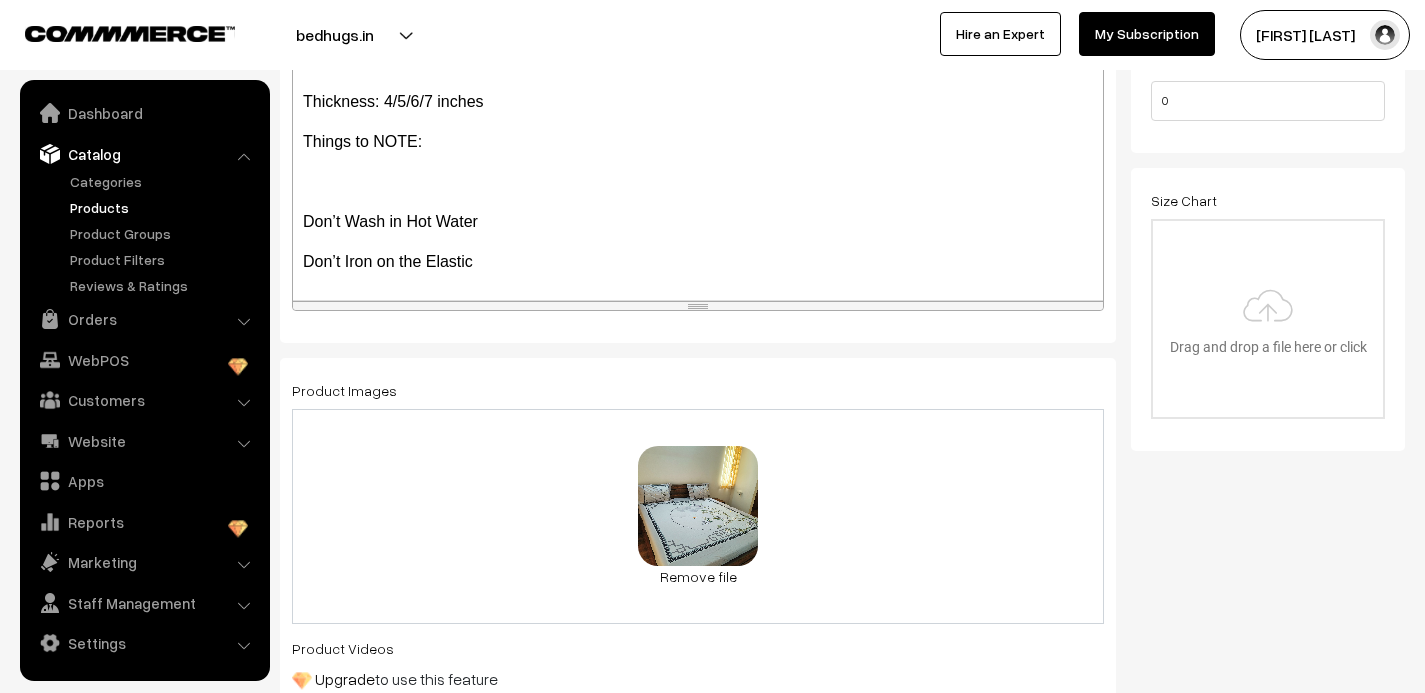 type on "Digital00033" 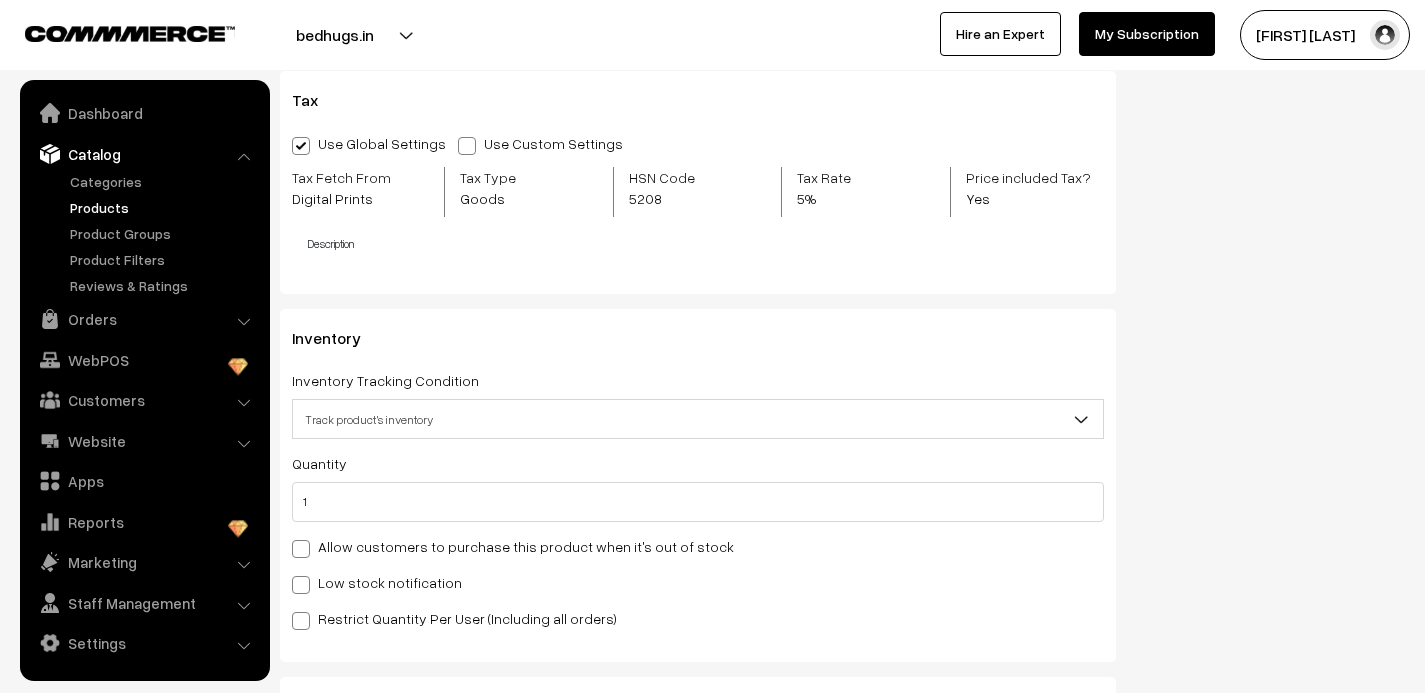 scroll, scrollTop: 1784, scrollLeft: 0, axis: vertical 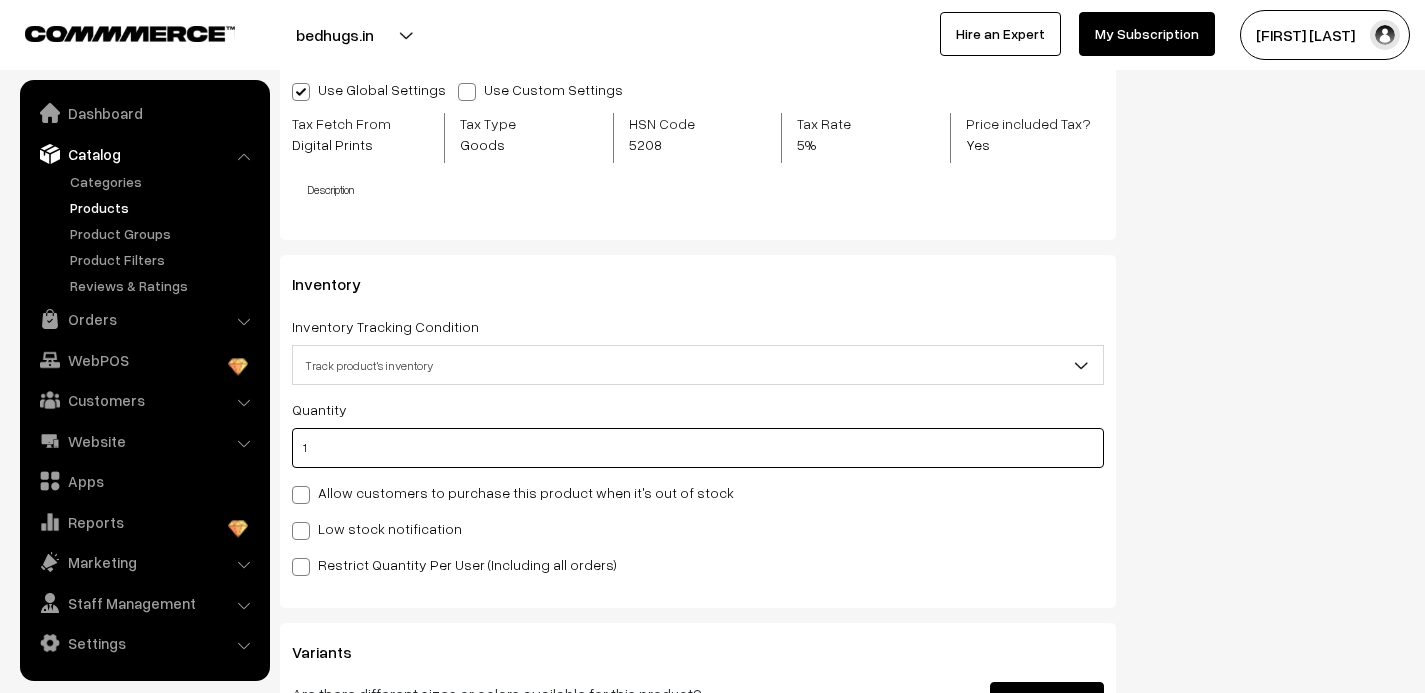 click on "1" at bounding box center (698, 448) 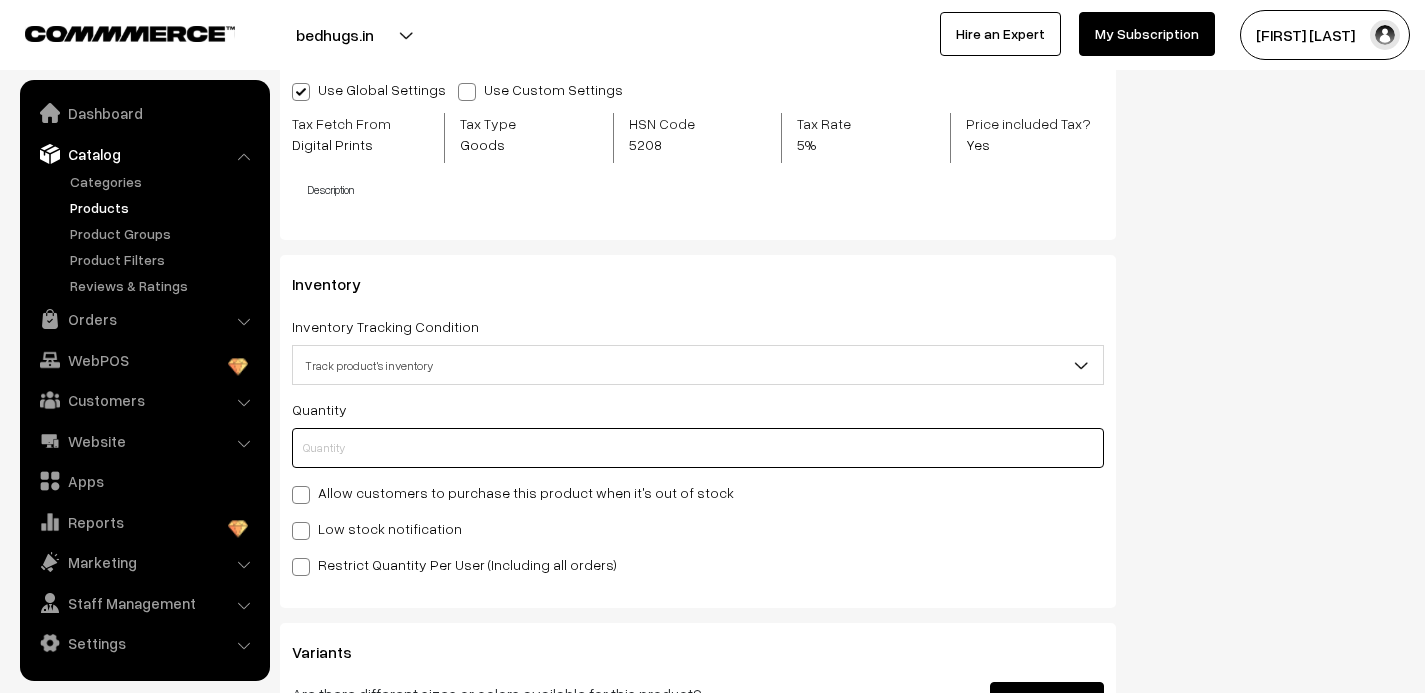 type on "2" 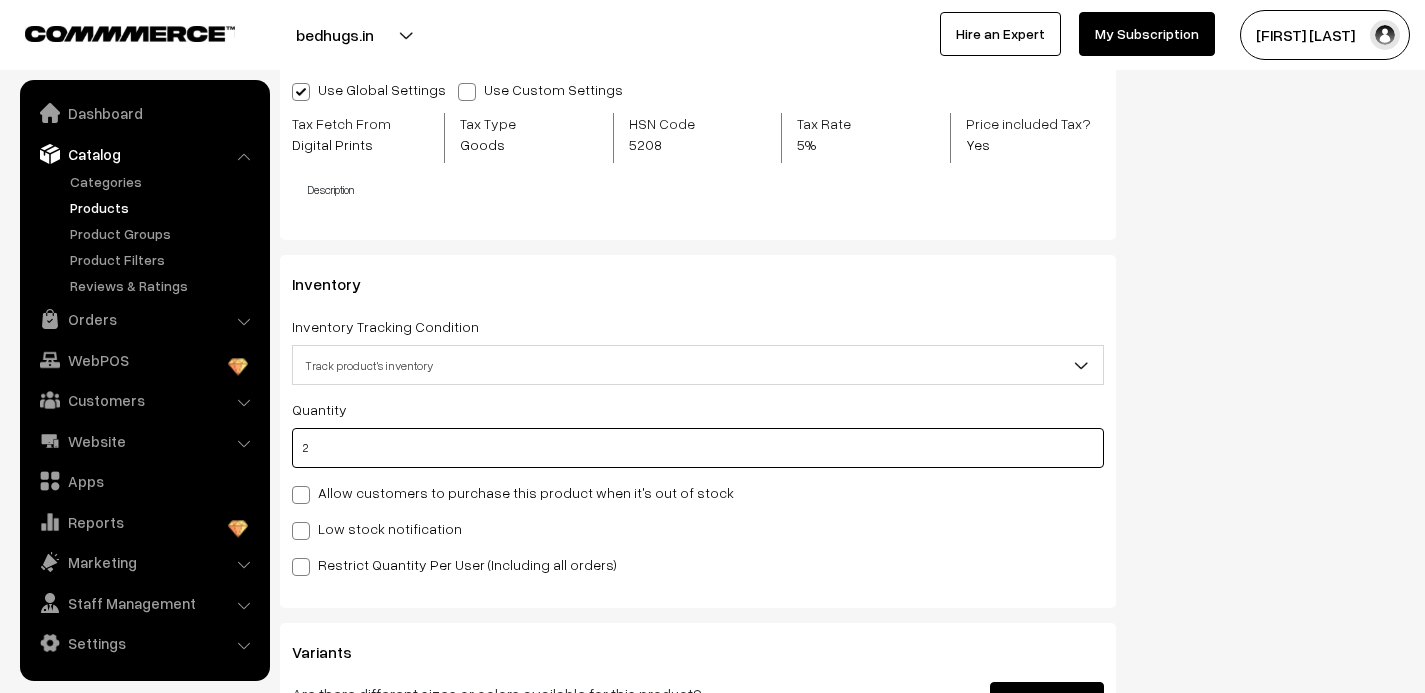 type on "3" 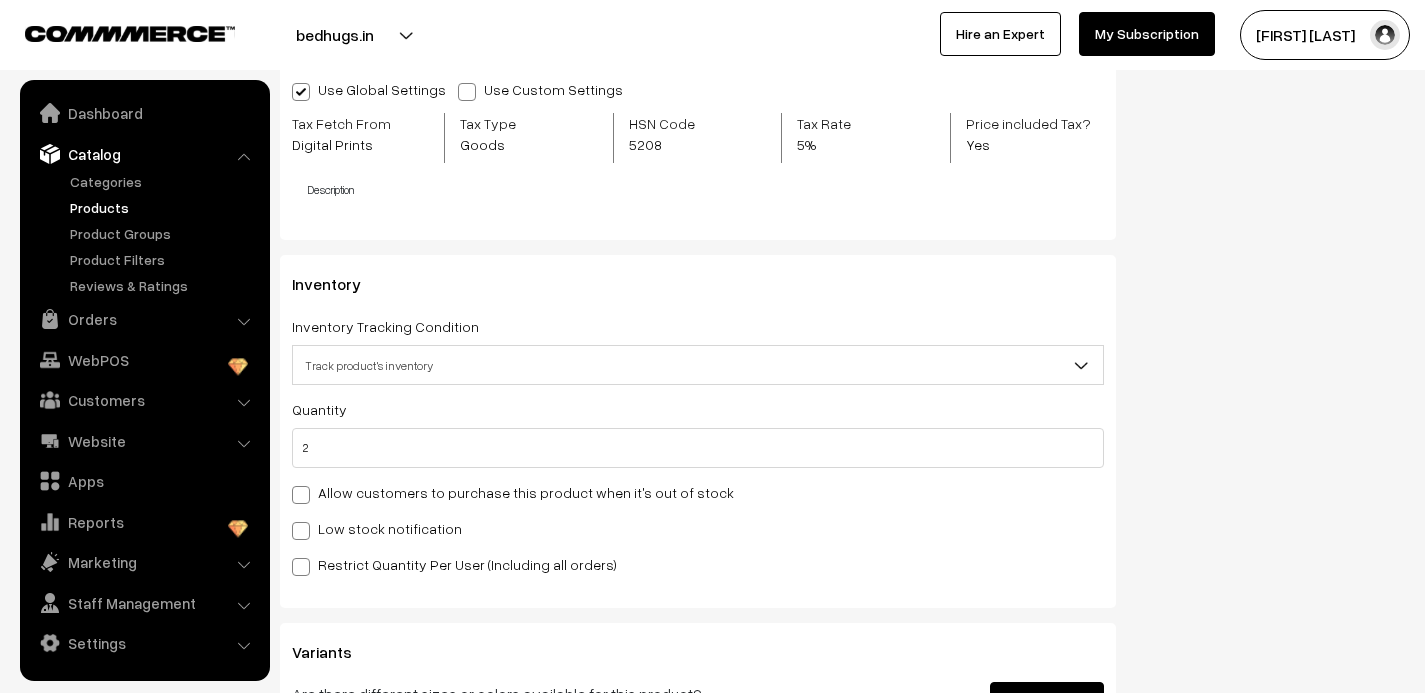 click on "Status
Active
Inactive
Active
Publish Date
Product Type
-- Select --
-- Select --
Filter Color
Hand Picked Related Products
0" at bounding box center (1275, -338) 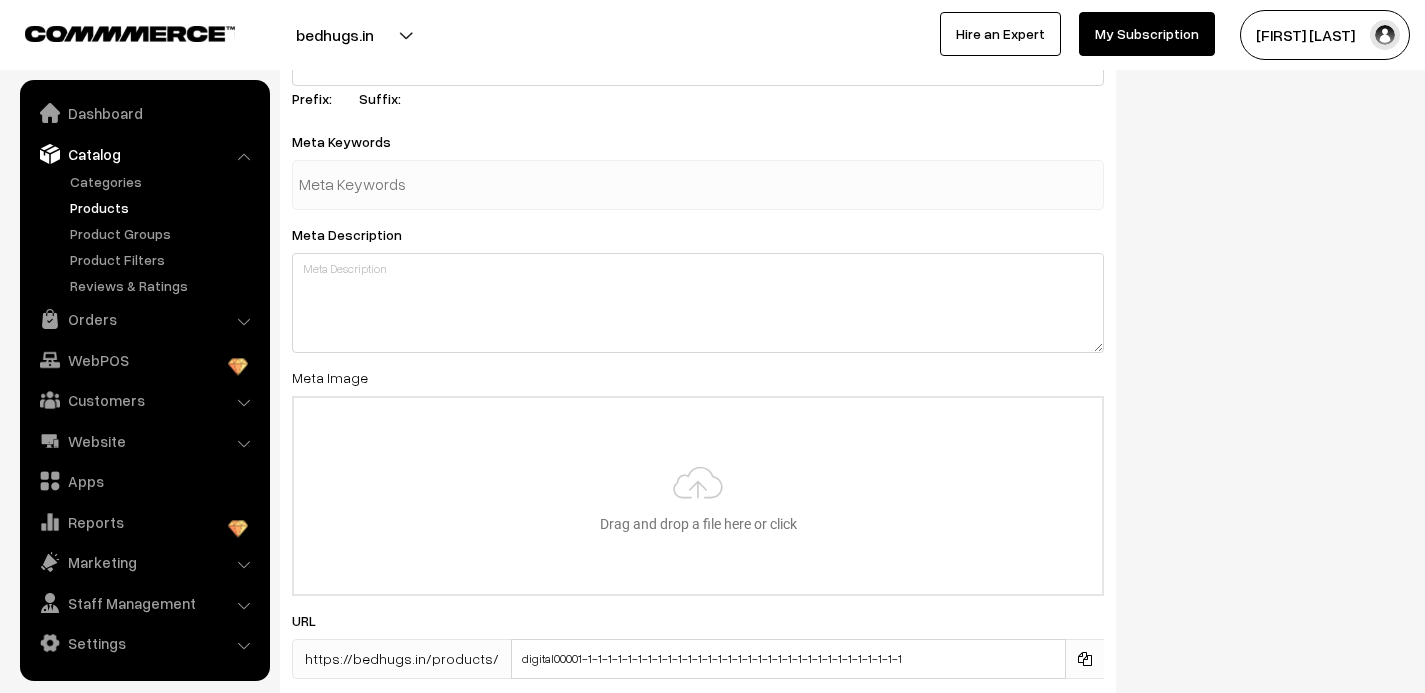 scroll, scrollTop: 2948, scrollLeft: 0, axis: vertical 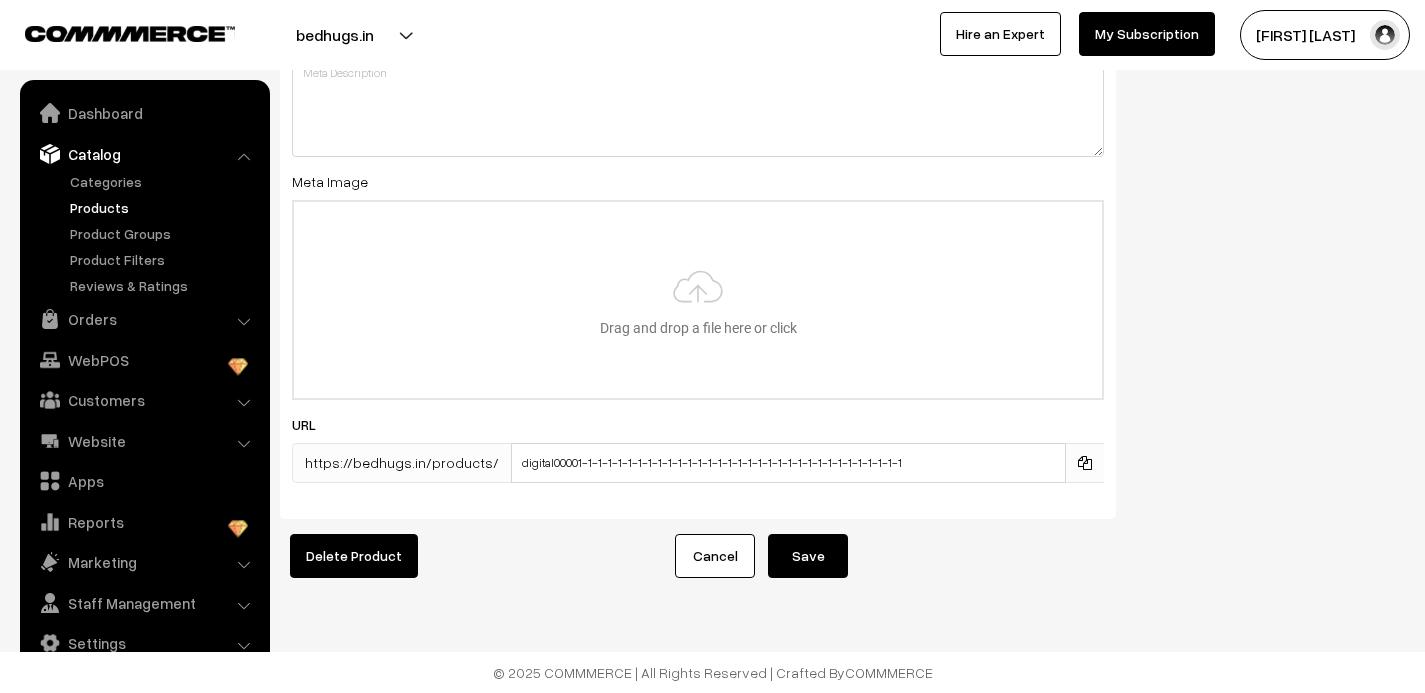 click on "Save" at bounding box center [808, 556] 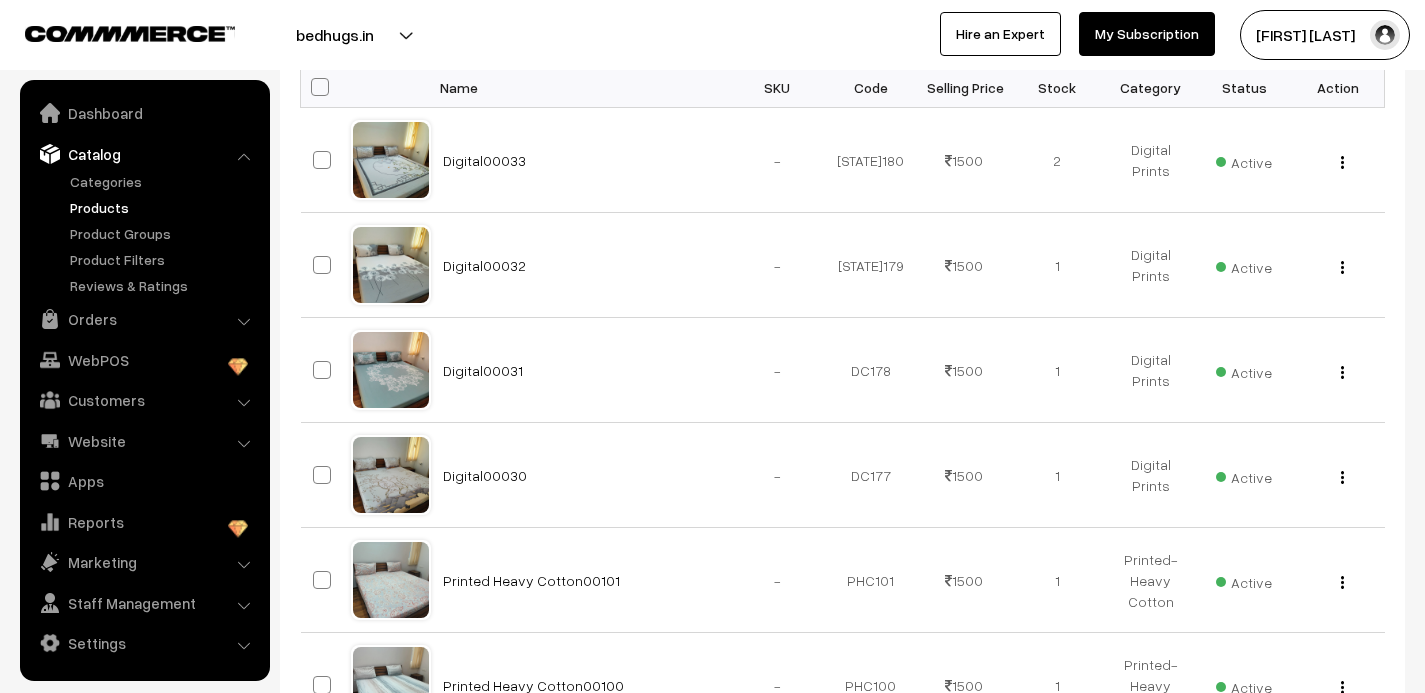 scroll, scrollTop: 342, scrollLeft: 0, axis: vertical 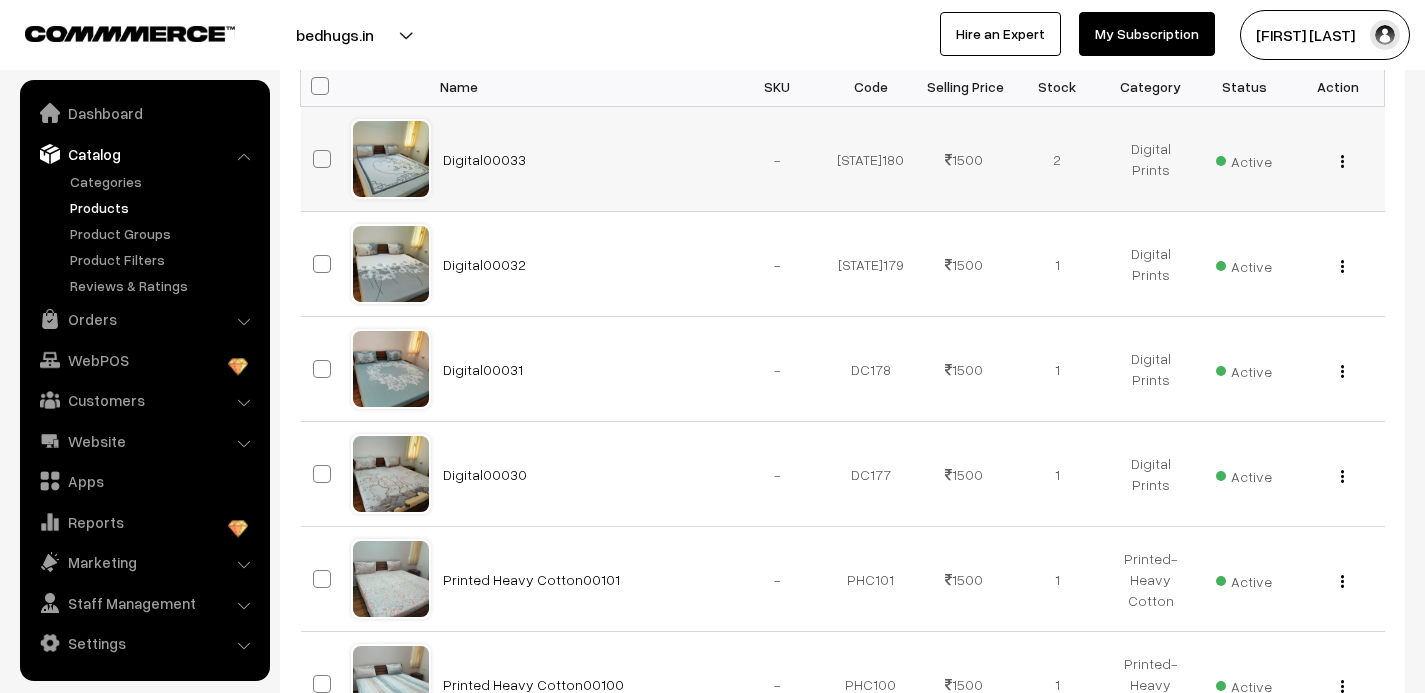 click at bounding box center [1342, 161] 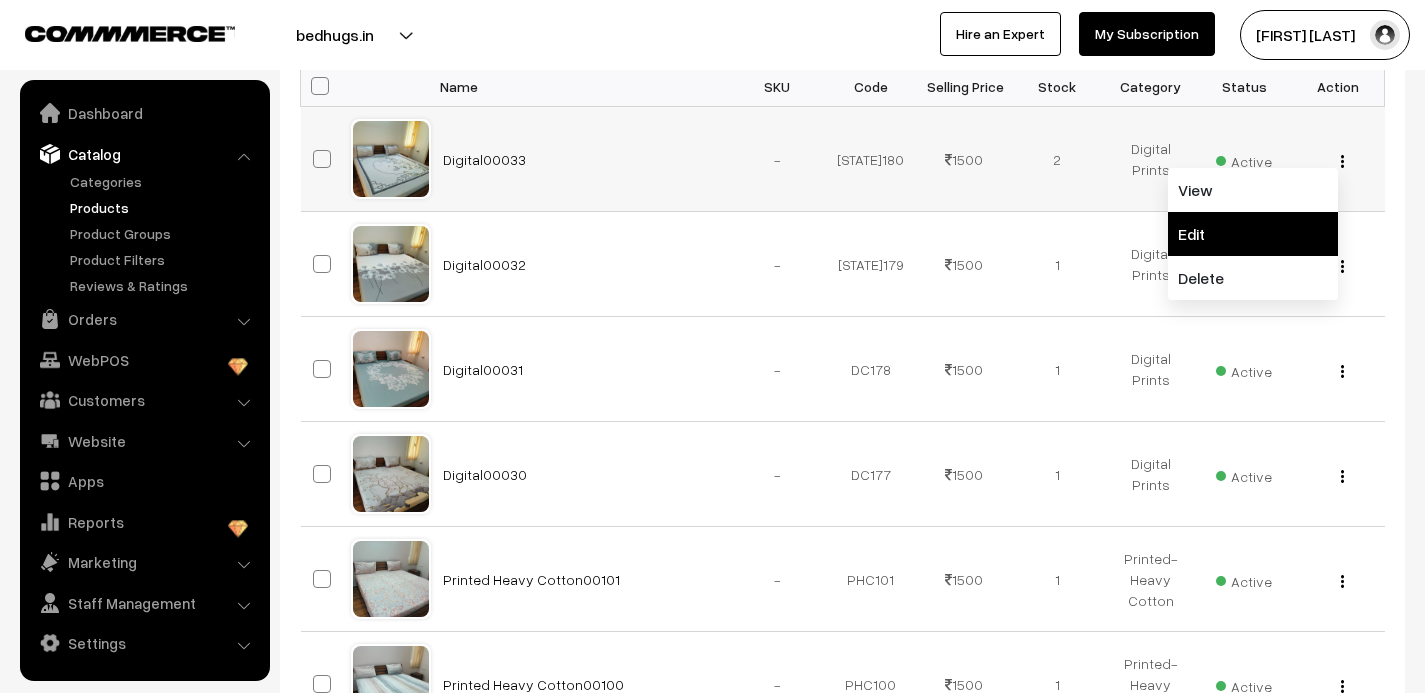 click on "Edit" at bounding box center (1253, 234) 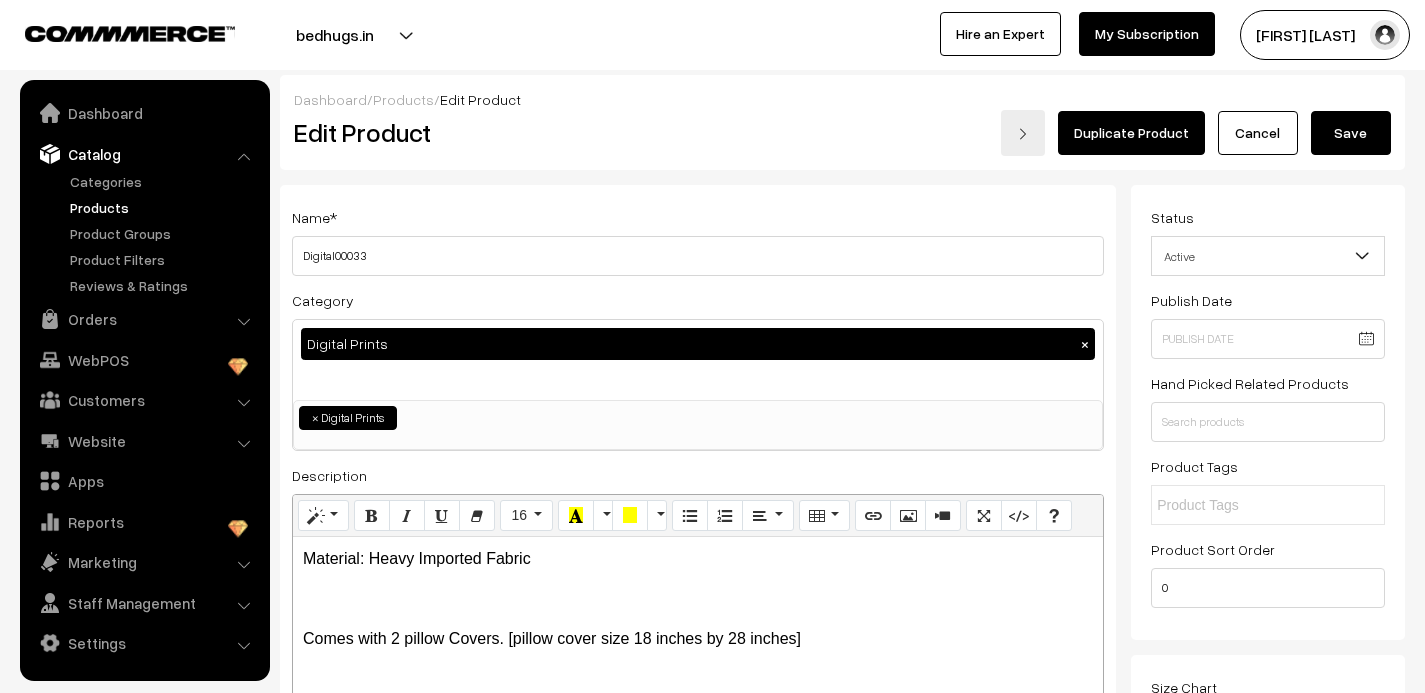 scroll, scrollTop: 0, scrollLeft: 0, axis: both 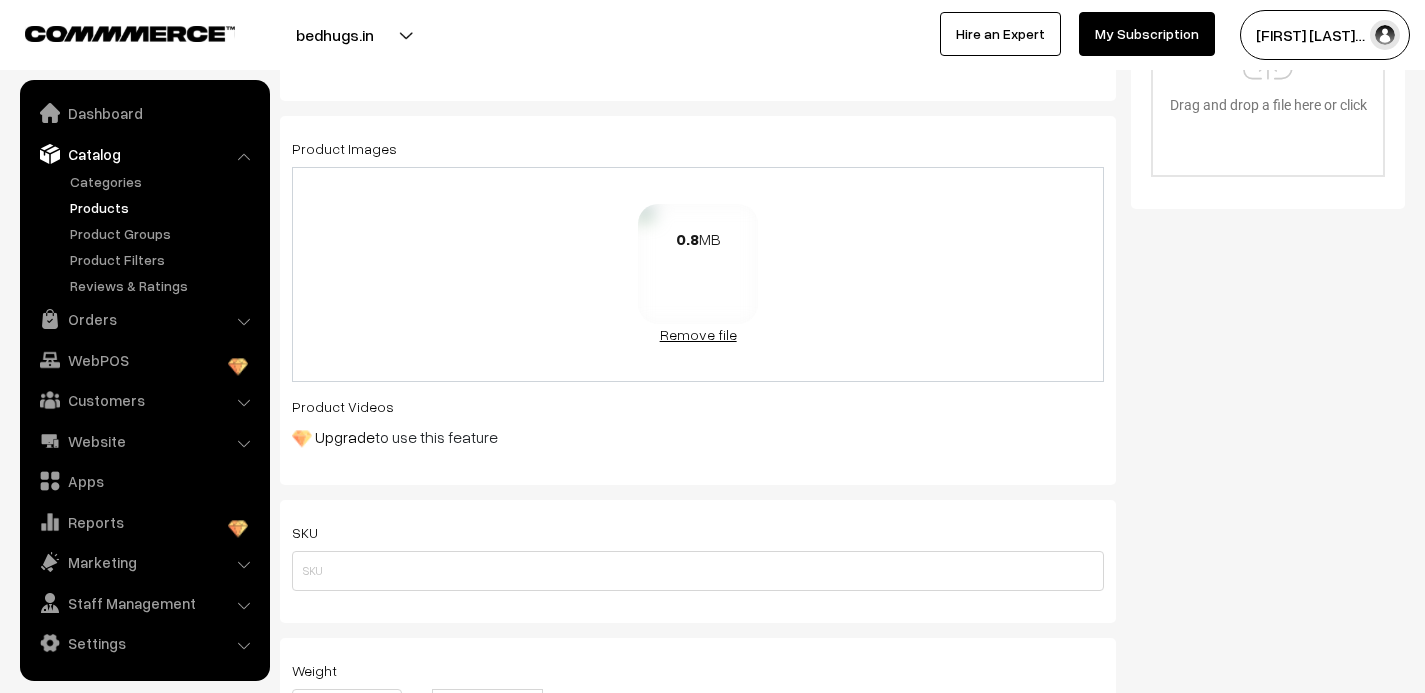 click on "Remove file" at bounding box center [698, 334] 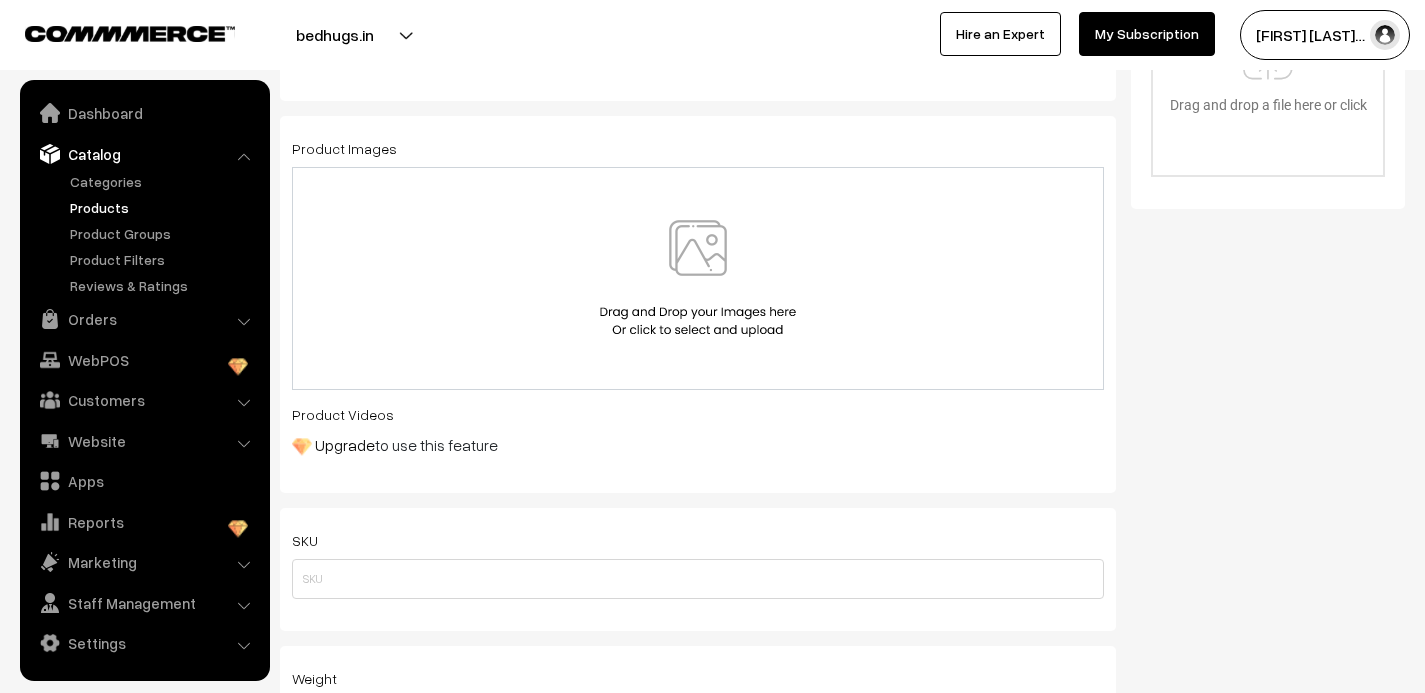 click at bounding box center [698, 278] 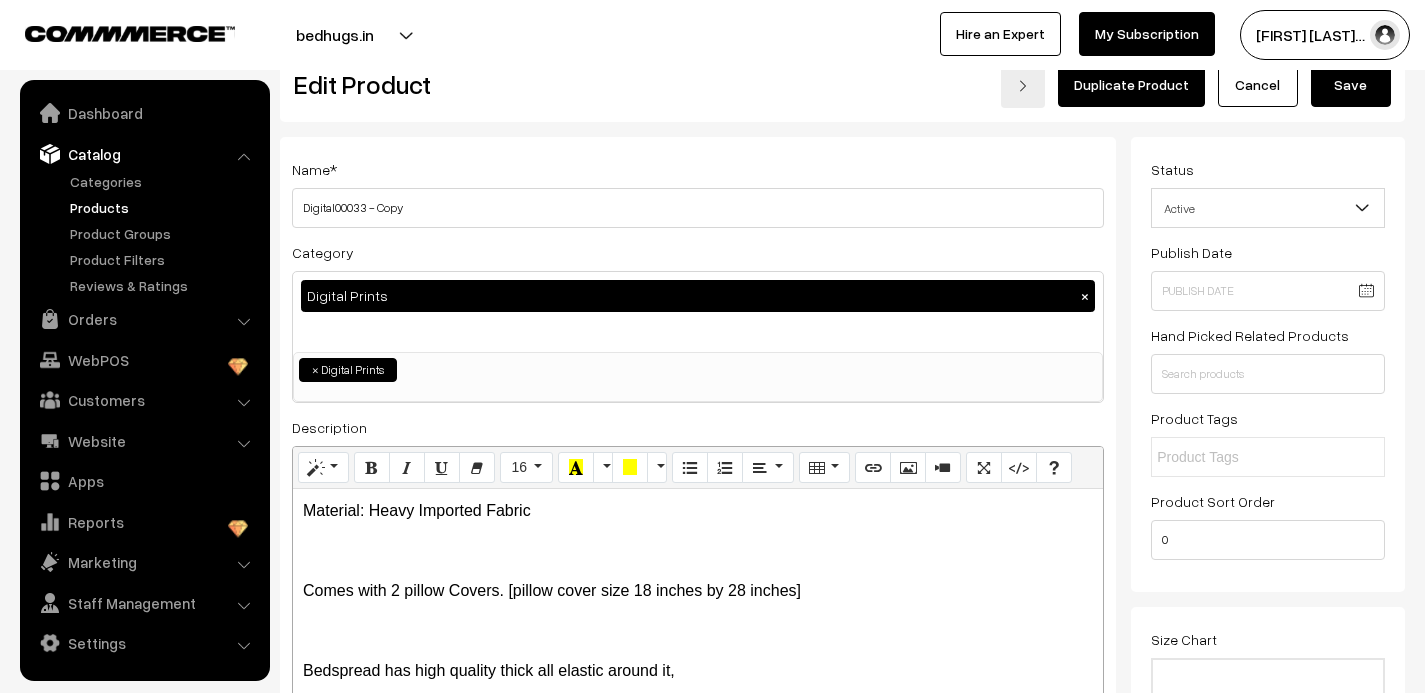 scroll, scrollTop: 12, scrollLeft: 0, axis: vertical 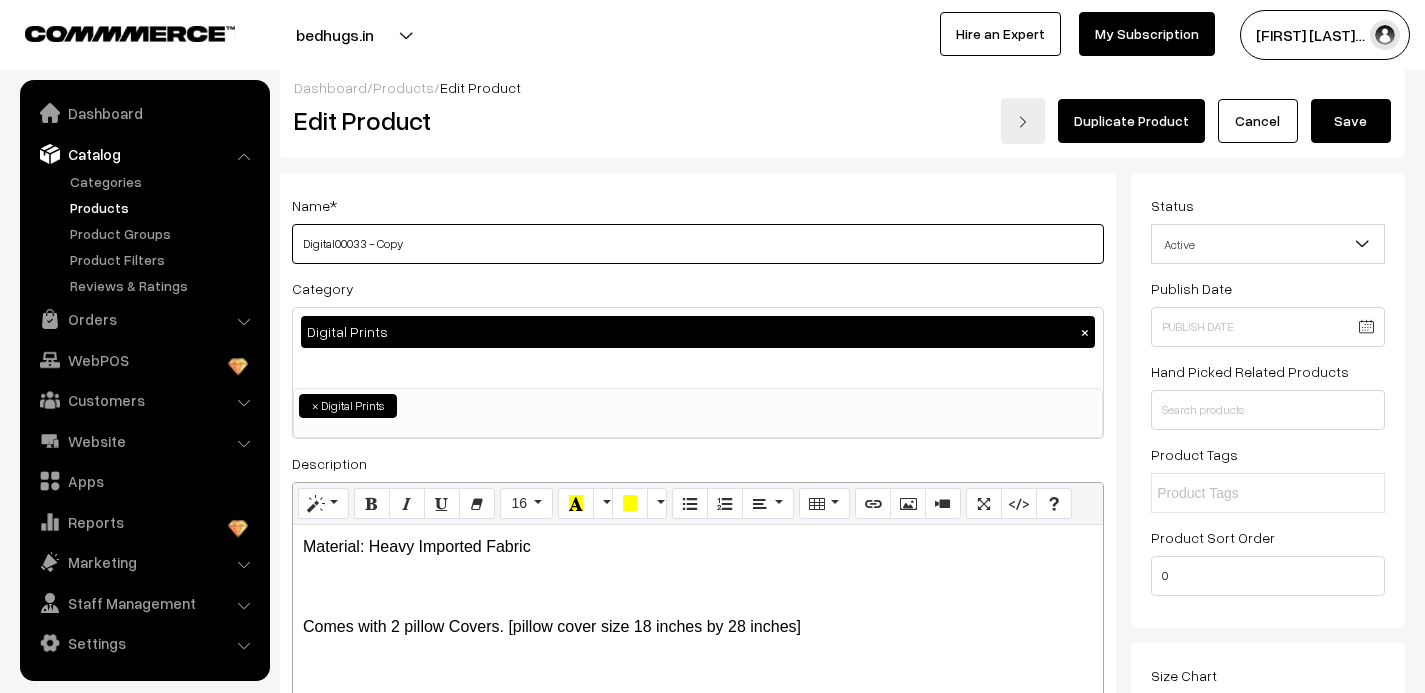 click on "Digital00033 - Copy" at bounding box center (698, 244) 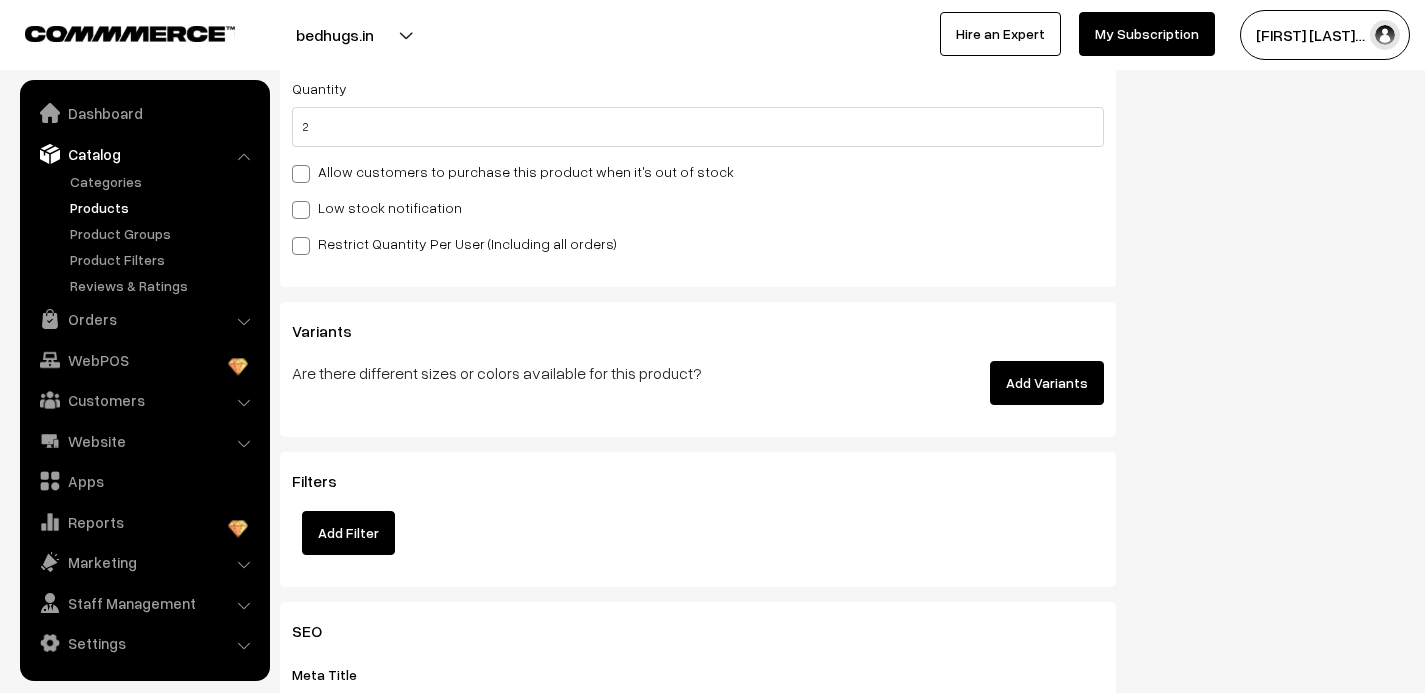 scroll, scrollTop: 2061, scrollLeft: 0, axis: vertical 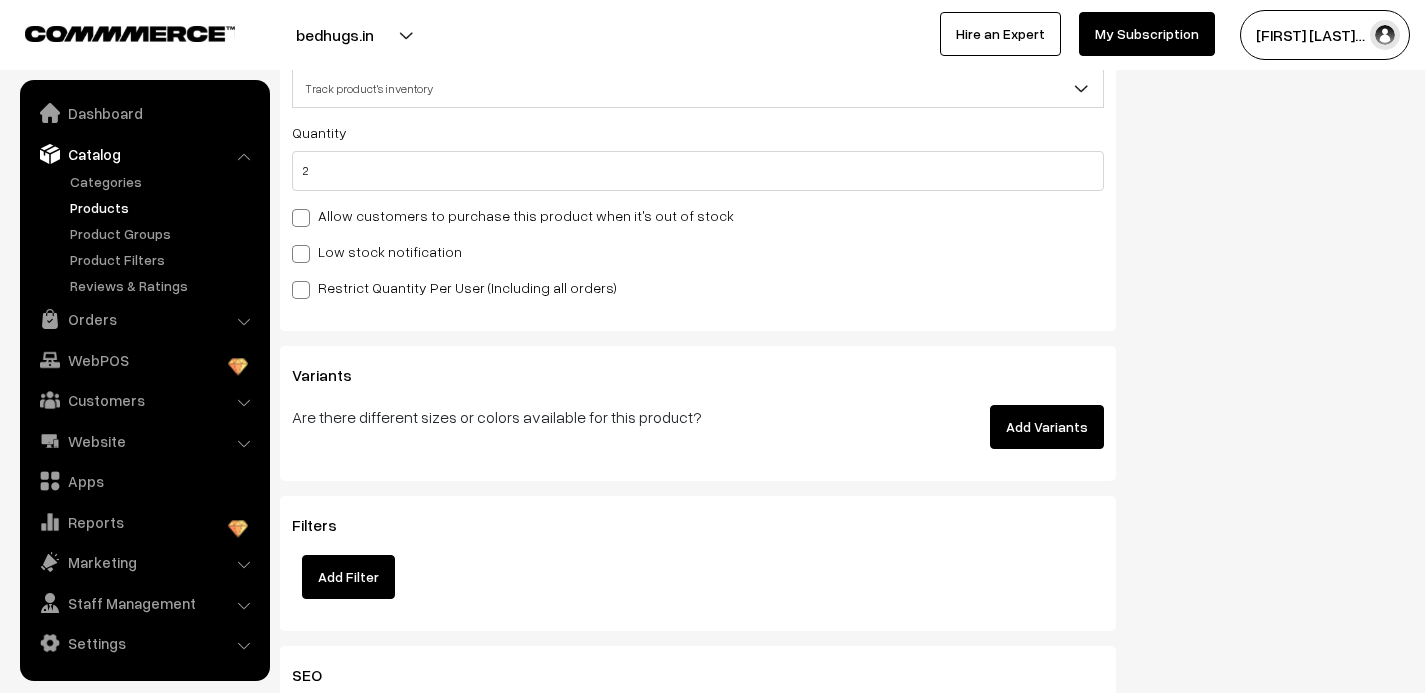 type on "Digital00034" 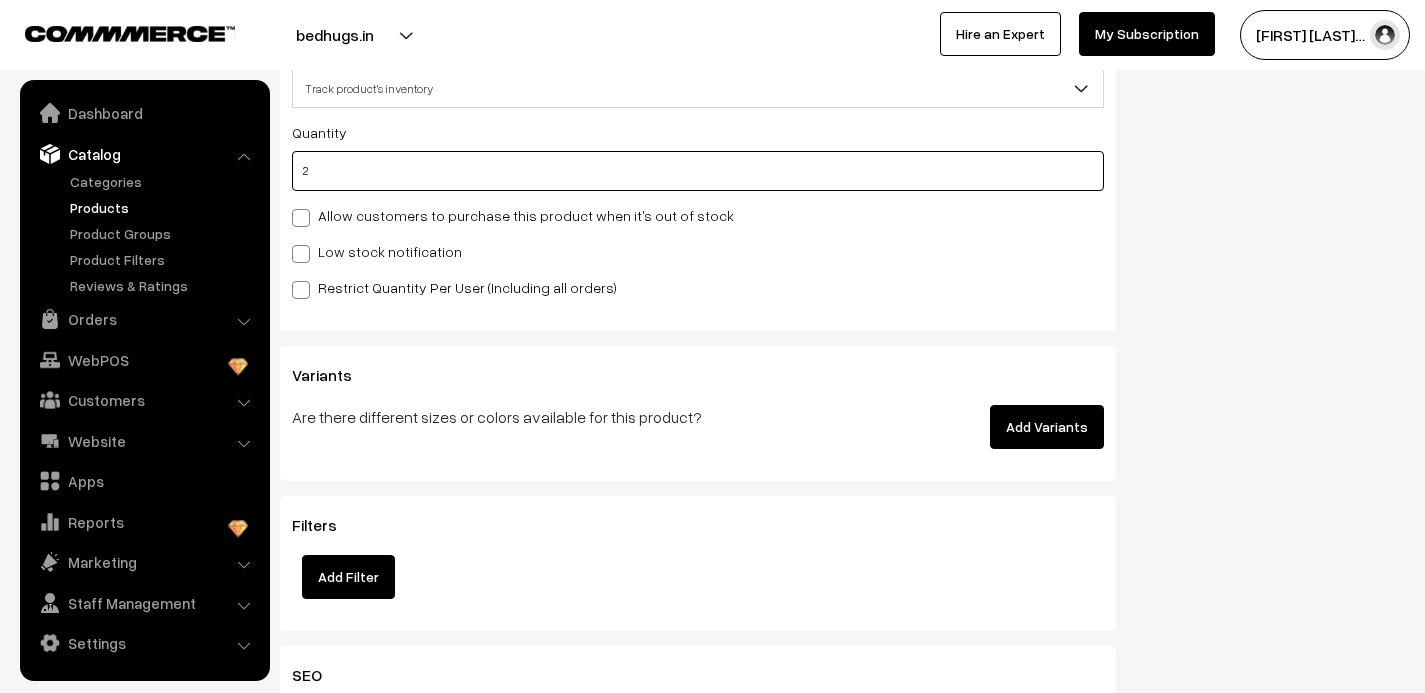 click on "2" at bounding box center (698, 171) 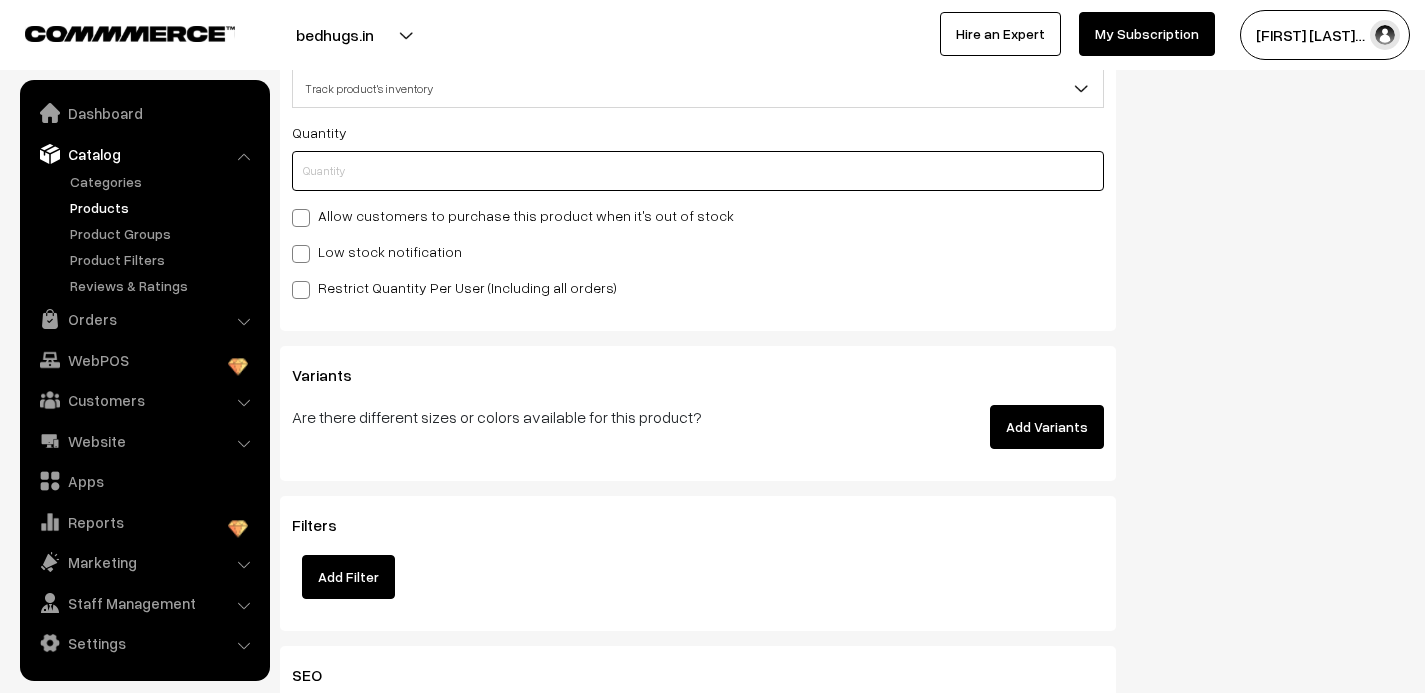 type on "1" 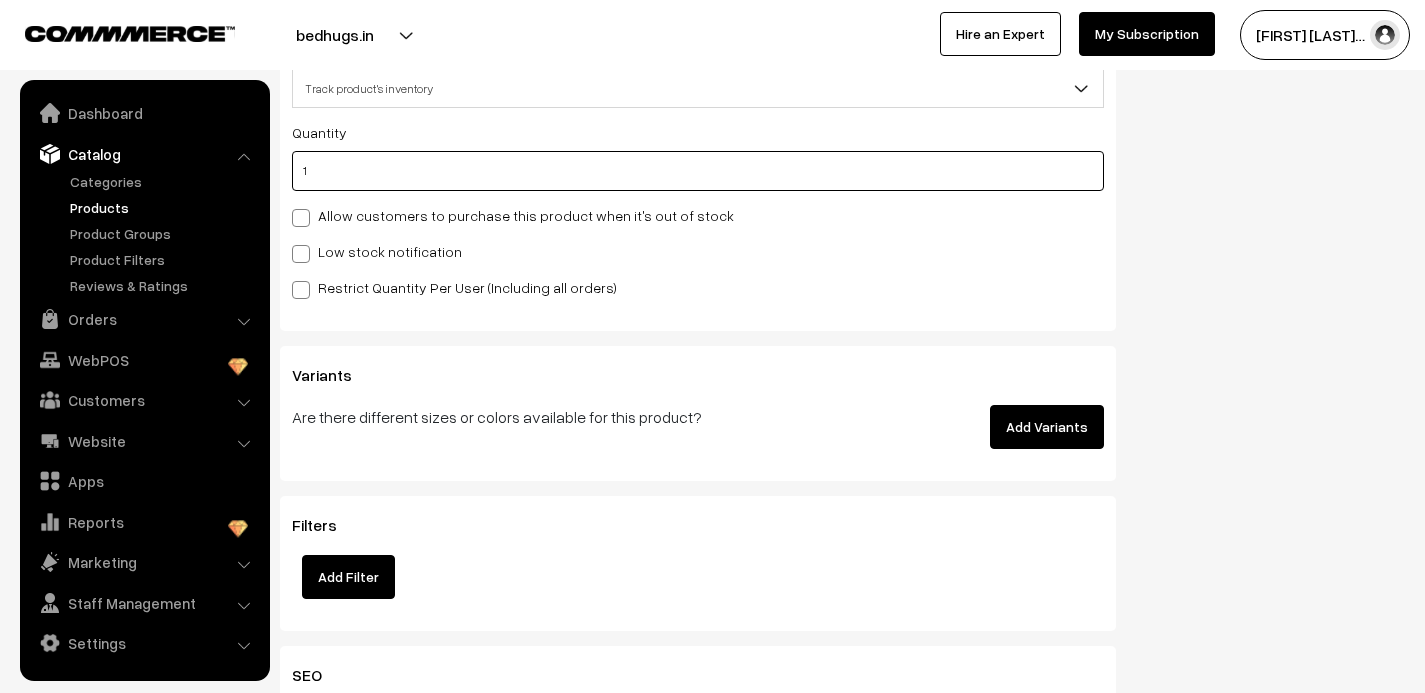 type on "3" 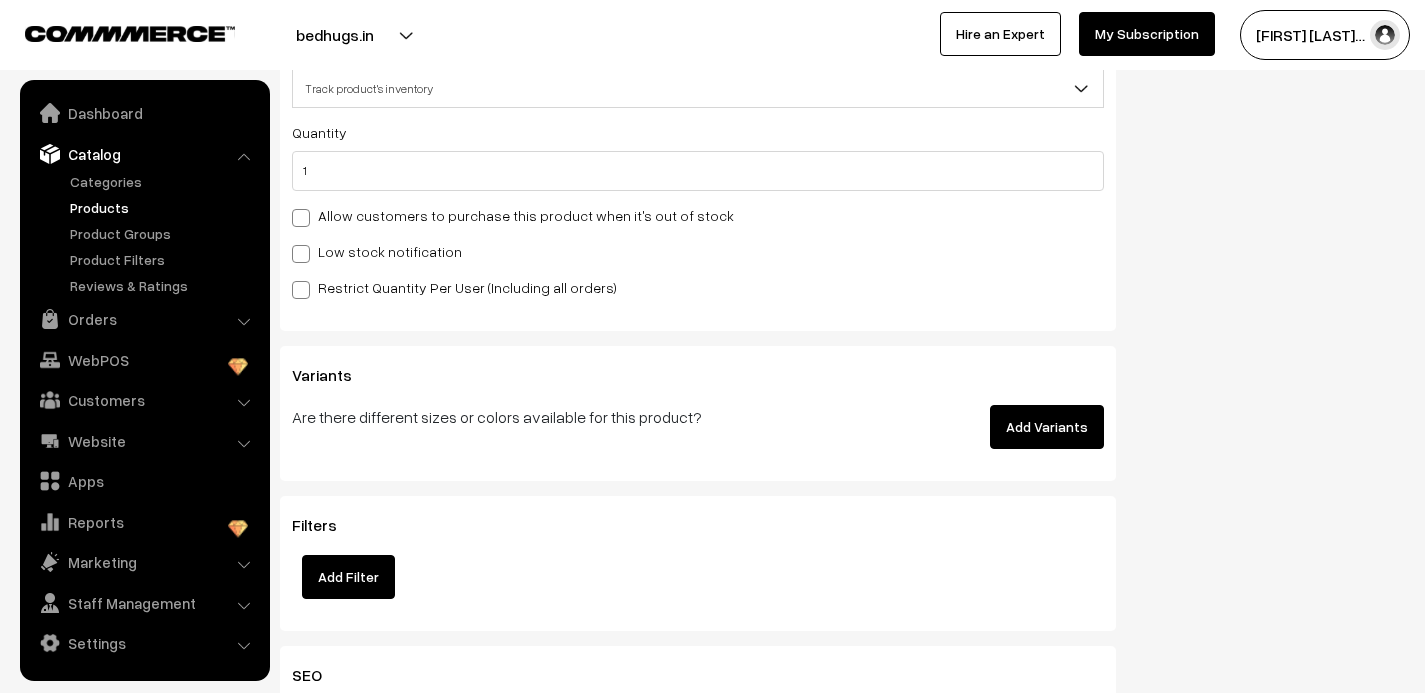 click on "Status
Active
Inactive
Active
Publish Date
Product Type
-- Select --
-- Select --
Filter Color
Hand Picked Related Products
0" at bounding box center [1275, -615] 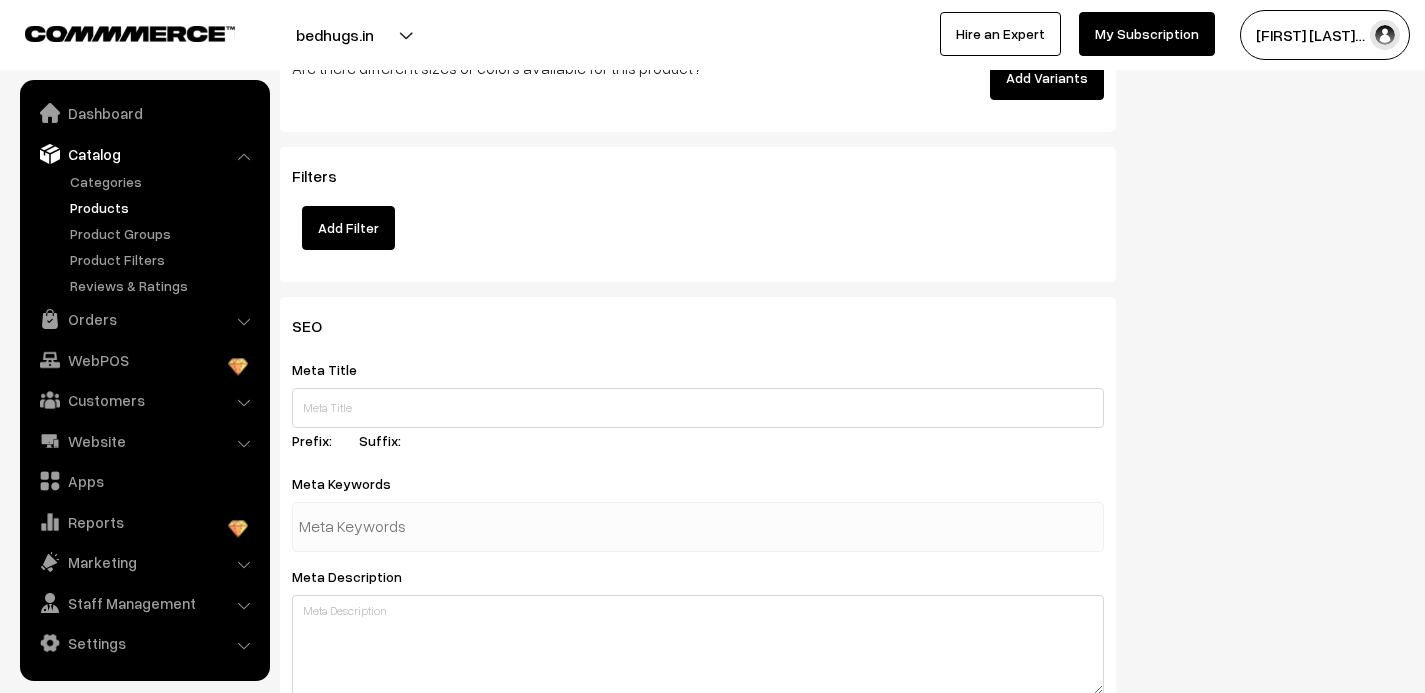 scroll, scrollTop: 2948, scrollLeft: 0, axis: vertical 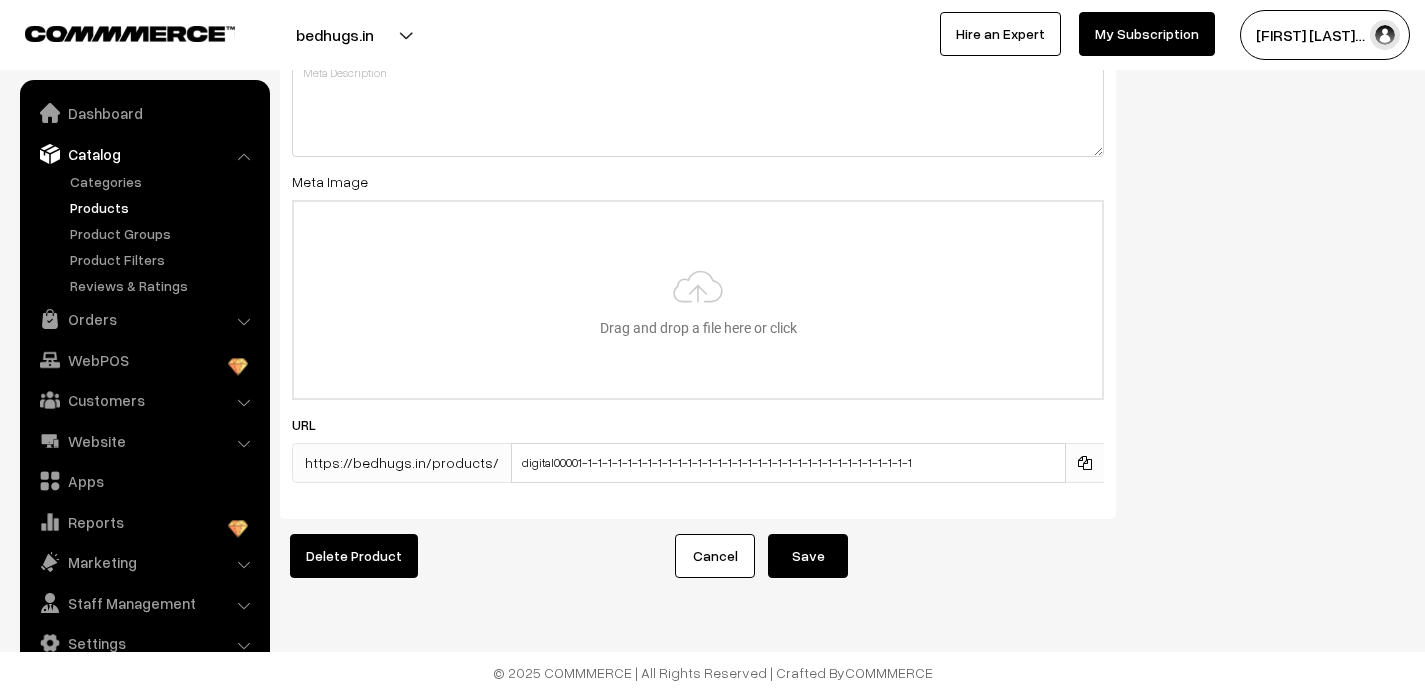 click on "Save" at bounding box center [808, 556] 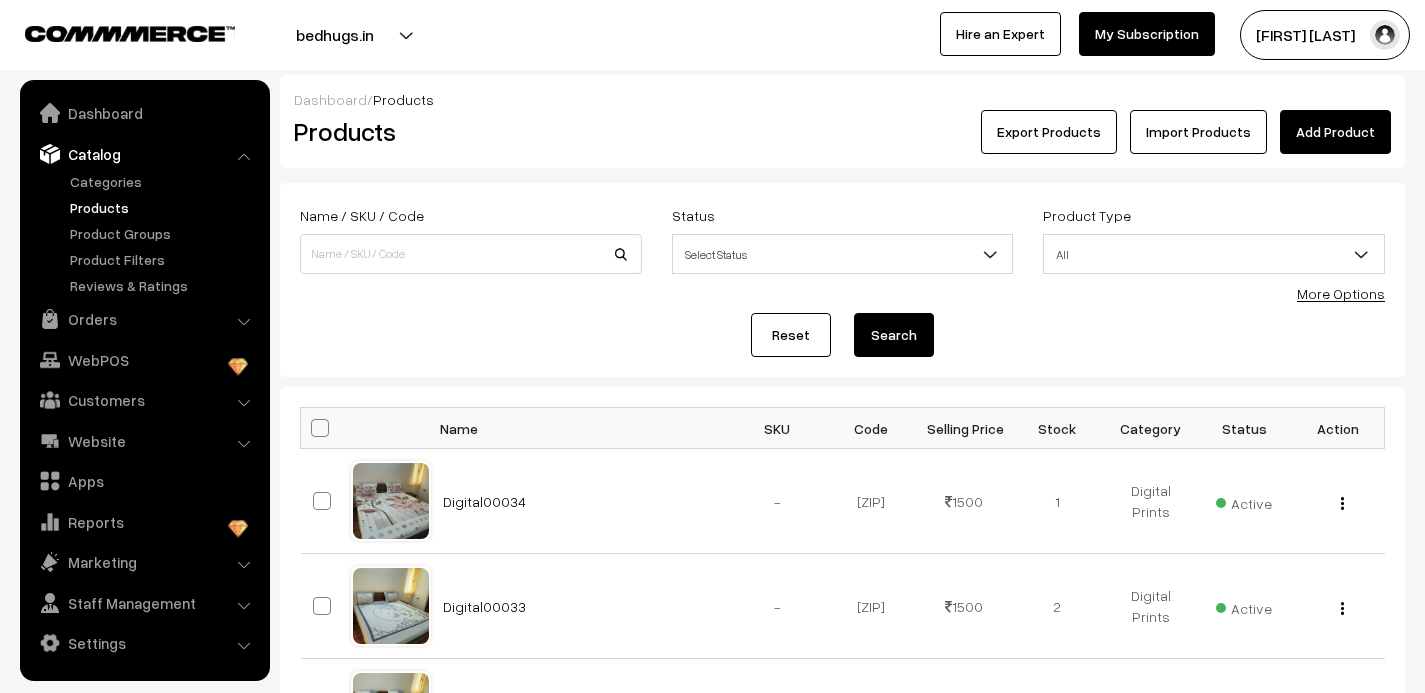 scroll, scrollTop: 104, scrollLeft: 0, axis: vertical 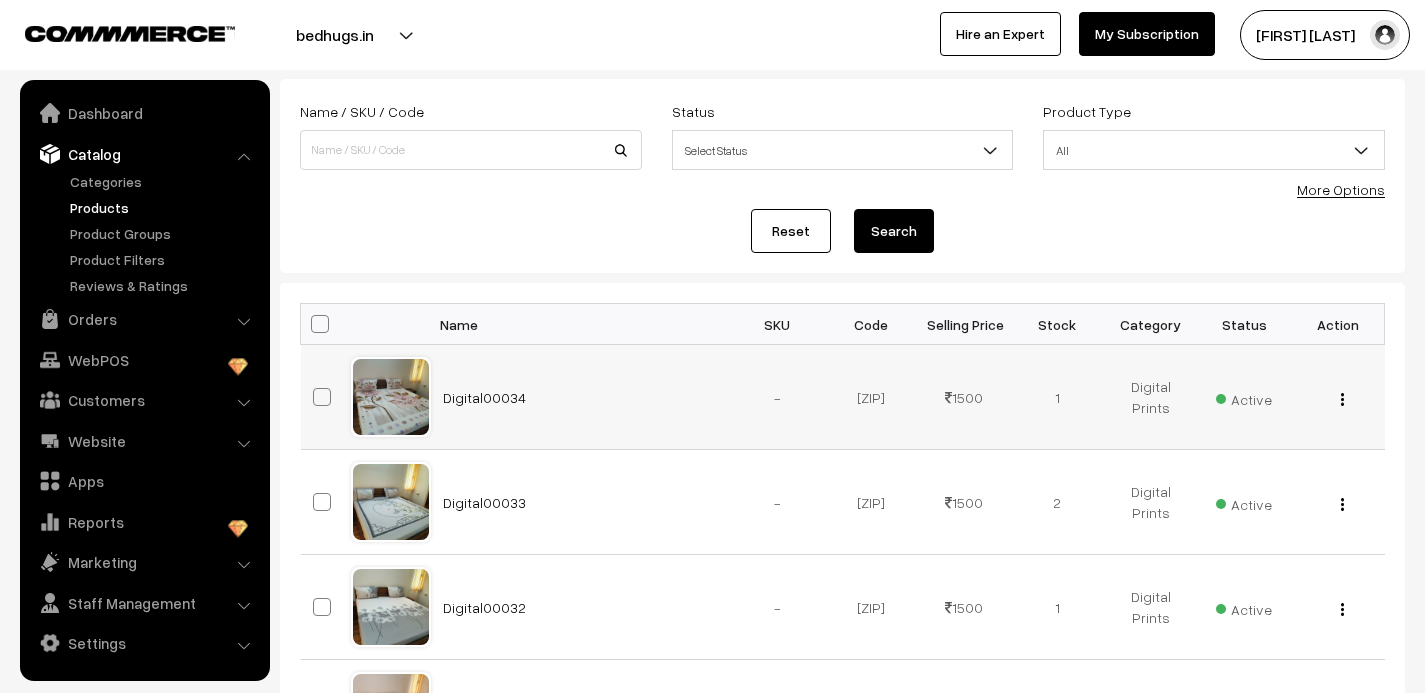 click at bounding box center (1342, 399) 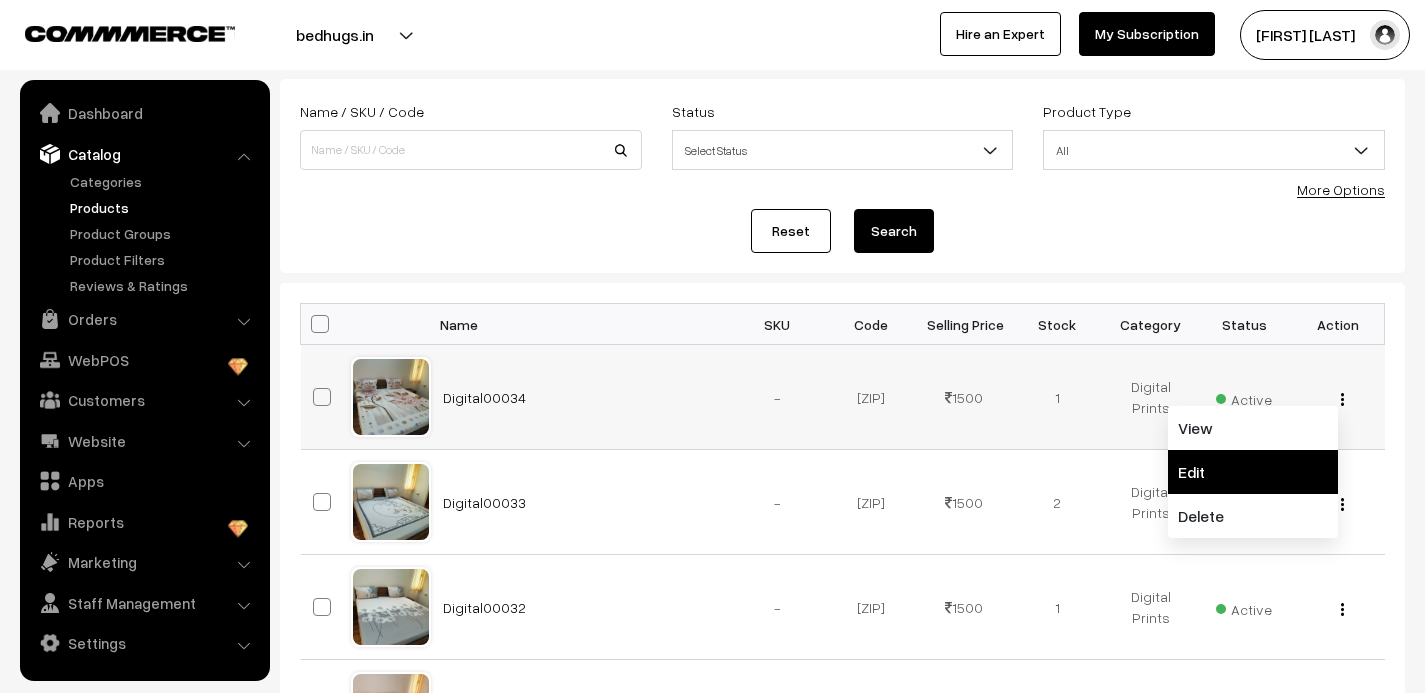 click on "Edit" at bounding box center (1253, 472) 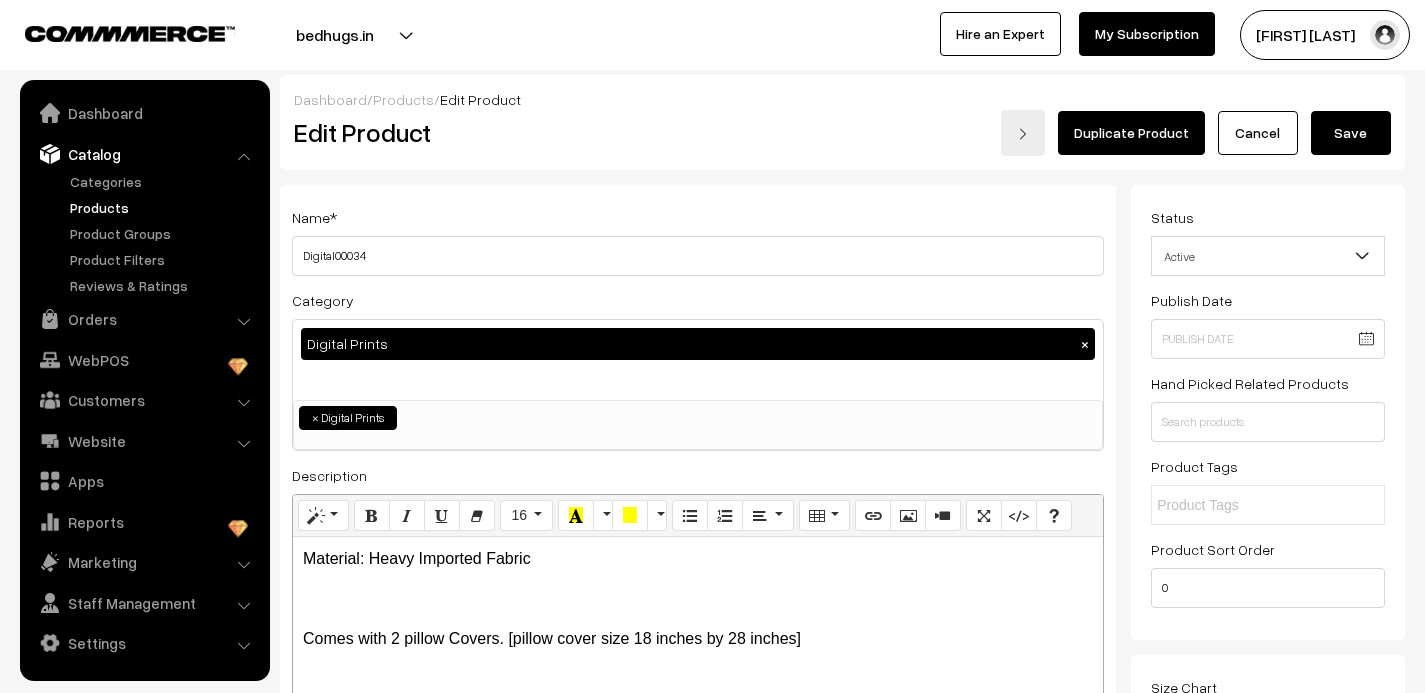 scroll, scrollTop: 0, scrollLeft: 0, axis: both 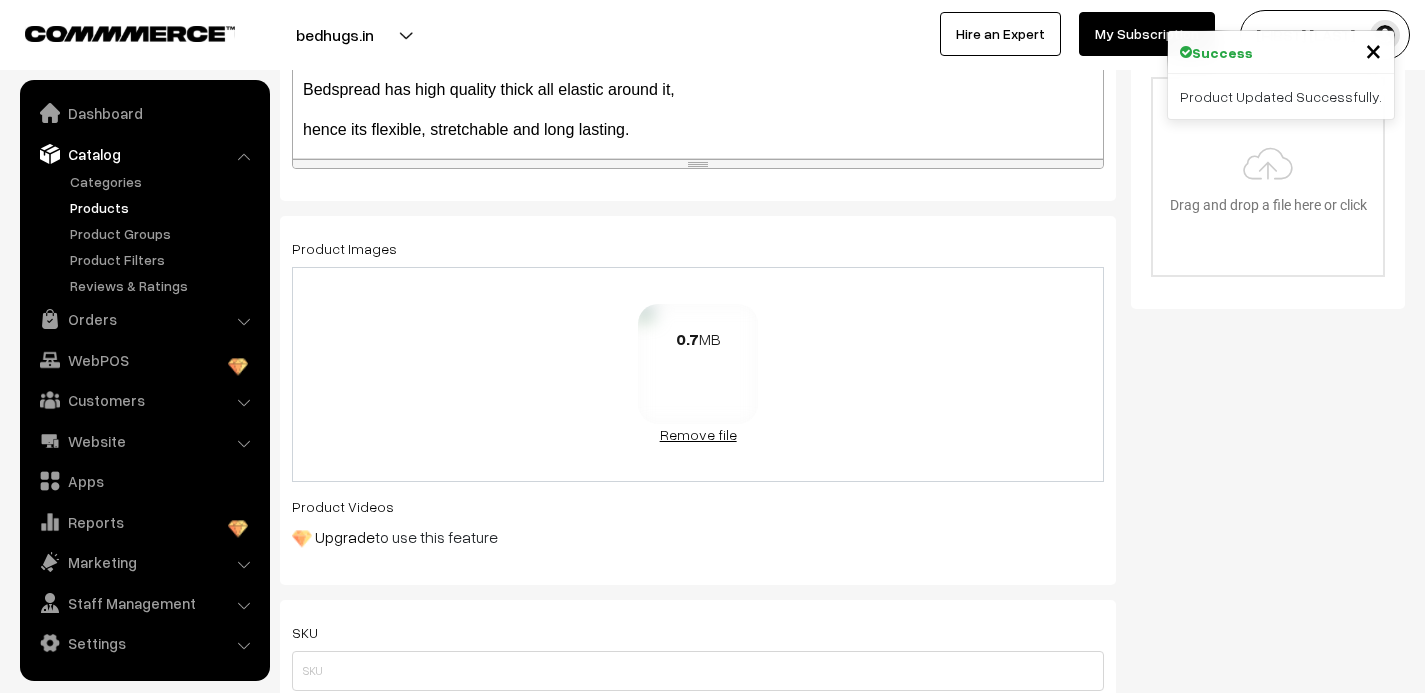 click on "Remove file" at bounding box center (698, 434) 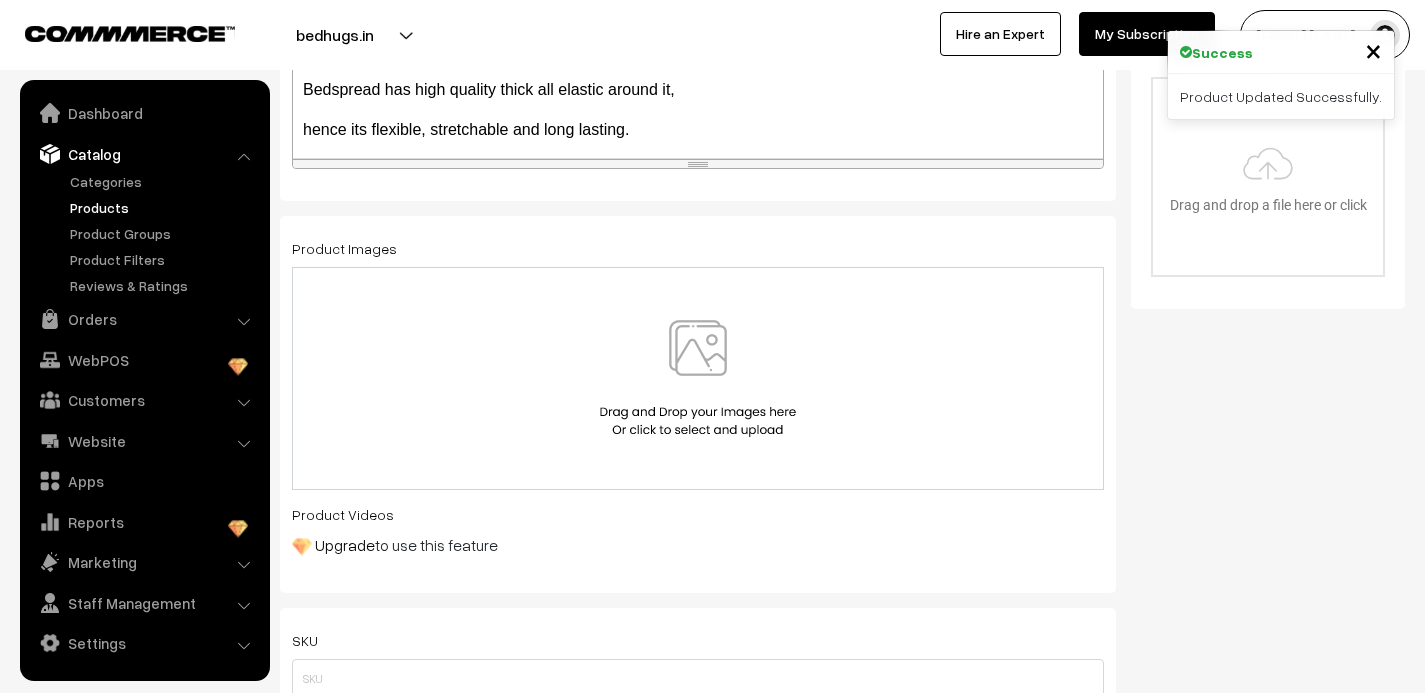 click at bounding box center (698, 378) 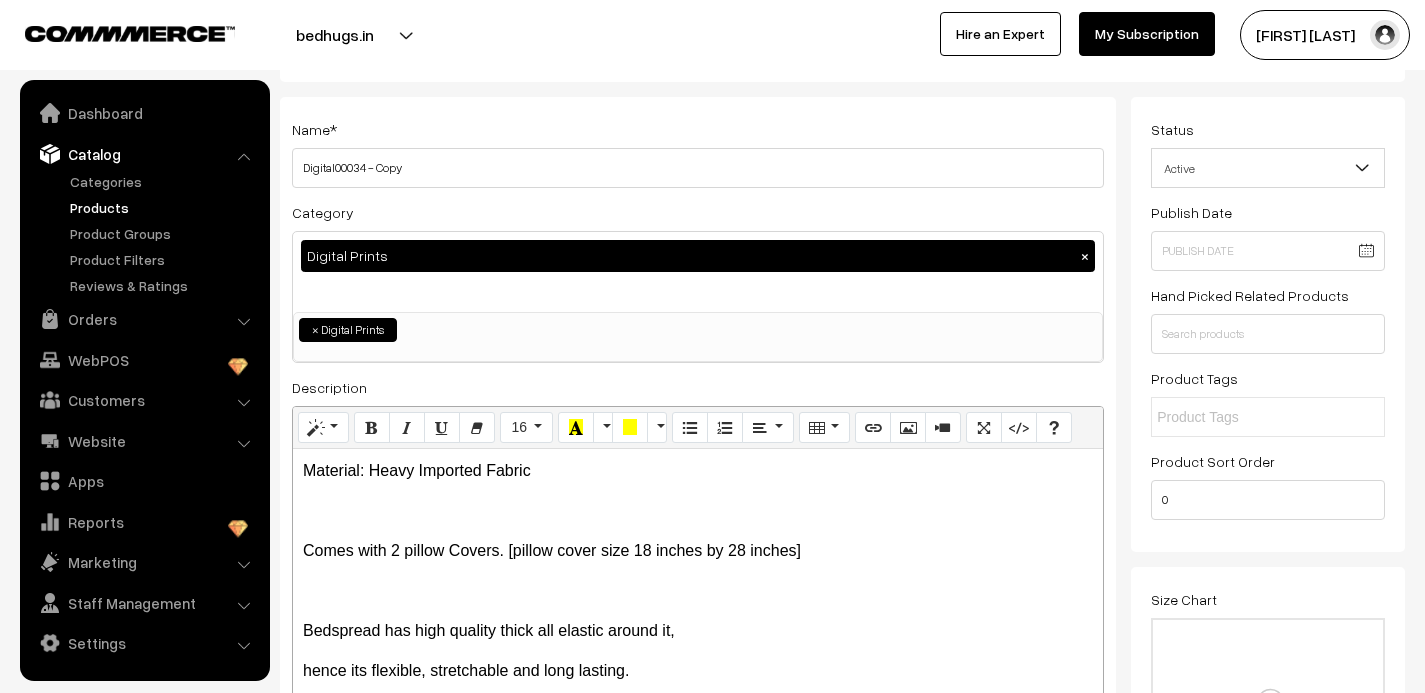 scroll, scrollTop: 0, scrollLeft: 0, axis: both 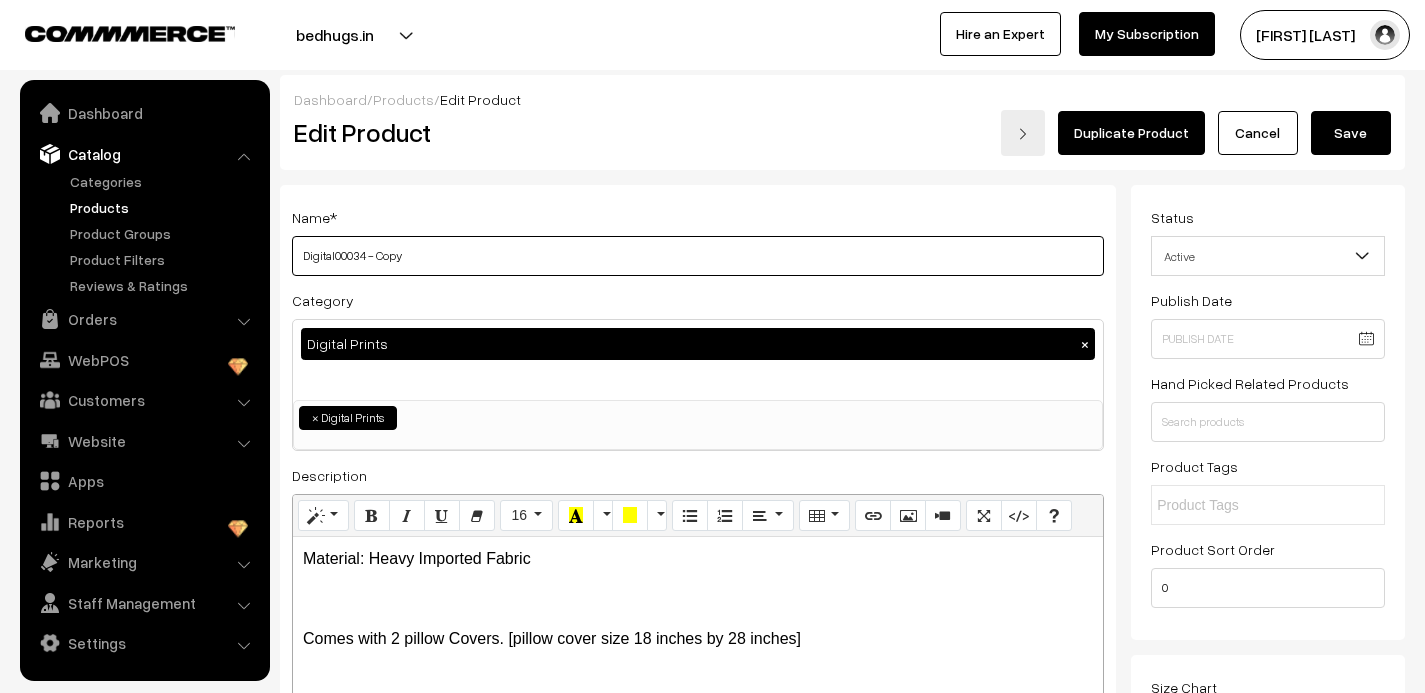 click on "Digital00034 - Copy" at bounding box center [698, 256] 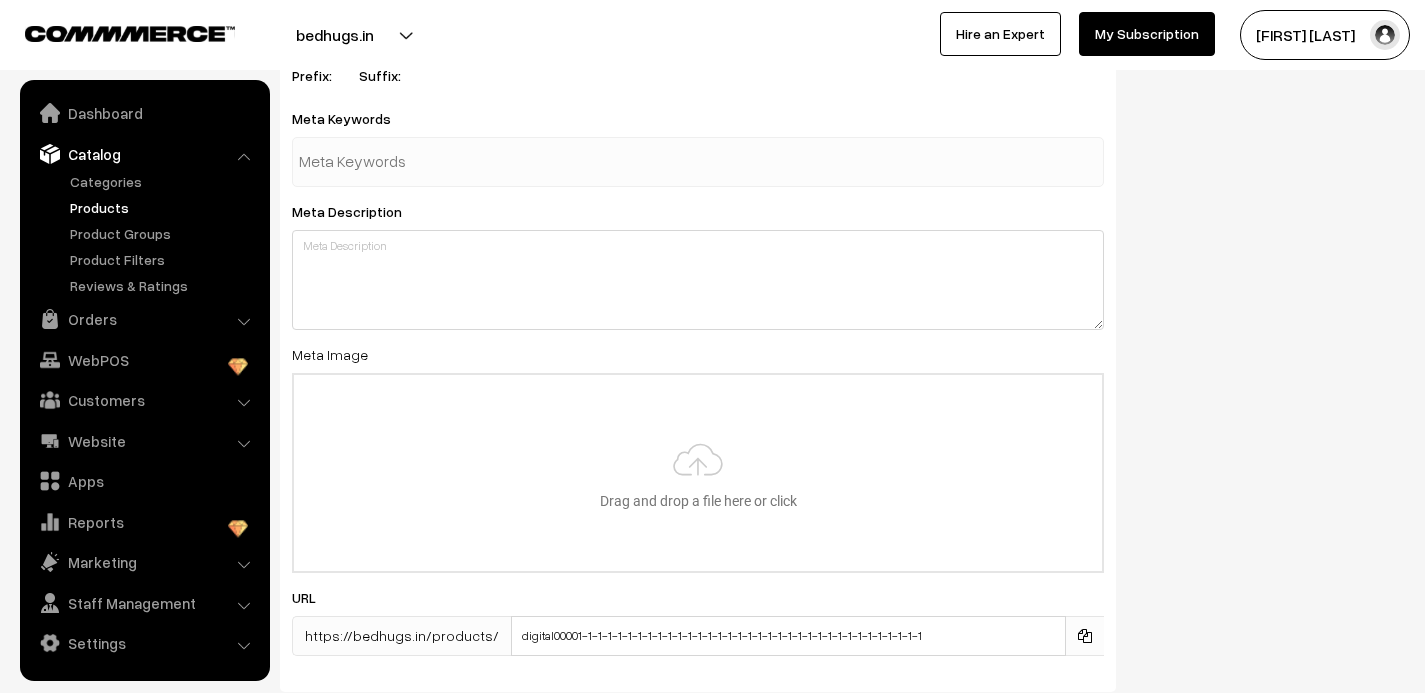 scroll, scrollTop: 2948, scrollLeft: 0, axis: vertical 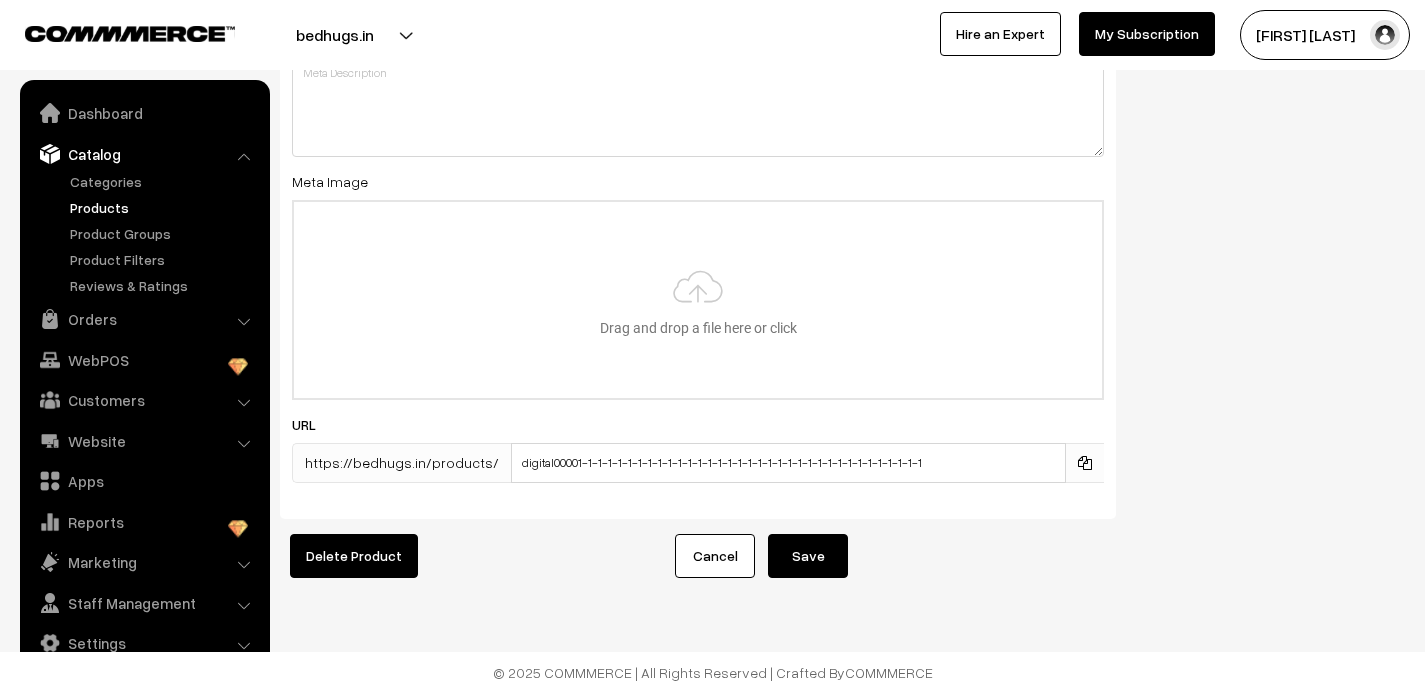 type on "Digital00035" 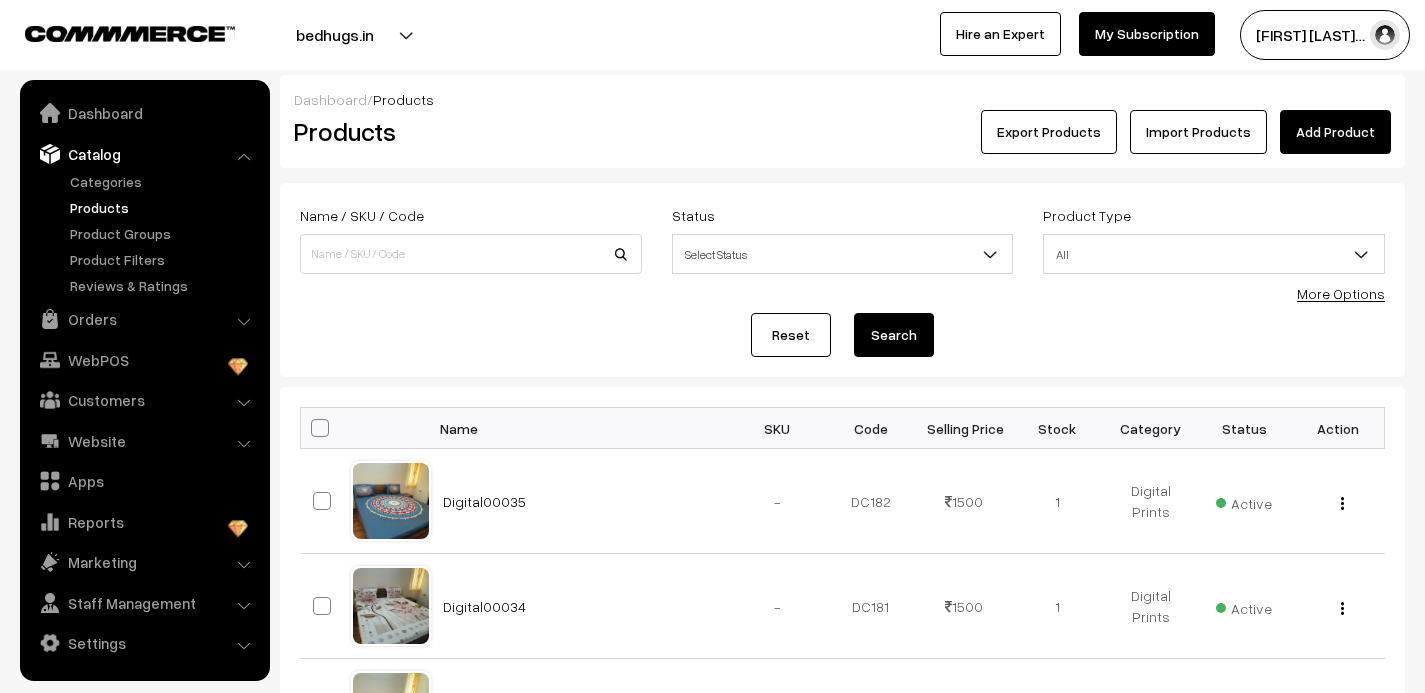 scroll, scrollTop: 0, scrollLeft: 0, axis: both 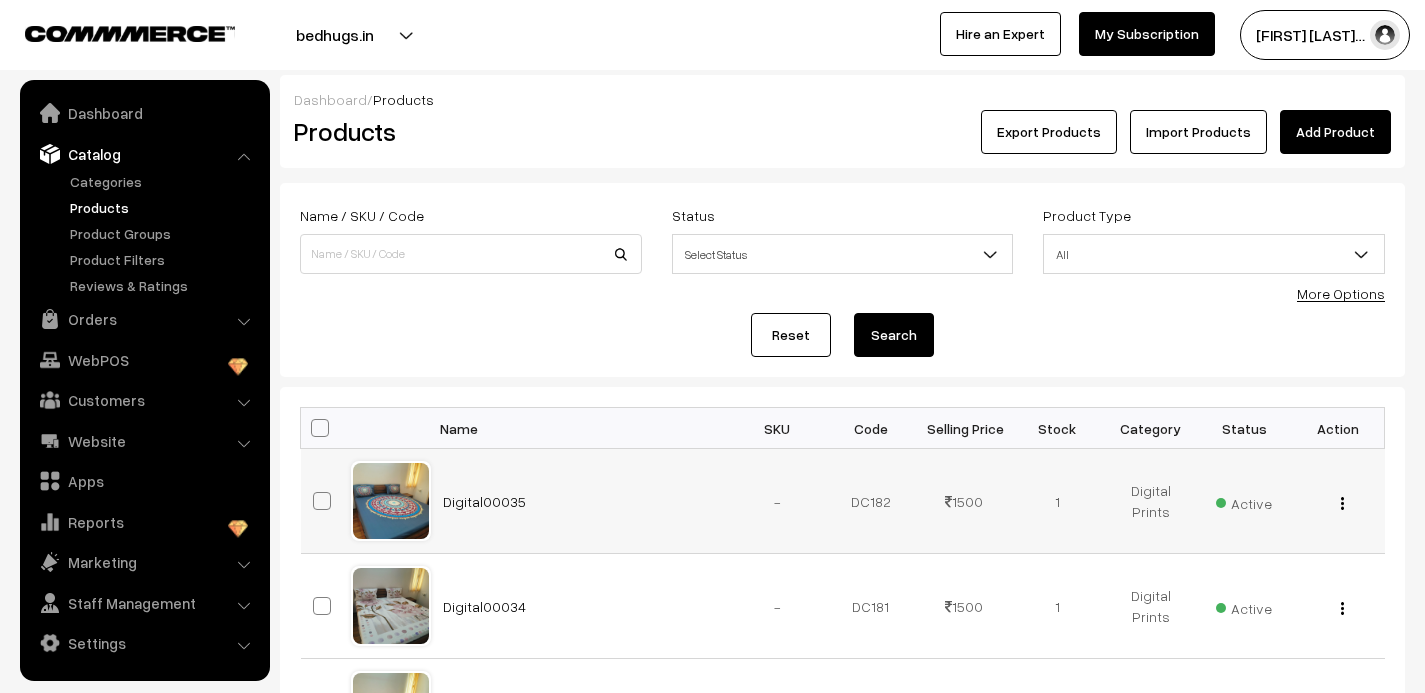 click at bounding box center (1342, 503) 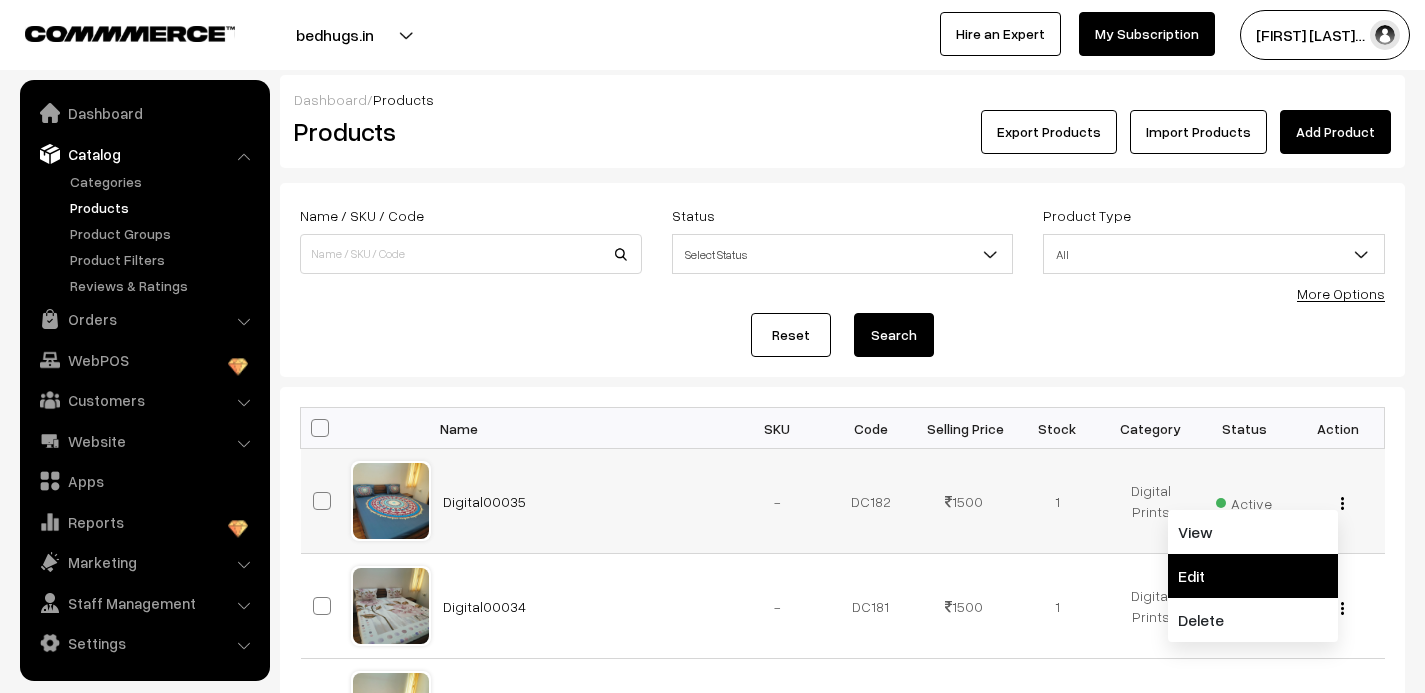 click on "Edit" at bounding box center [1253, 576] 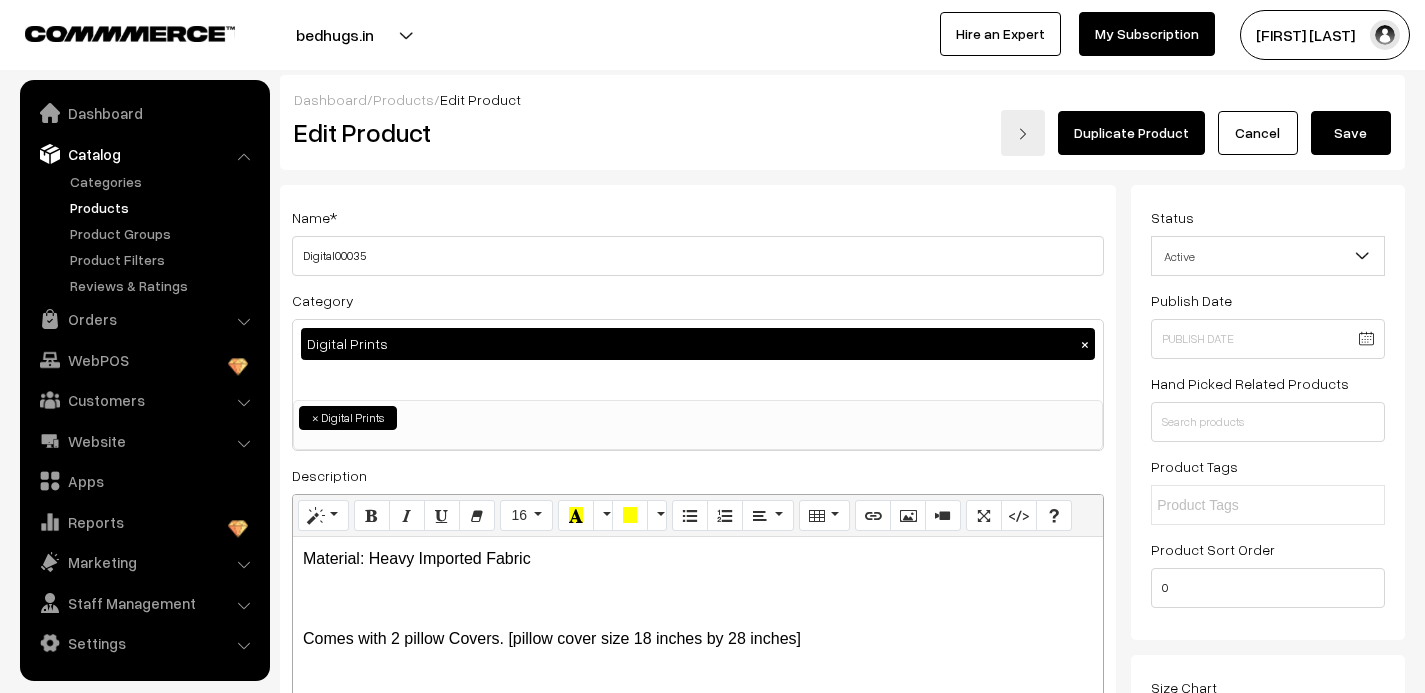 click on "Duplicate Product" at bounding box center (1131, 133) 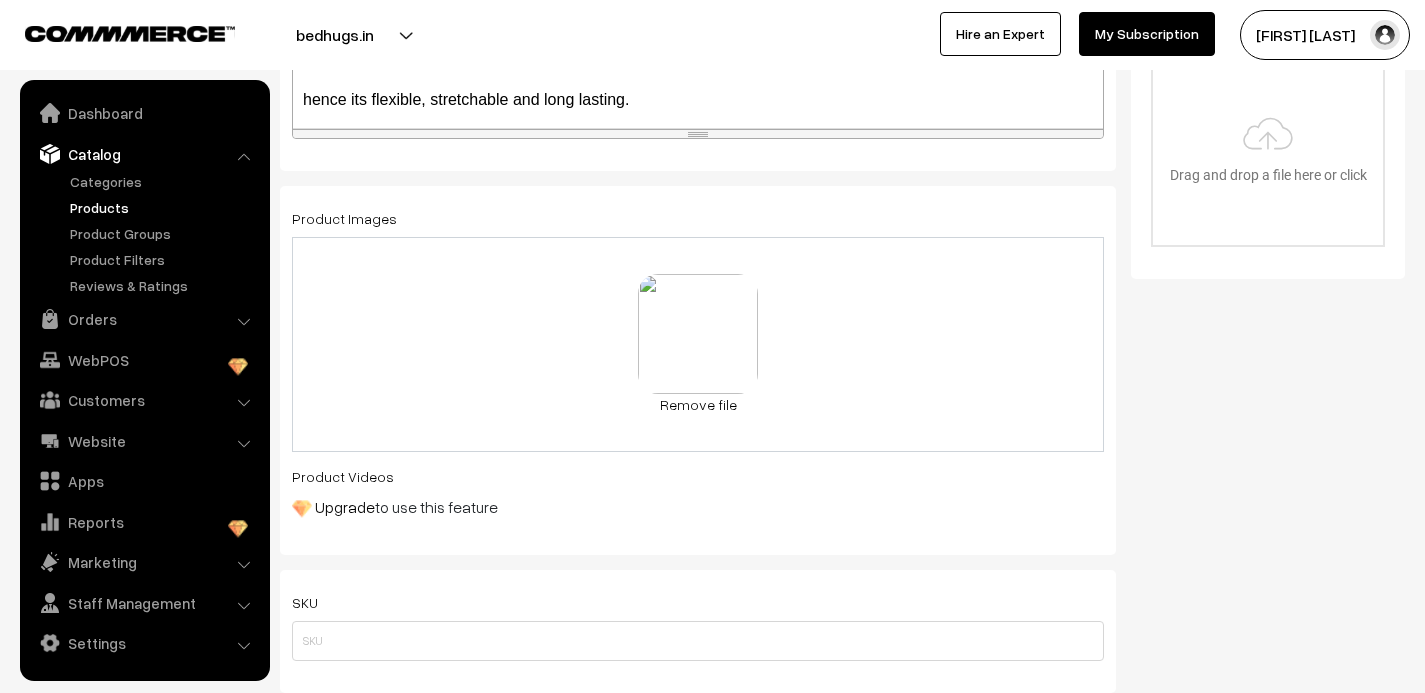 scroll, scrollTop: 672, scrollLeft: 0, axis: vertical 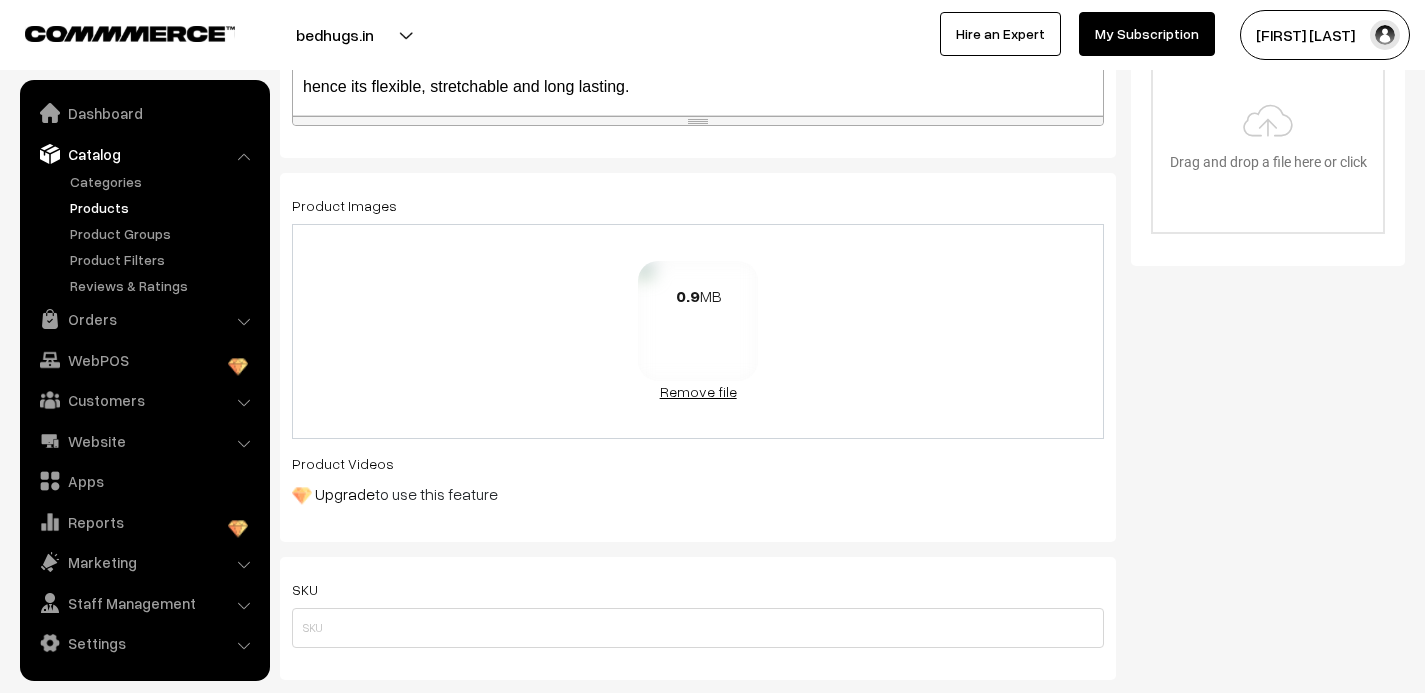 click on "Remove file" at bounding box center (698, 391) 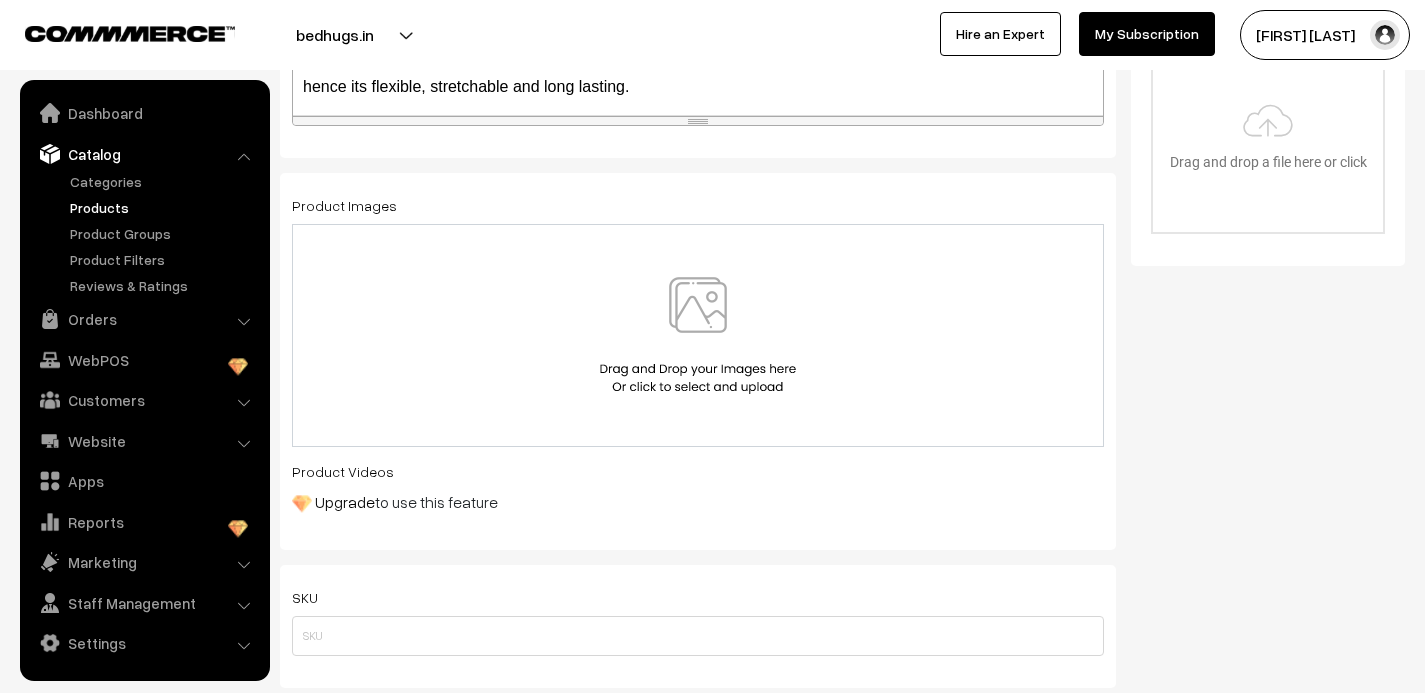 click at bounding box center [698, 335] 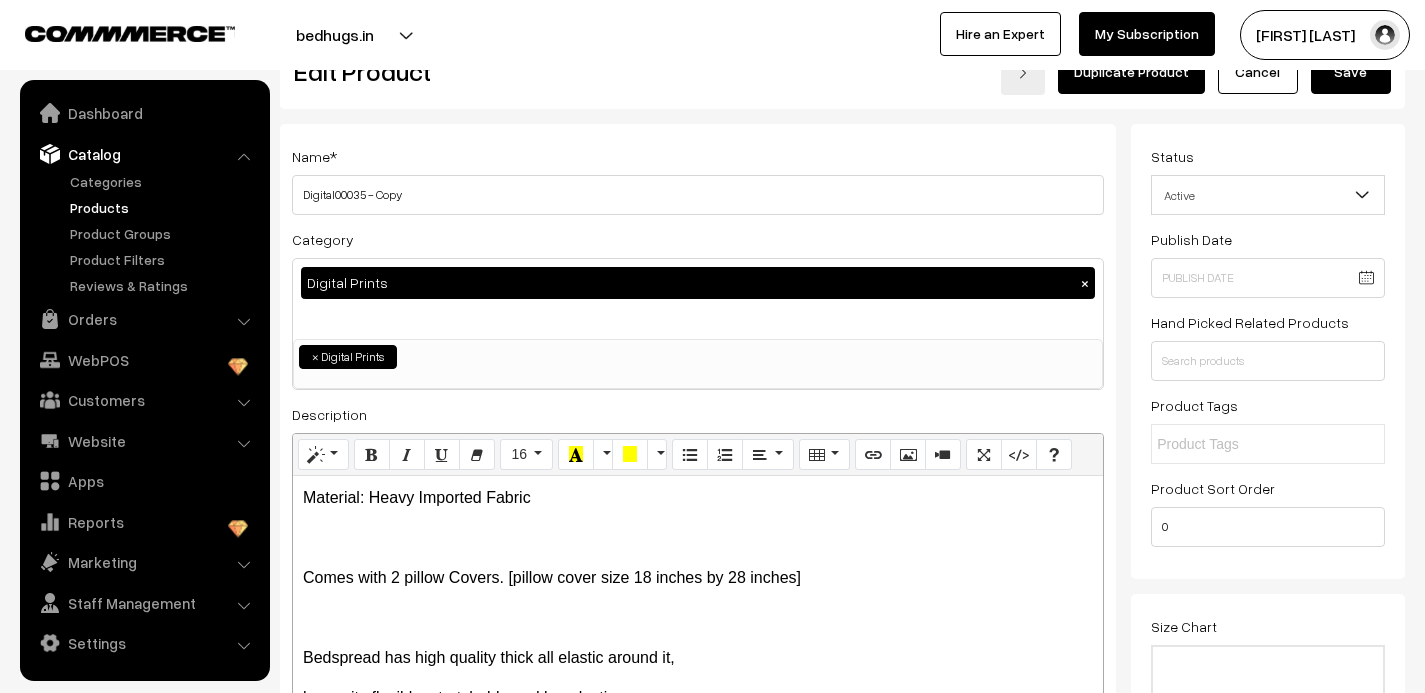 scroll, scrollTop: 0, scrollLeft: 0, axis: both 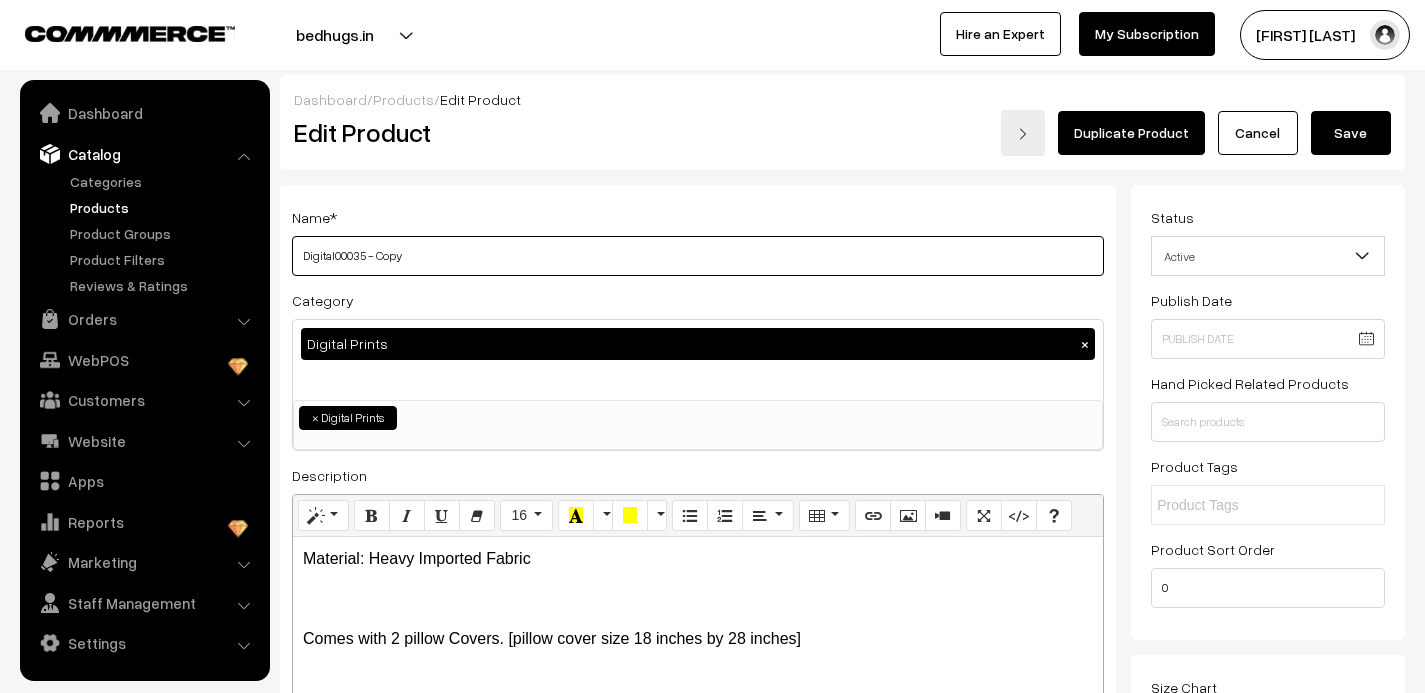 click on "Digital00035 - Copy" at bounding box center (698, 256) 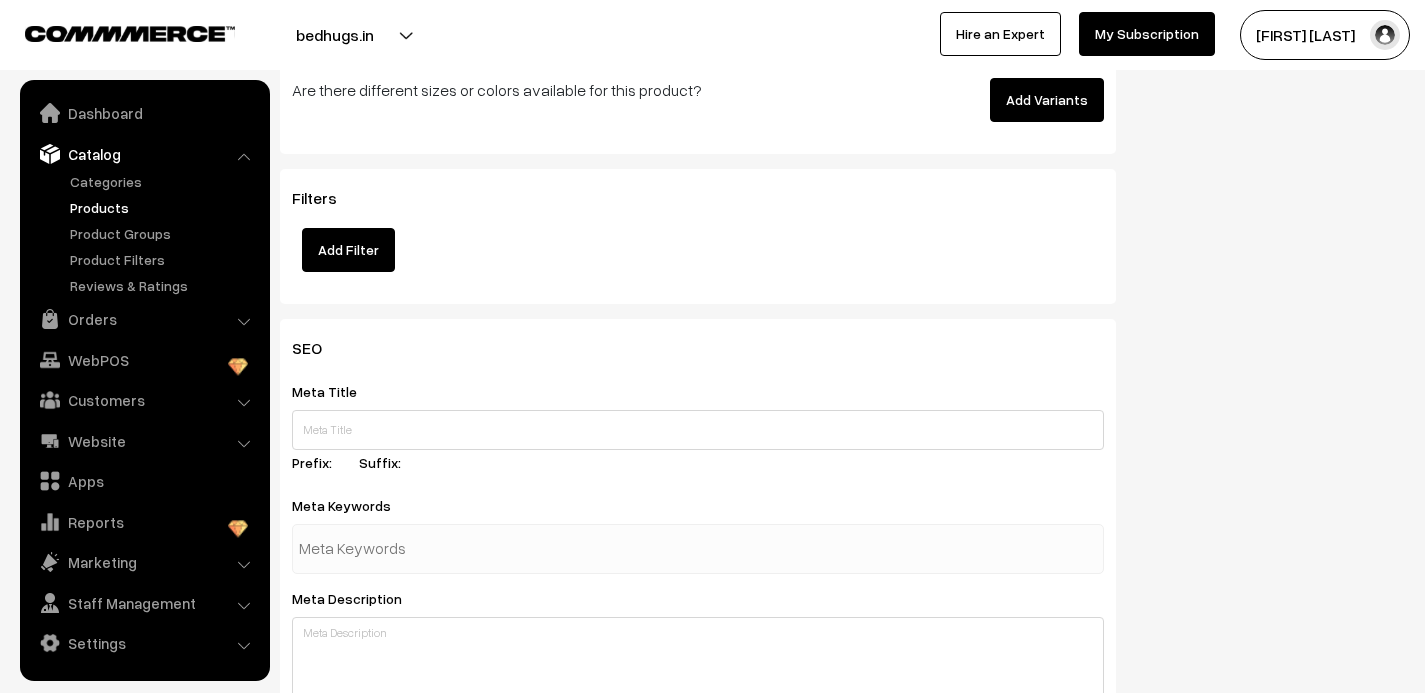 scroll, scrollTop: 2948, scrollLeft: 0, axis: vertical 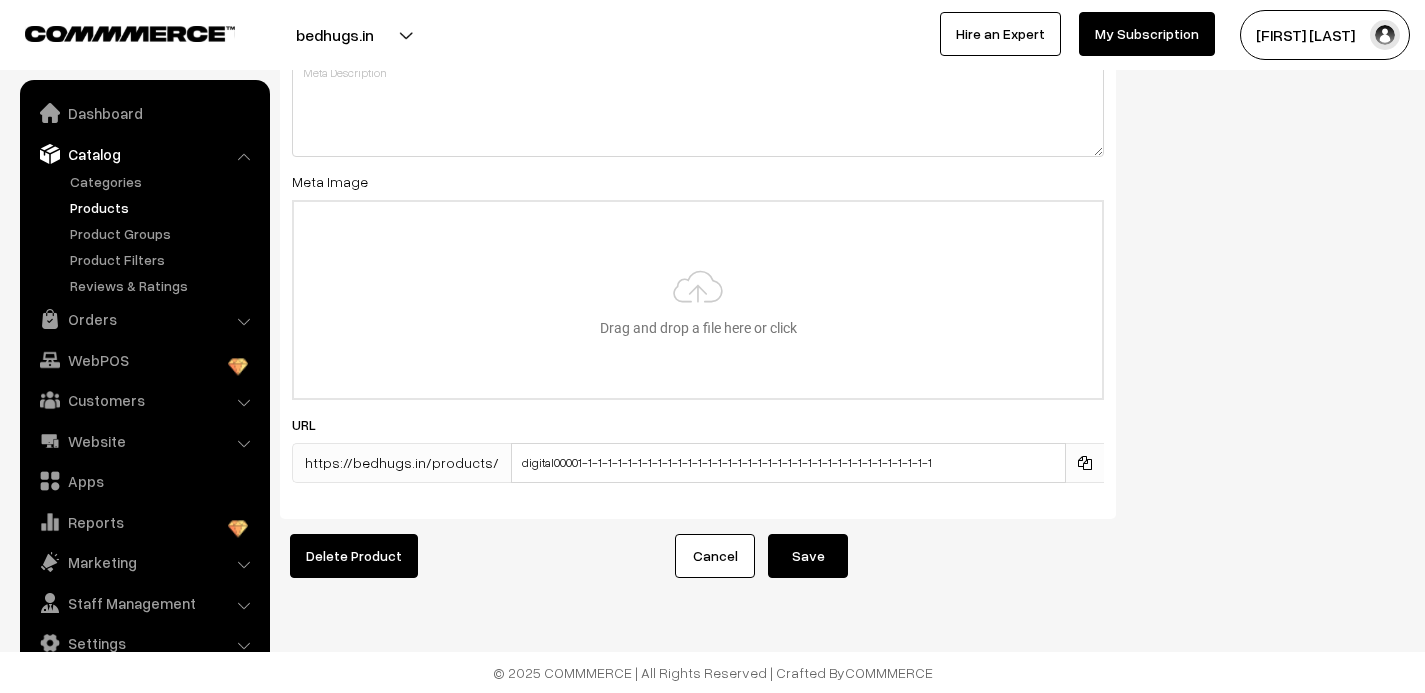 type on "Digital00036" 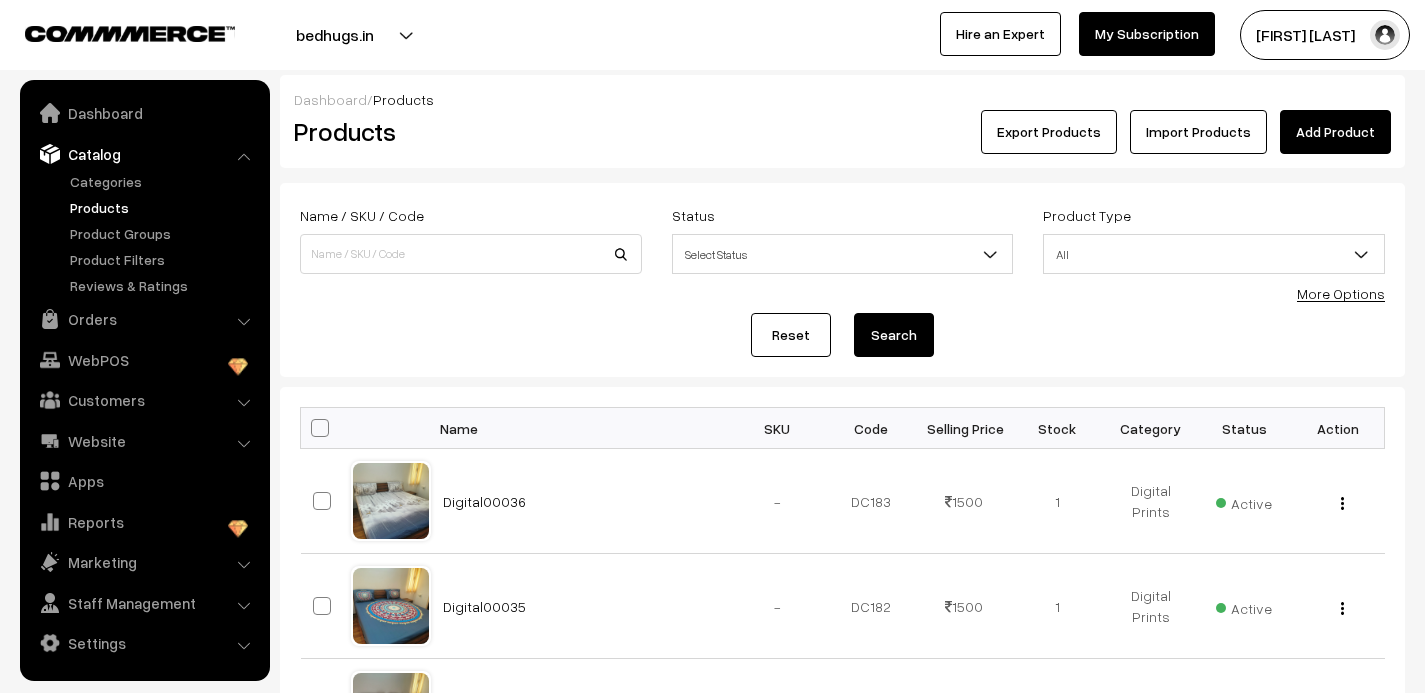scroll, scrollTop: 0, scrollLeft: 0, axis: both 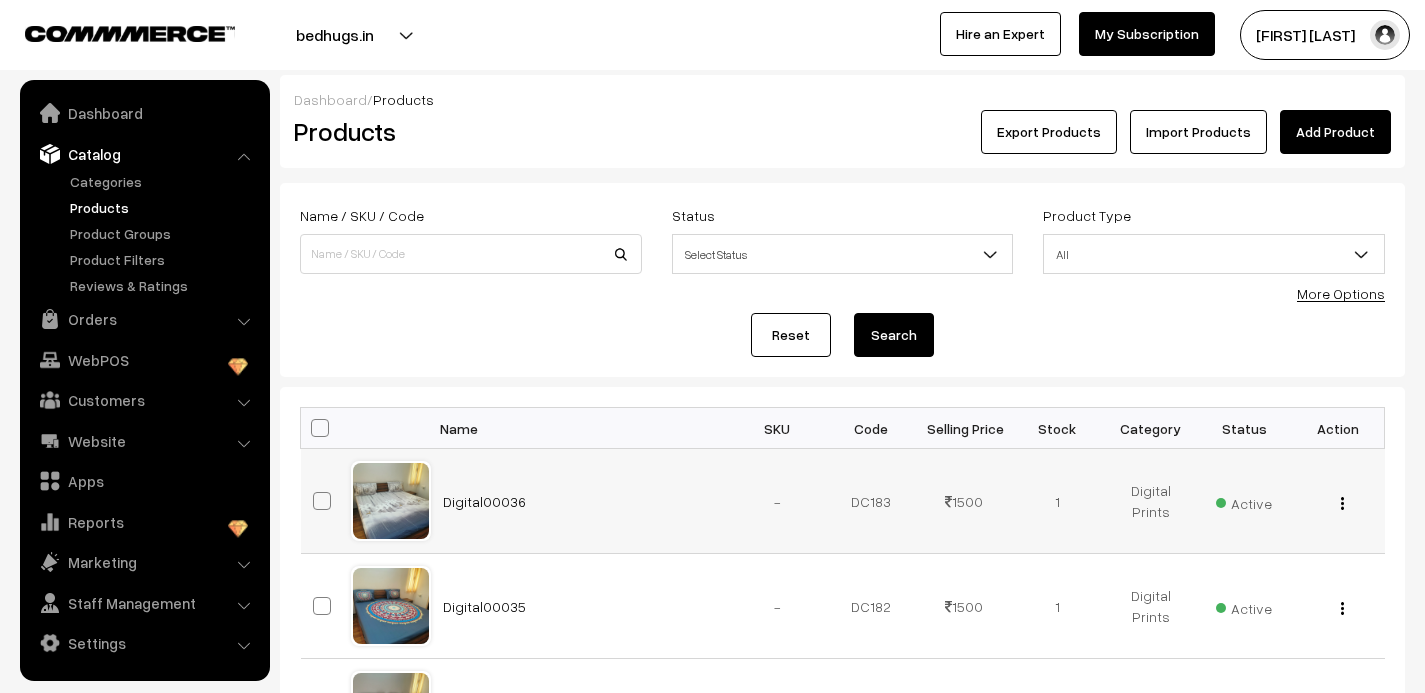 click at bounding box center (1342, 503) 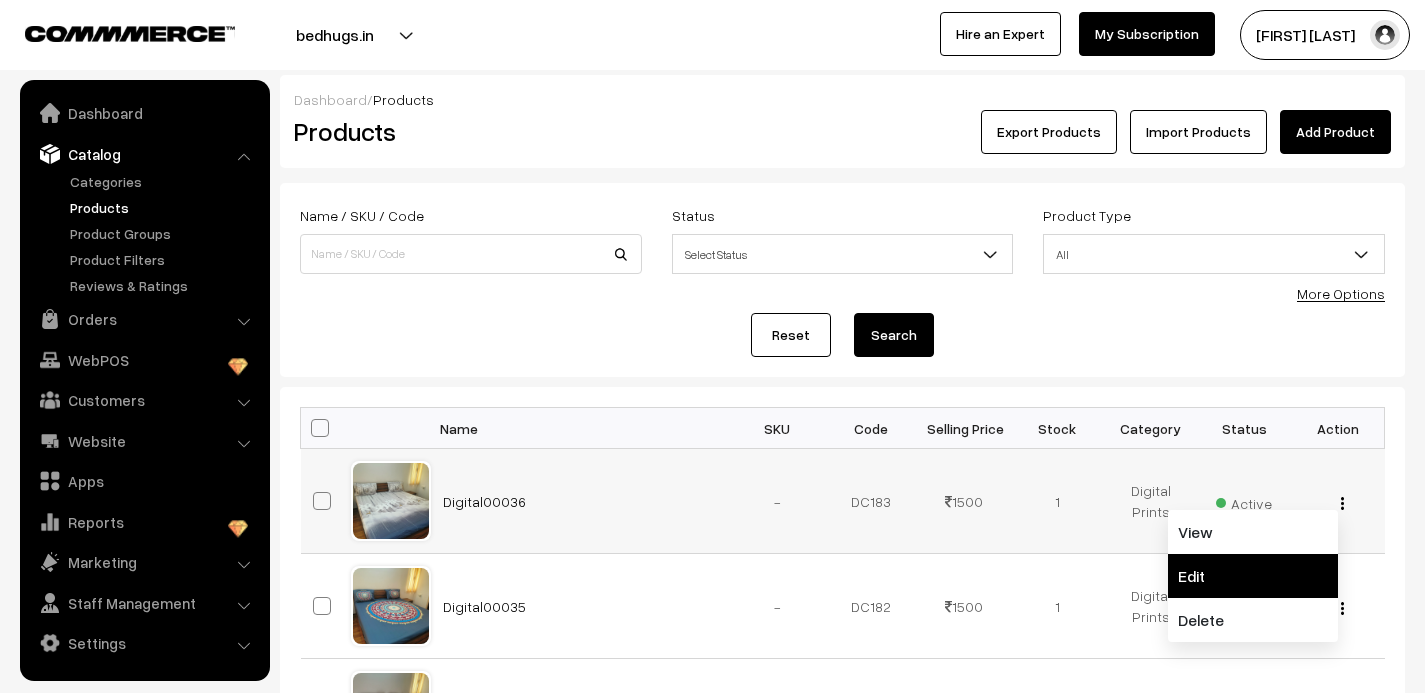 click on "Edit" at bounding box center (1253, 576) 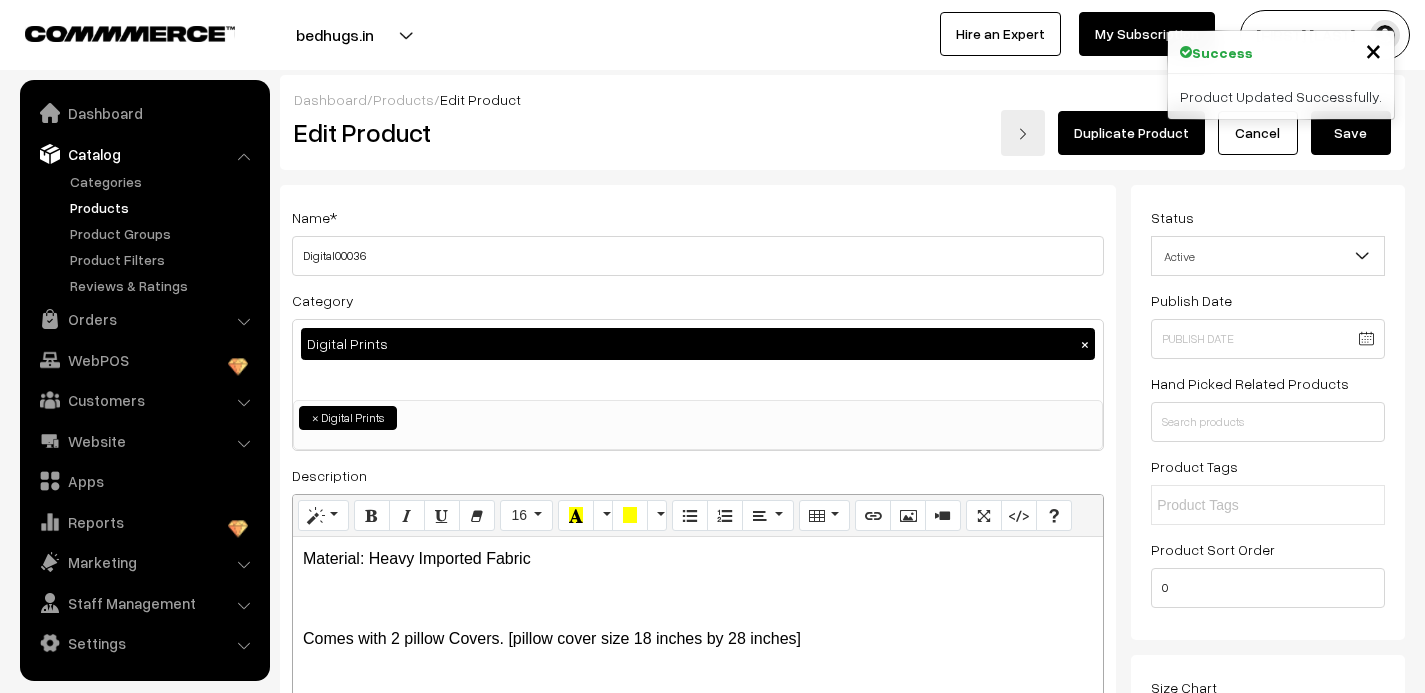 scroll, scrollTop: 0, scrollLeft: 0, axis: both 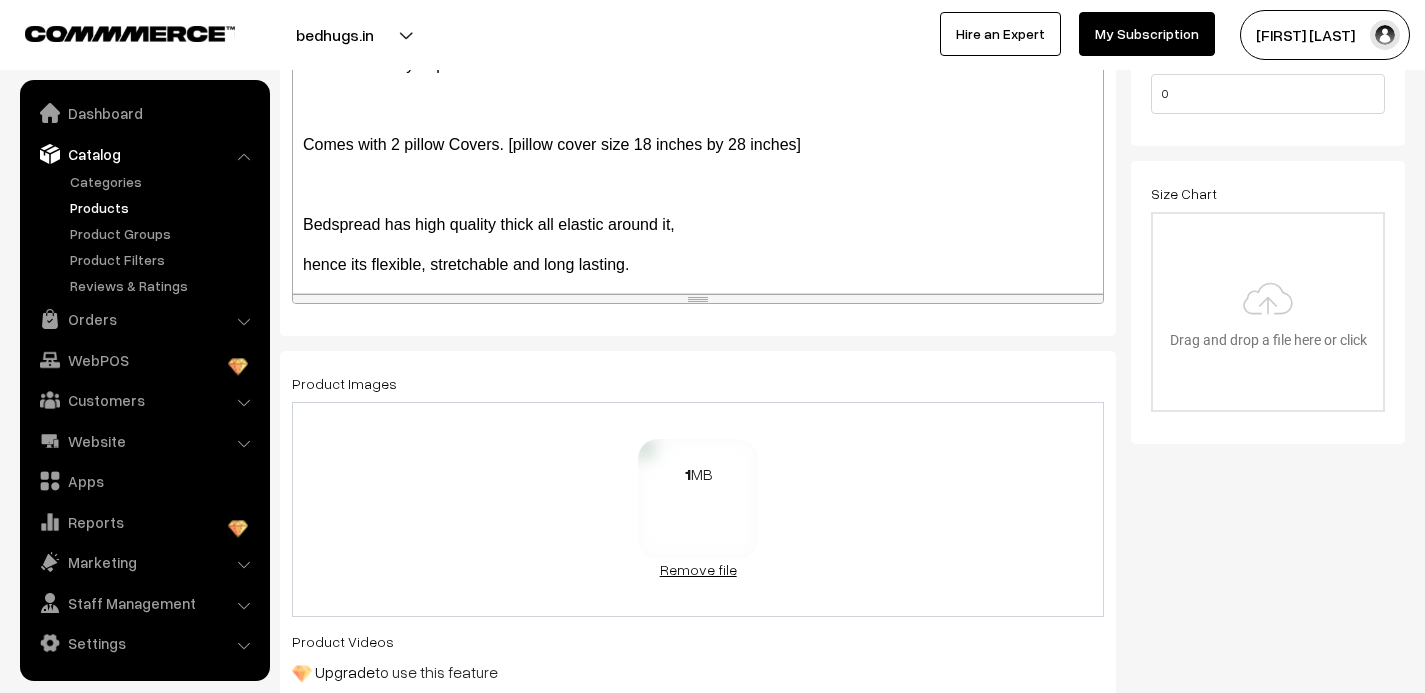 click on "Remove file" at bounding box center (698, 569) 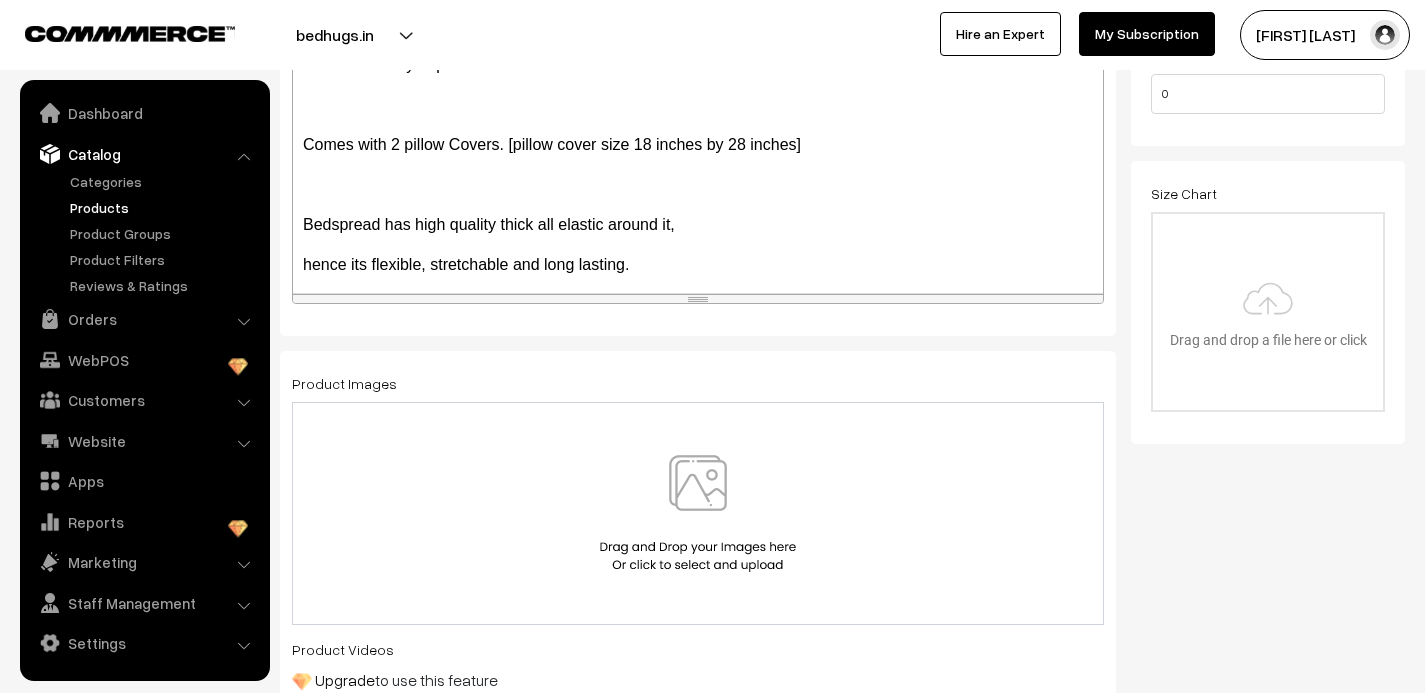 click at bounding box center [698, 513] 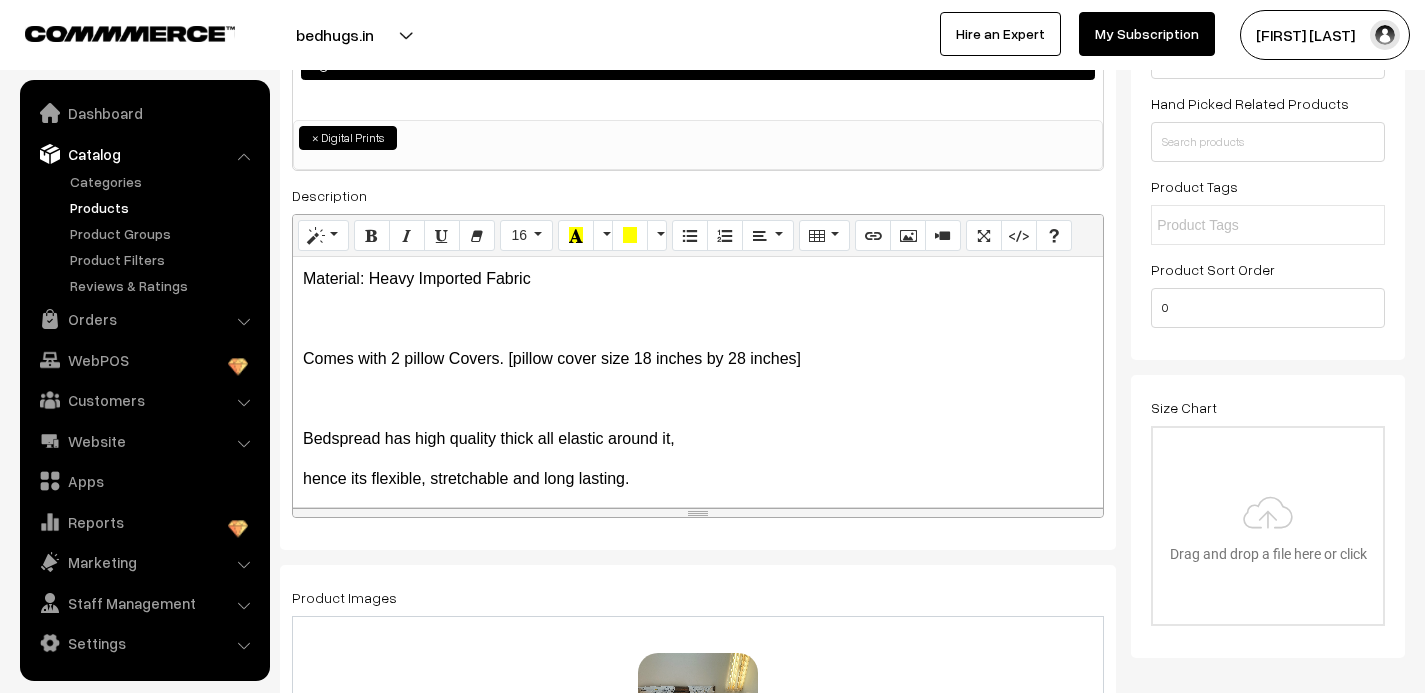 scroll, scrollTop: 0, scrollLeft: 0, axis: both 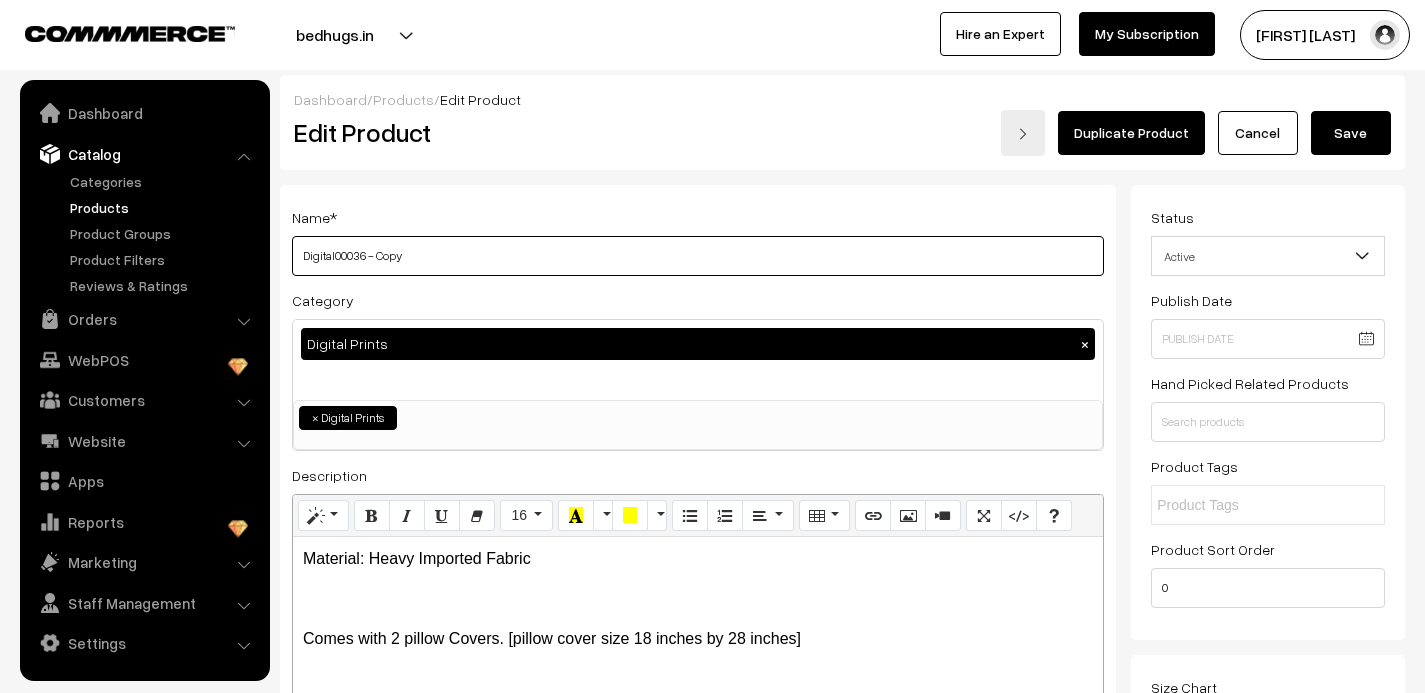 click on "Digital00036 - Copy" at bounding box center (698, 256) 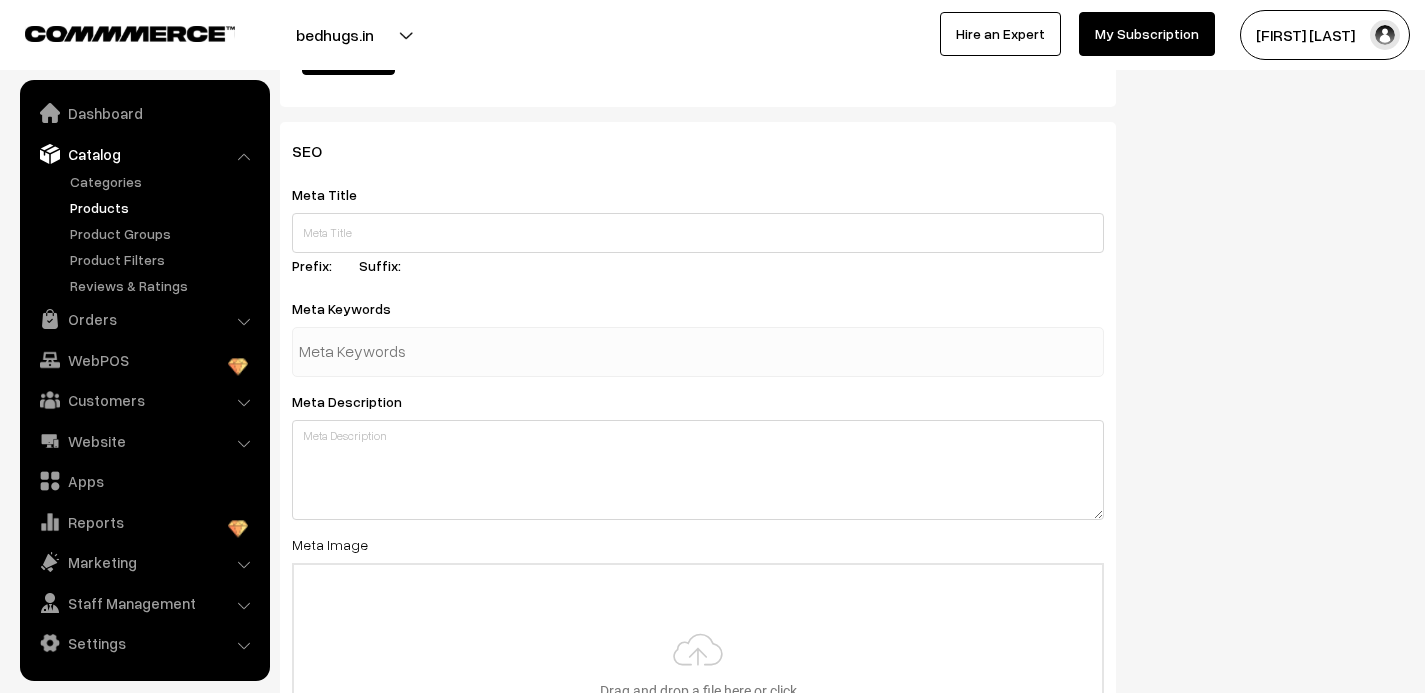 scroll, scrollTop: 2948, scrollLeft: 0, axis: vertical 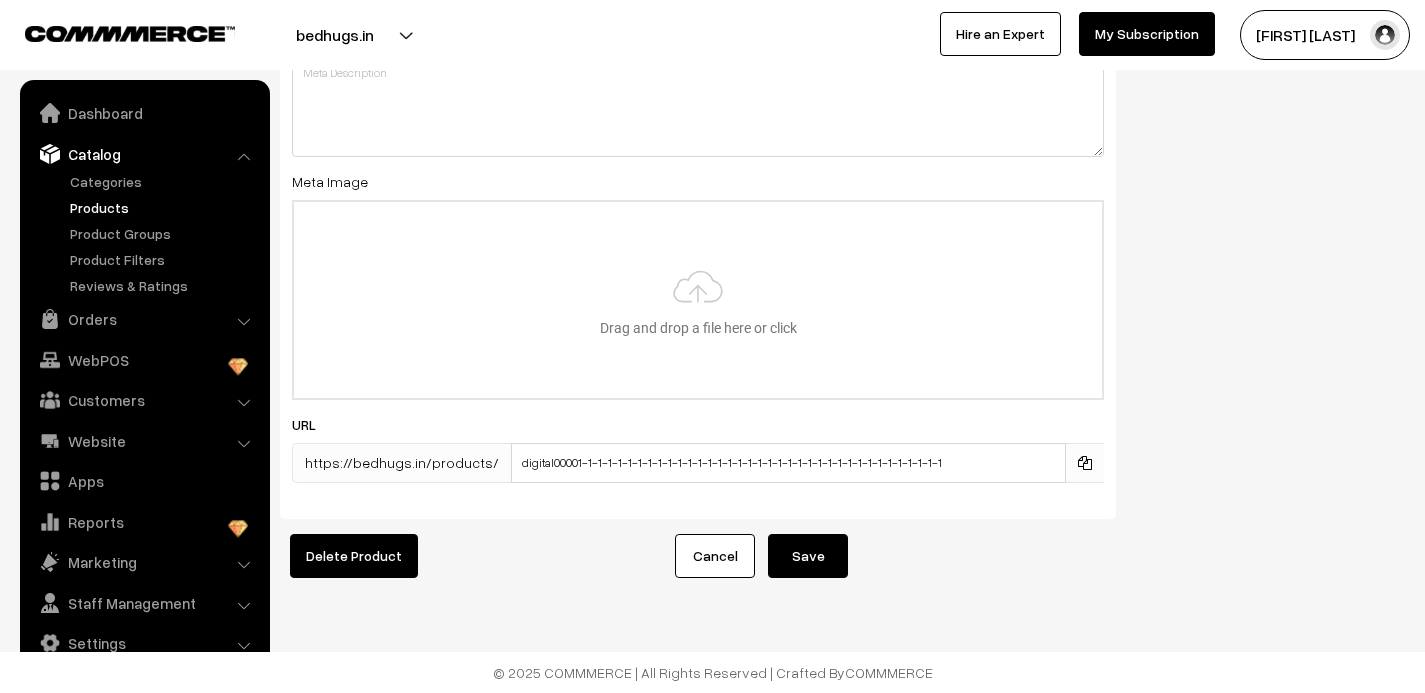 type on "Digital00037" 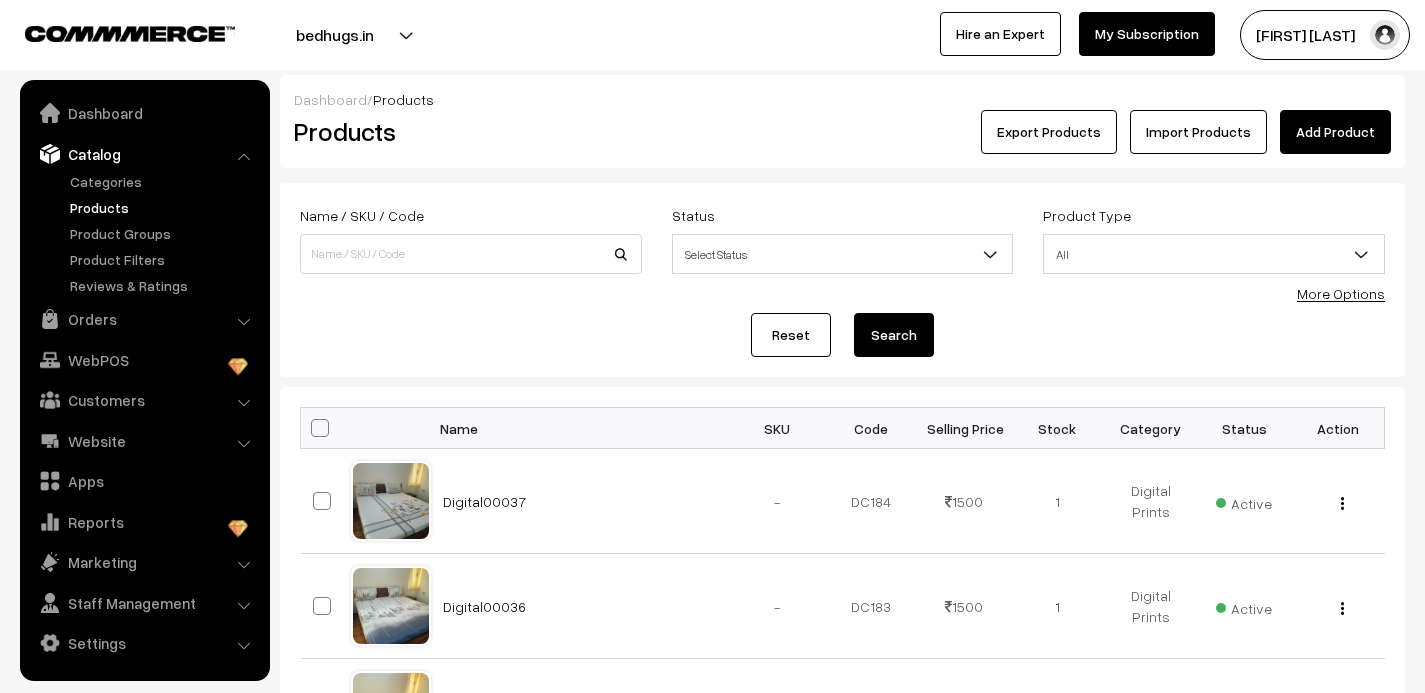 scroll, scrollTop: 0, scrollLeft: 0, axis: both 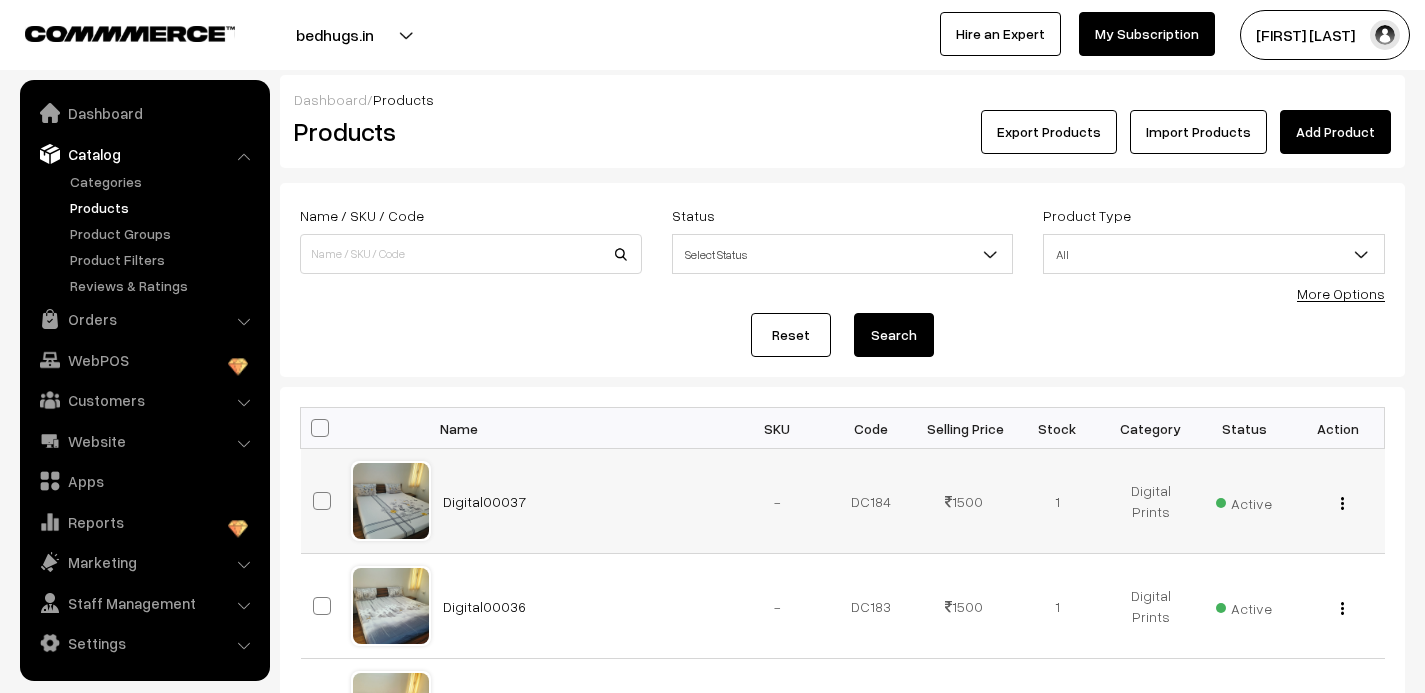 click at bounding box center [1342, 503] 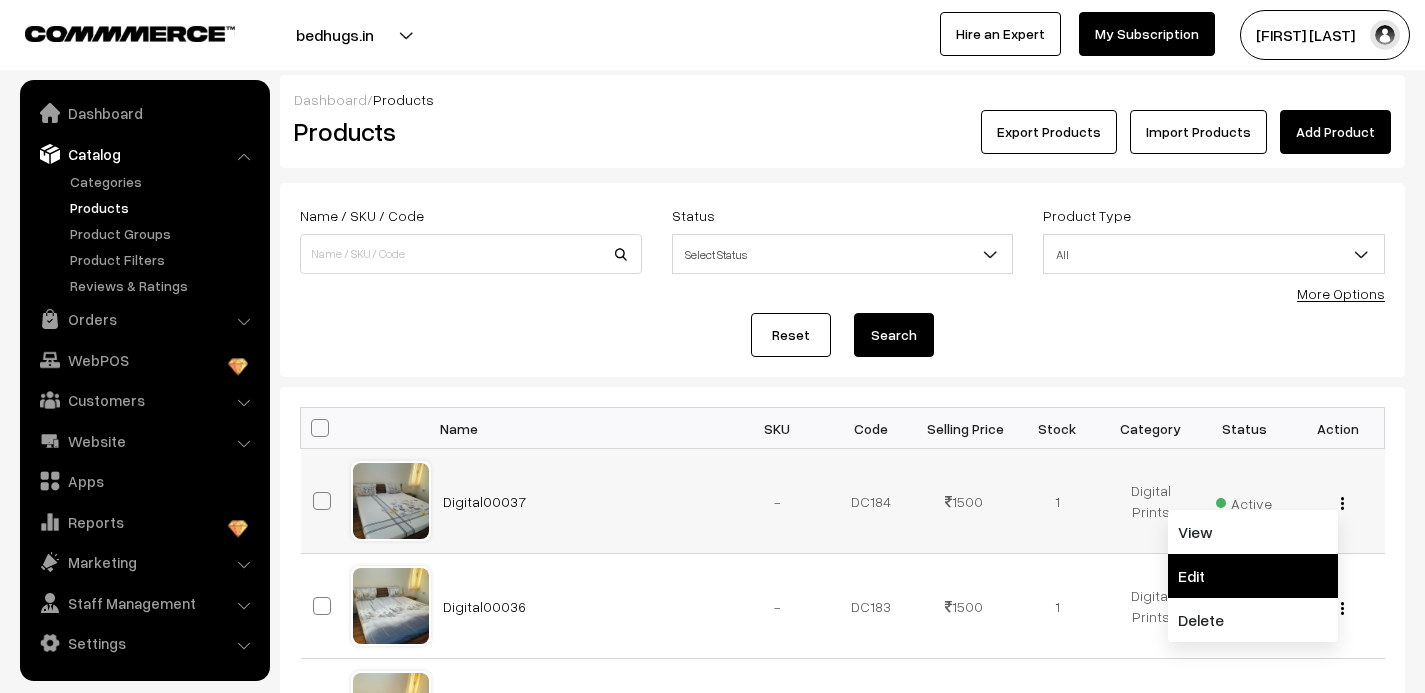 click on "Edit" at bounding box center [1253, 576] 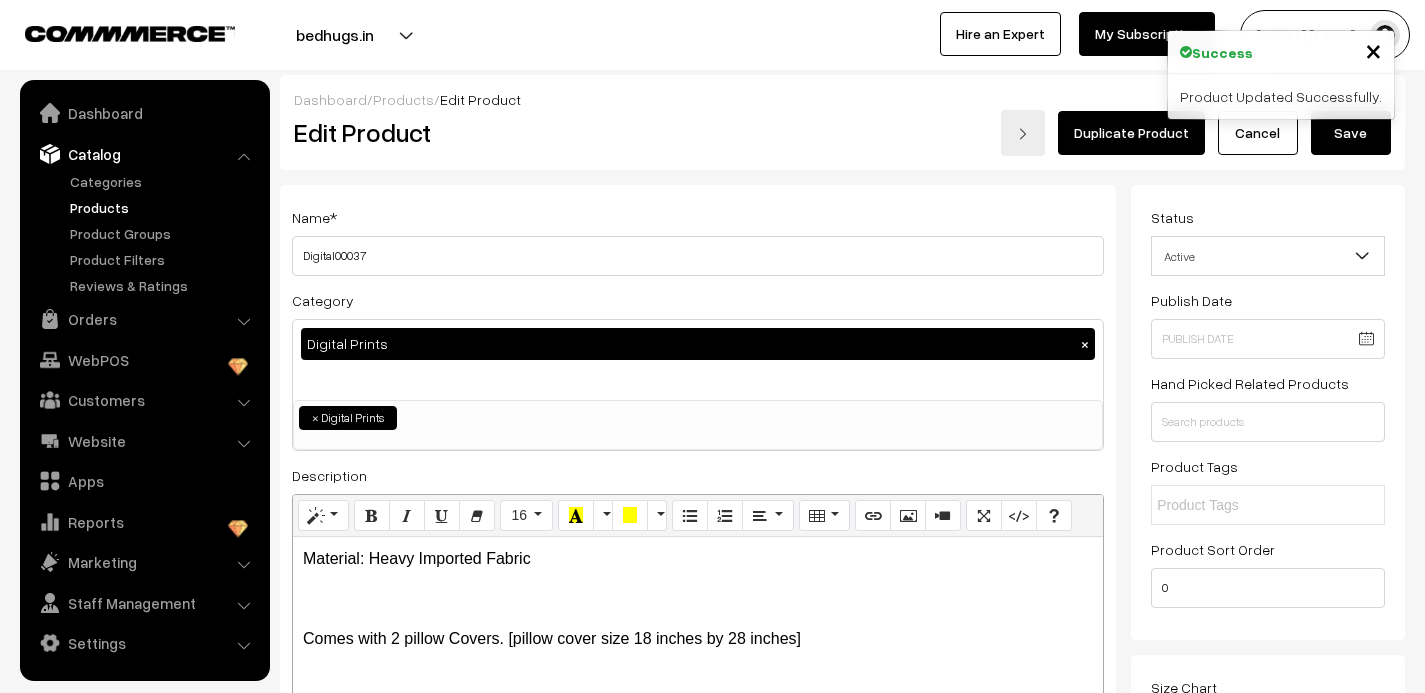 scroll, scrollTop: 0, scrollLeft: 0, axis: both 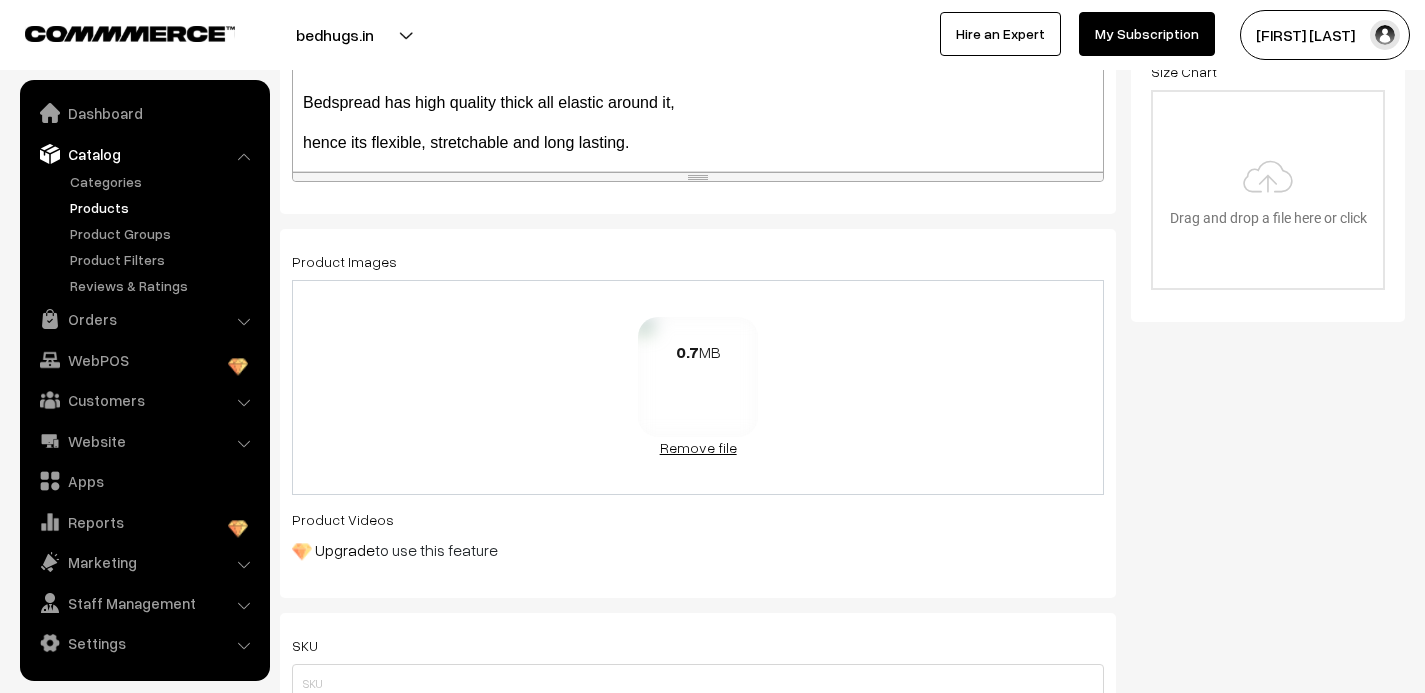 click on "Remove file" at bounding box center [698, 447] 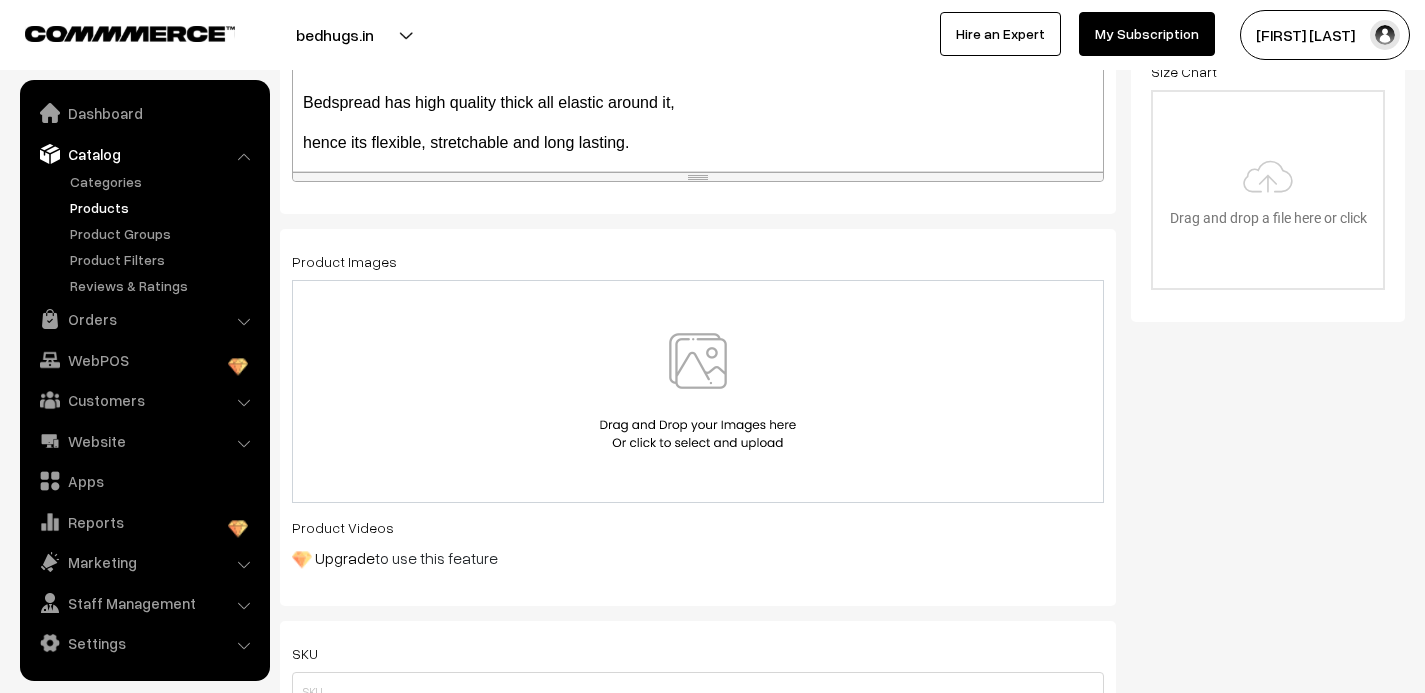 click at bounding box center (698, 391) 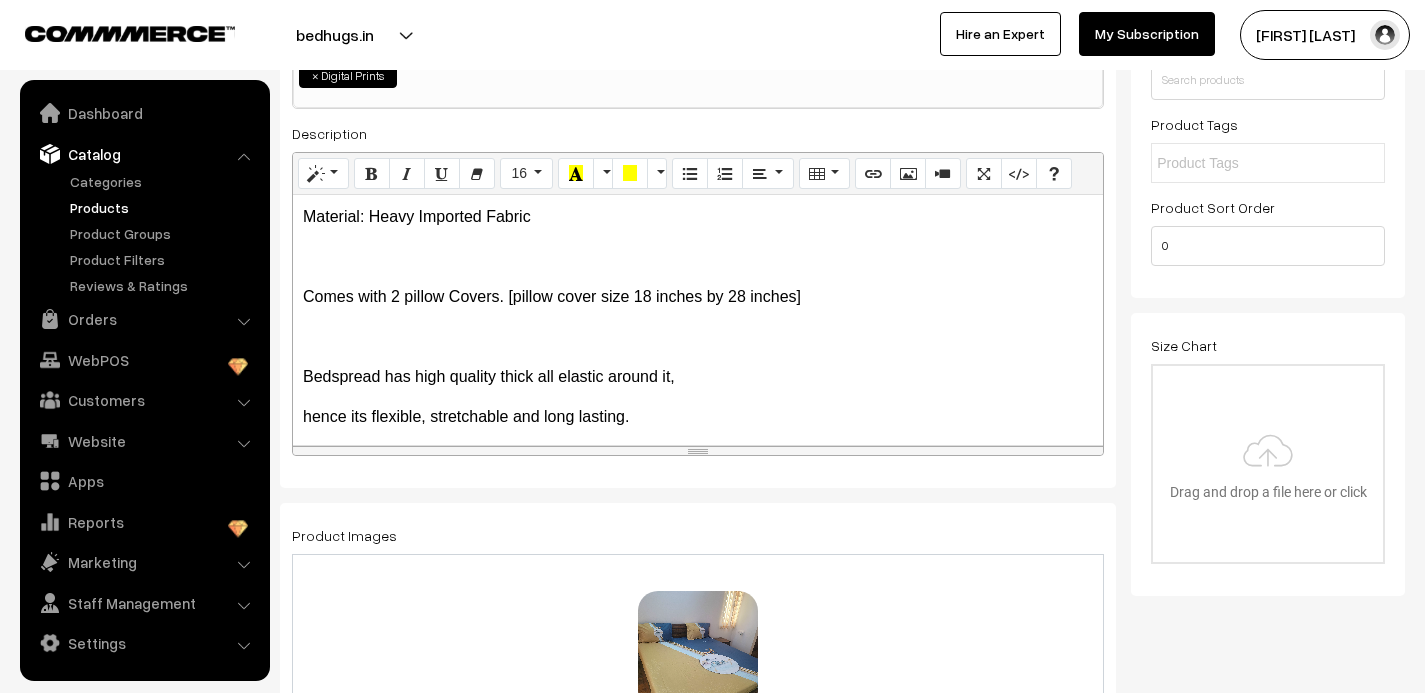 scroll, scrollTop: 0, scrollLeft: 0, axis: both 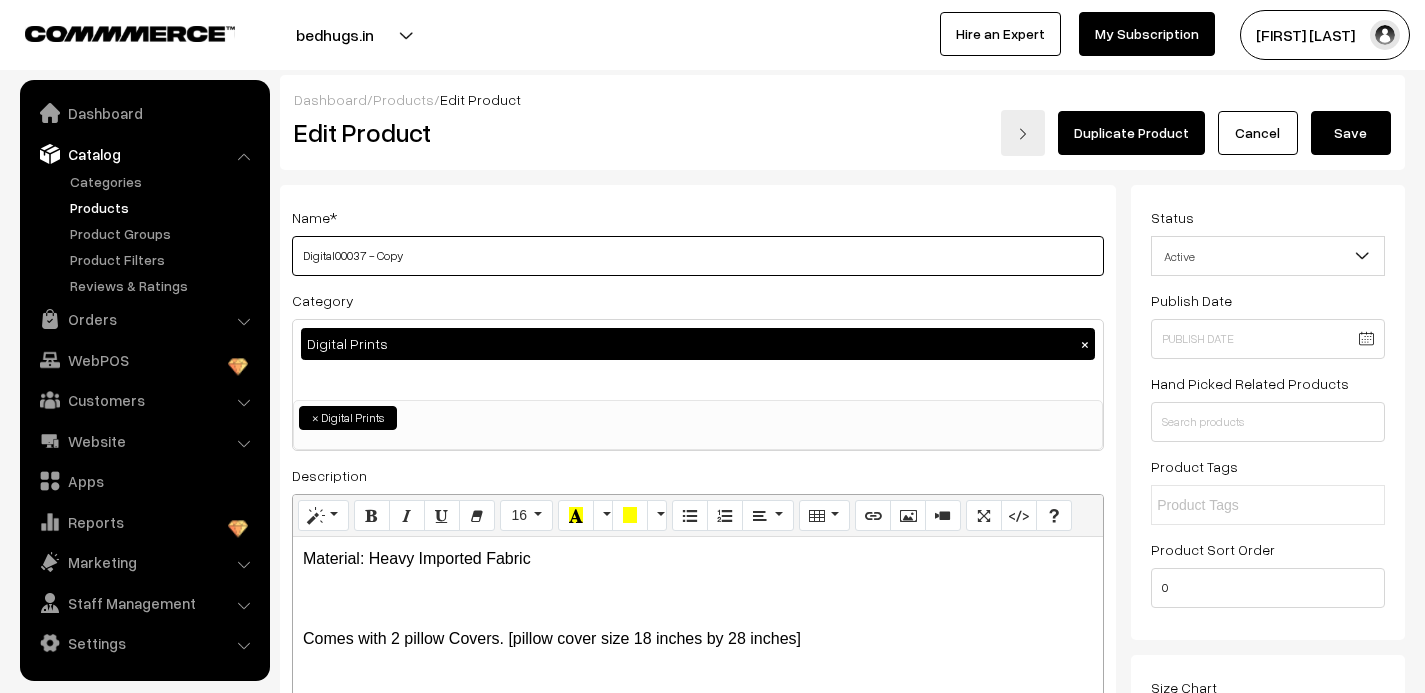 click on "Digital00037 - Copy" at bounding box center (698, 256) 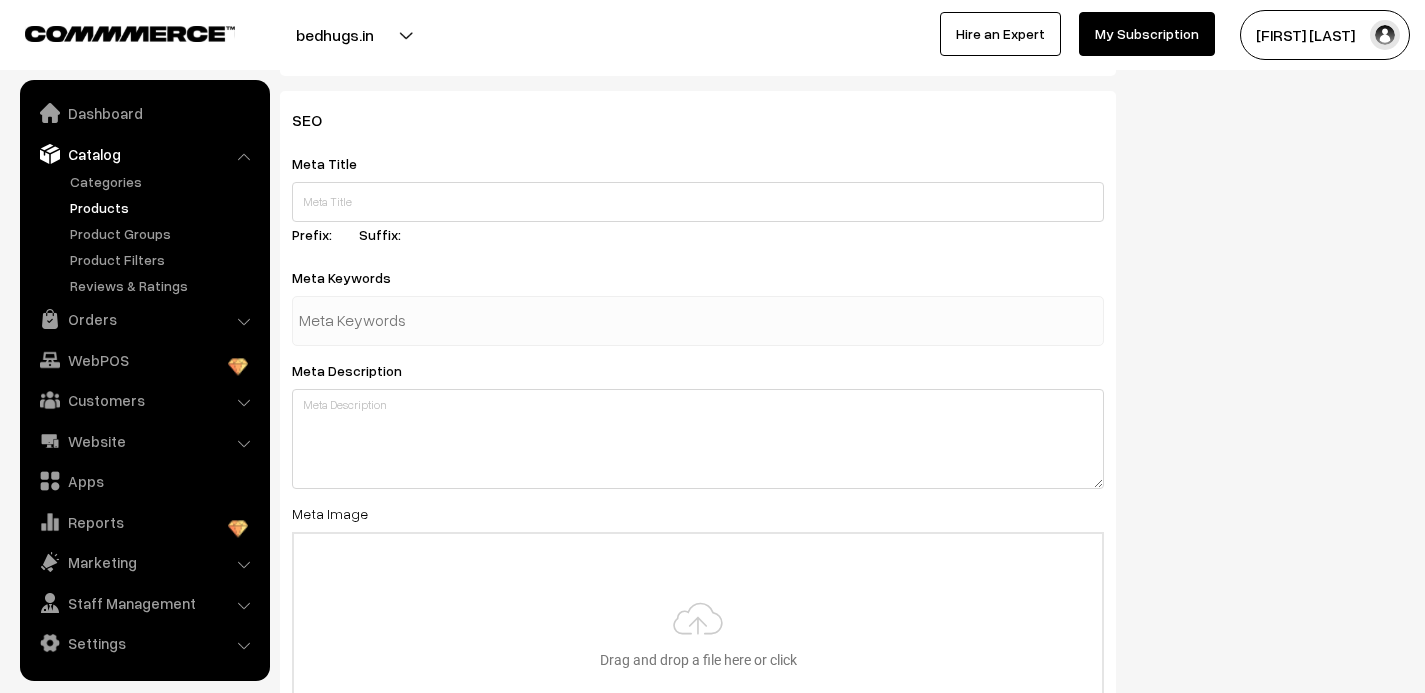 scroll, scrollTop: 2948, scrollLeft: 0, axis: vertical 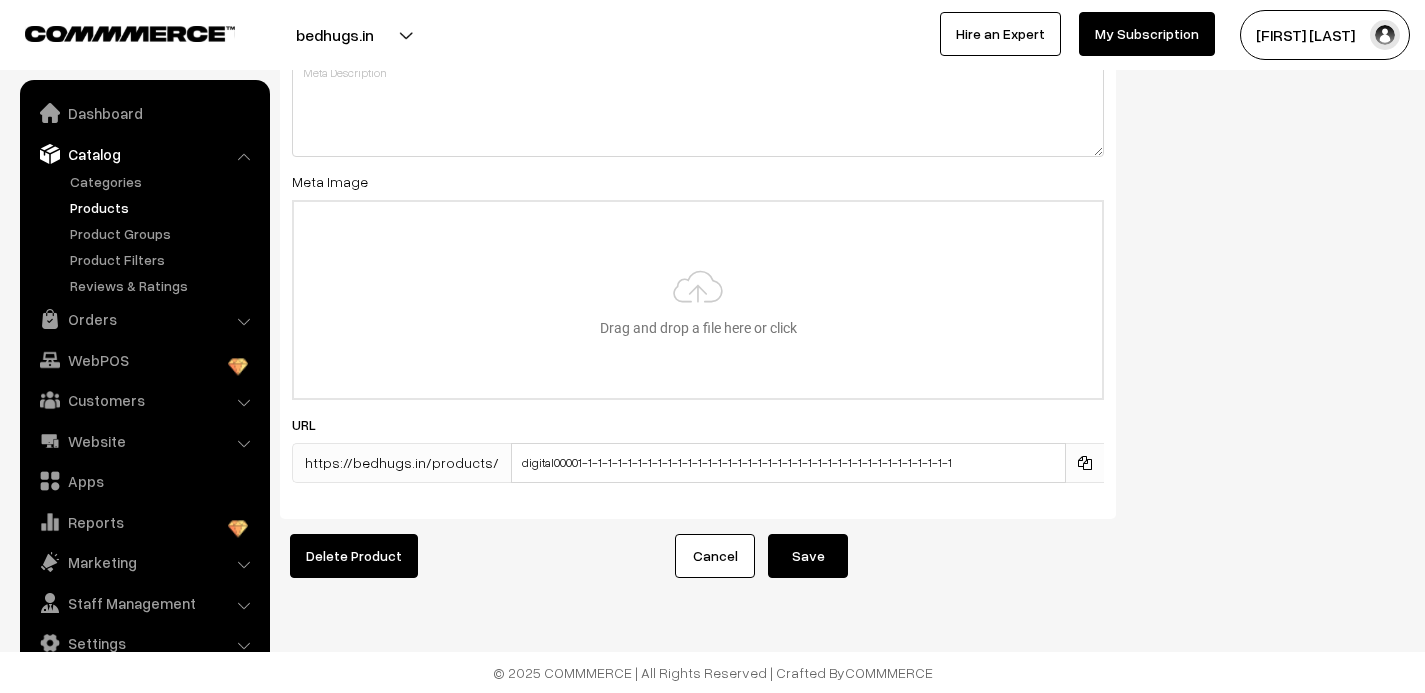 type on "Digital00038" 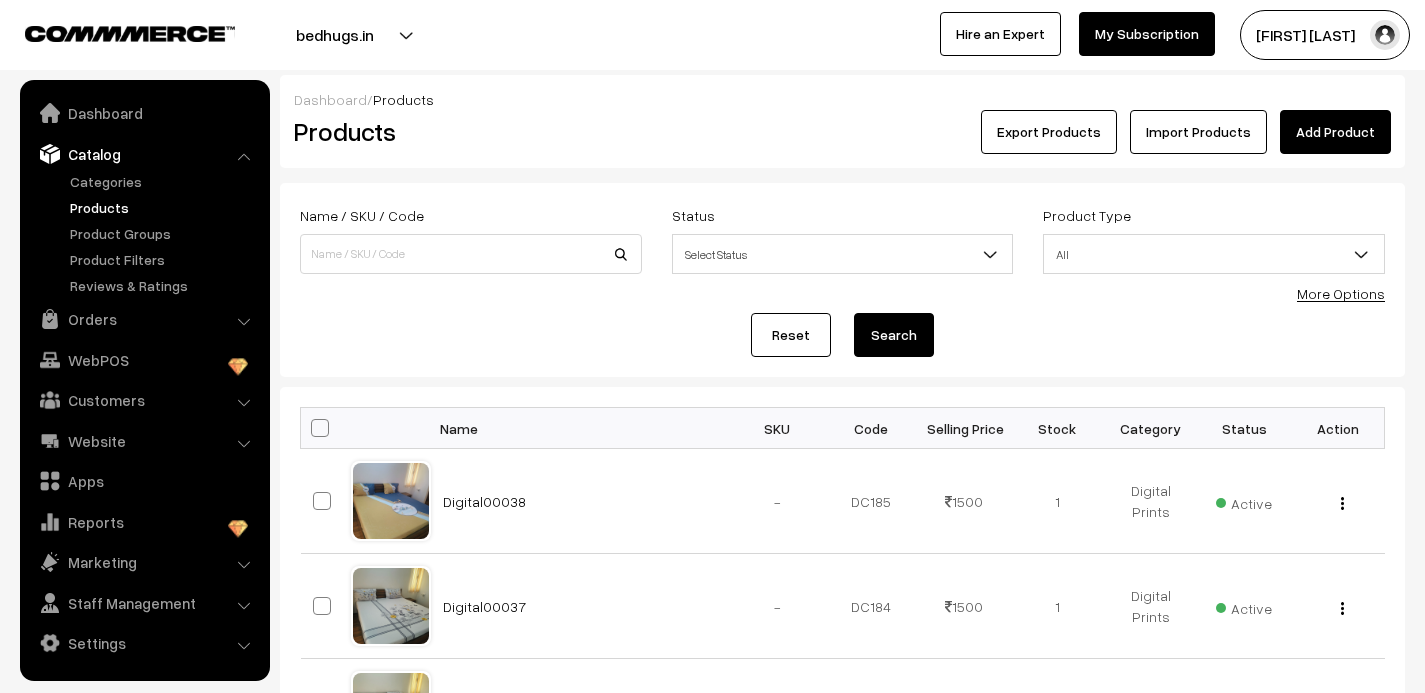 scroll, scrollTop: 0, scrollLeft: 0, axis: both 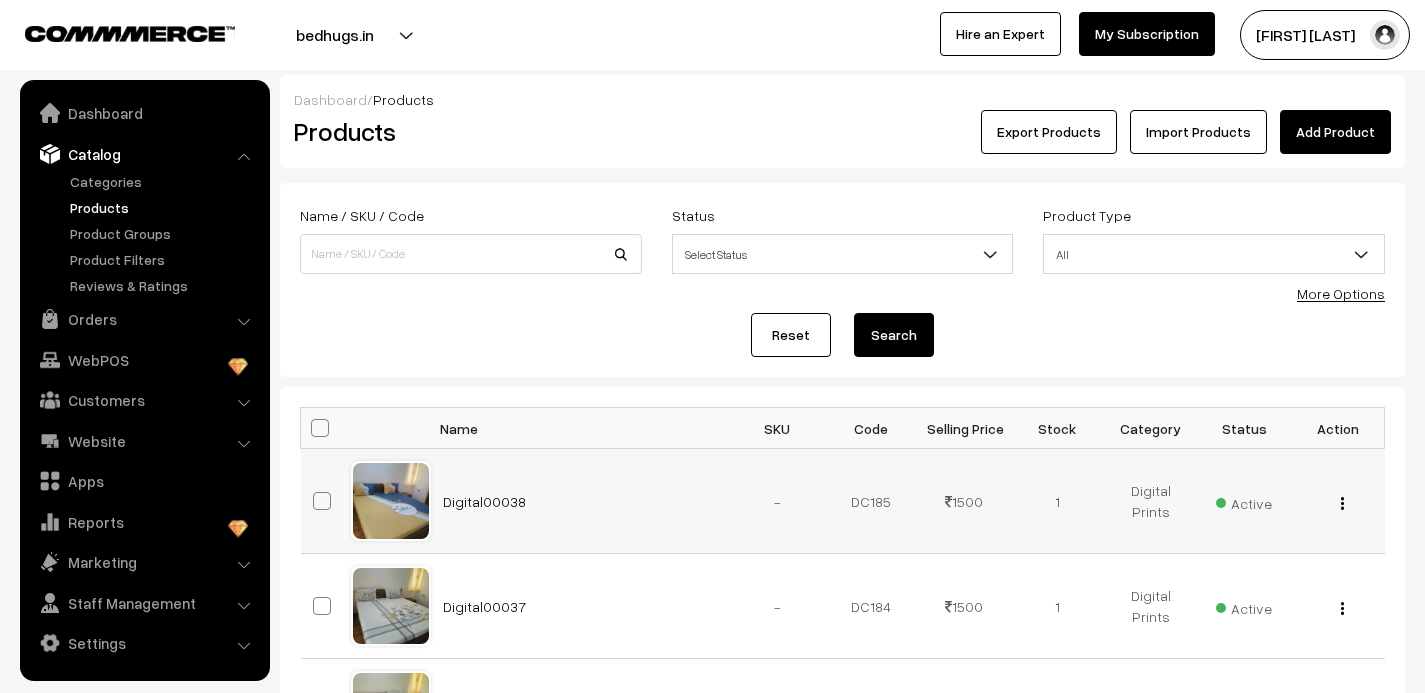 click at bounding box center (1342, 503) 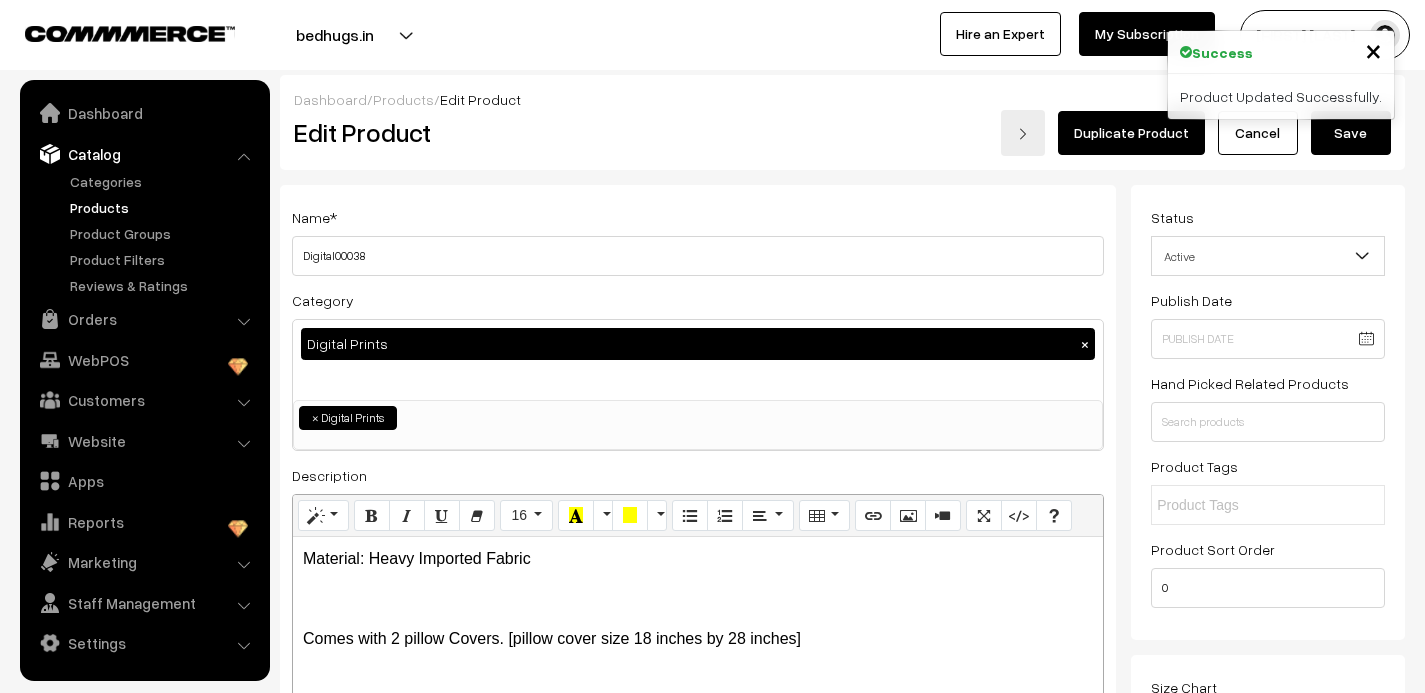 scroll, scrollTop: 0, scrollLeft: 0, axis: both 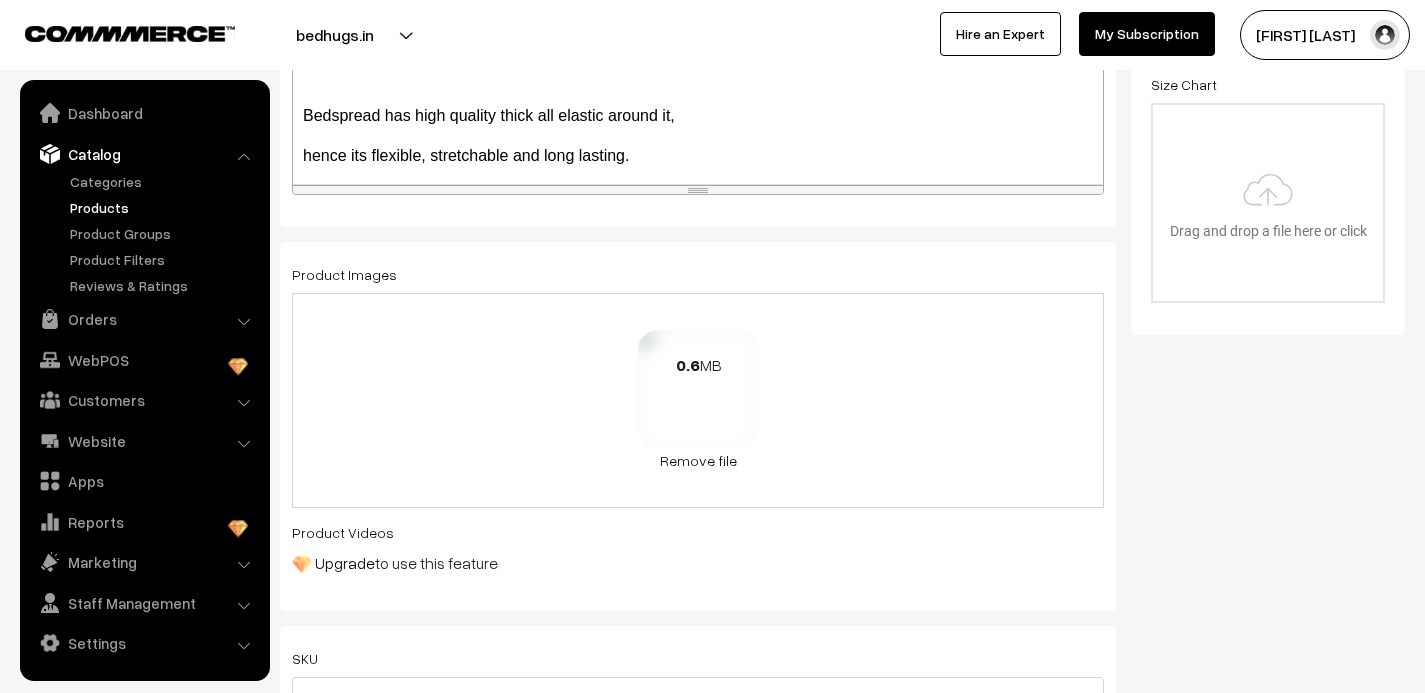 click at bounding box center [698, 390] 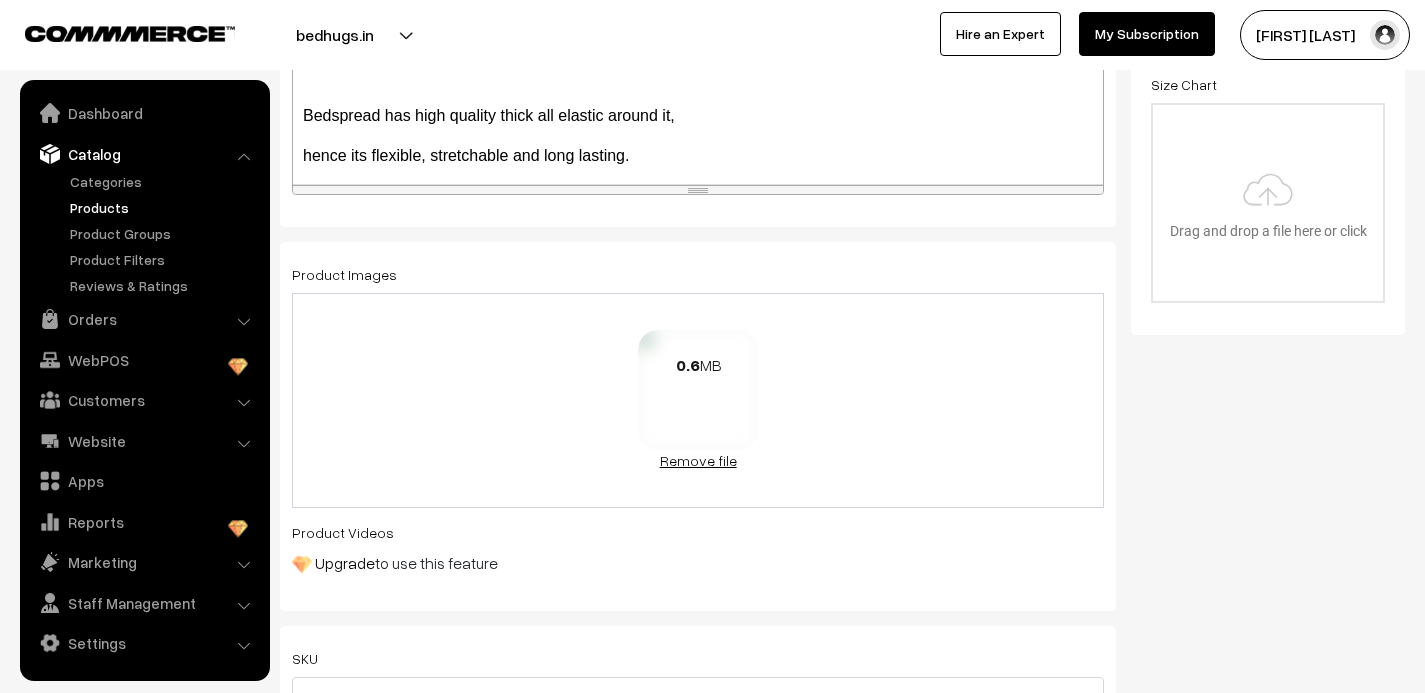 click on "Remove file" at bounding box center (698, 460) 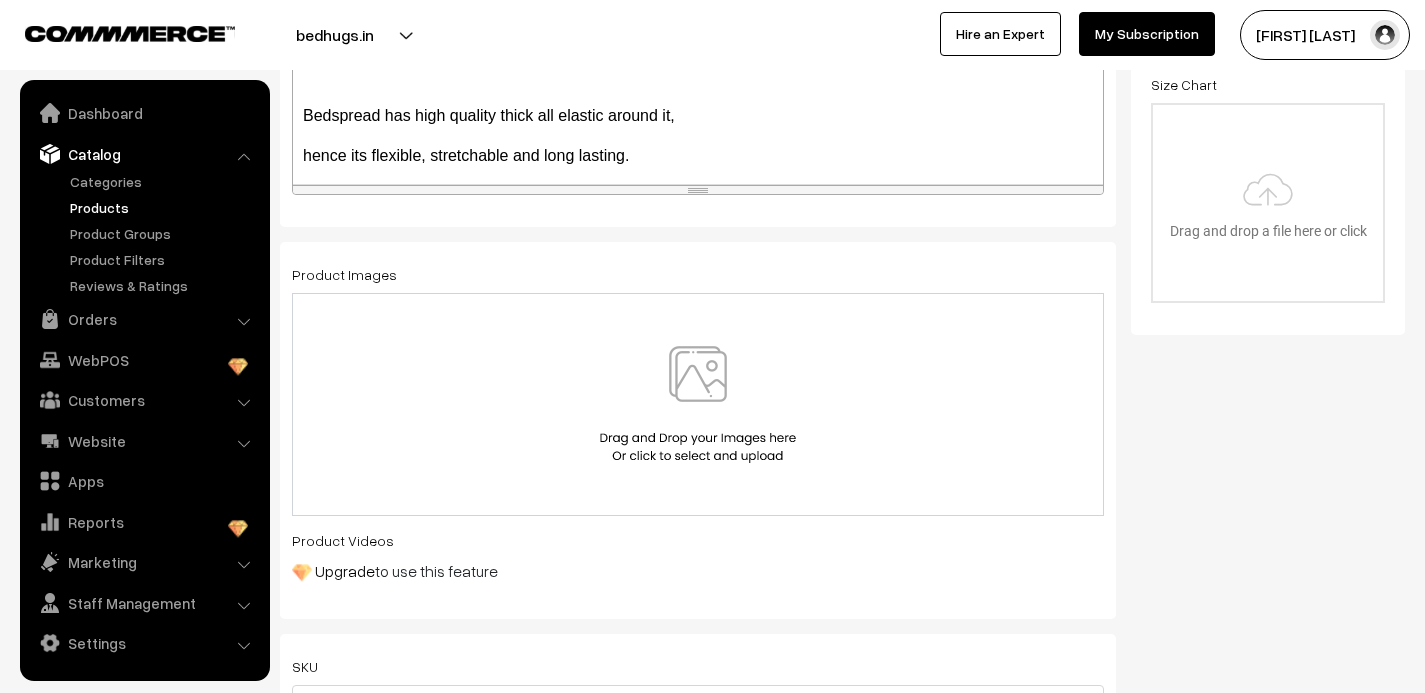 click at bounding box center (698, 404) 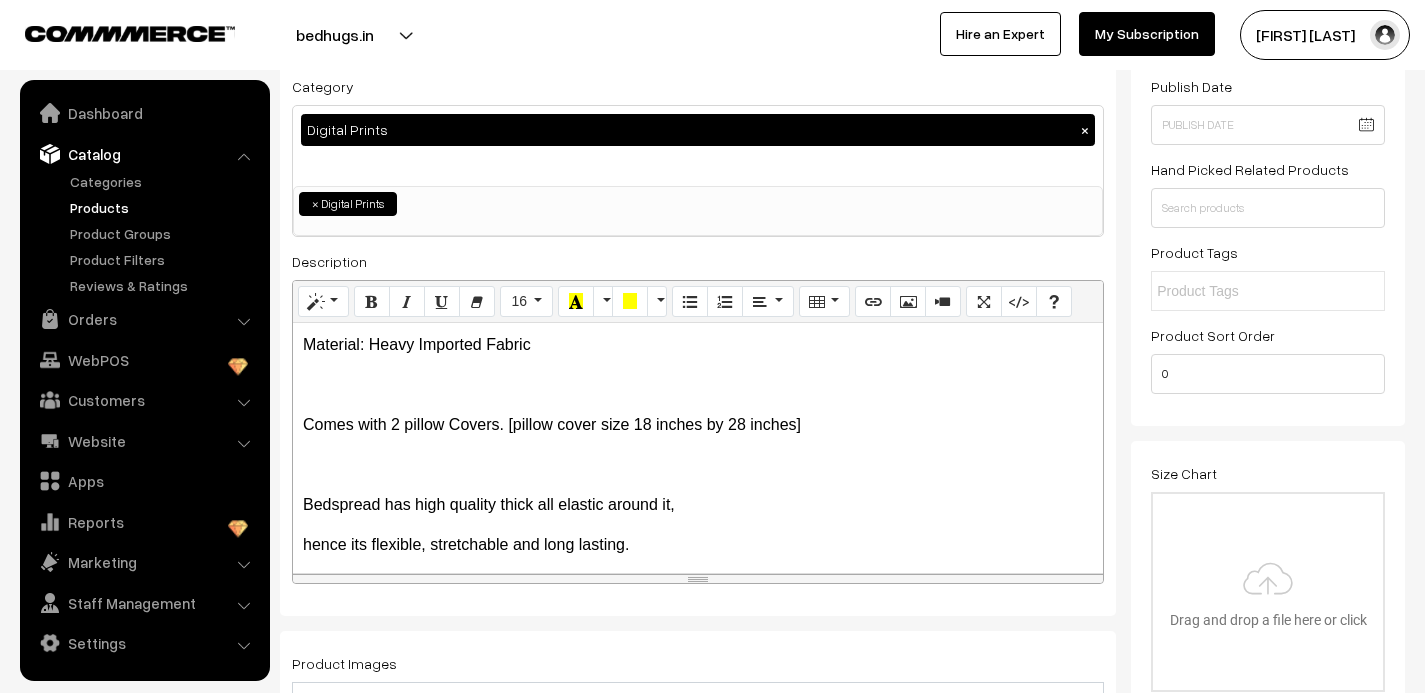 scroll, scrollTop: 0, scrollLeft: 0, axis: both 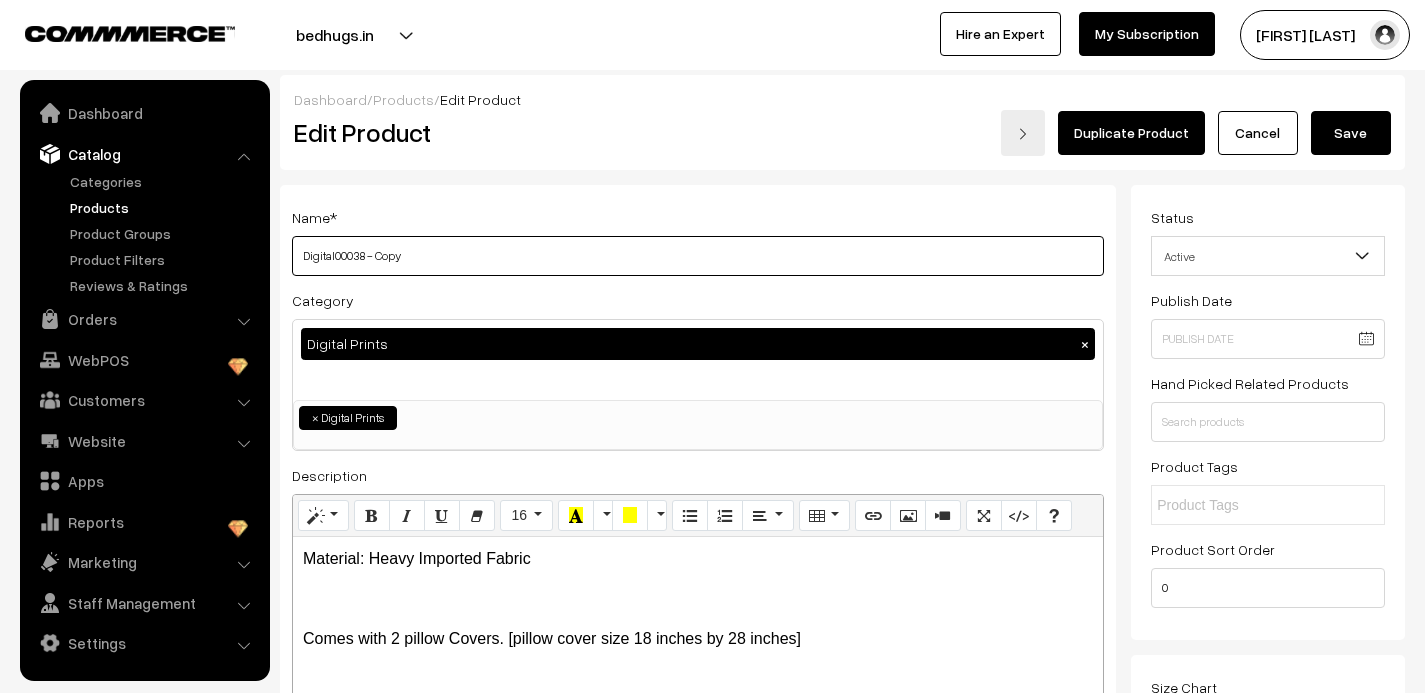 click on "Digital00038 - Copy" at bounding box center (698, 256) 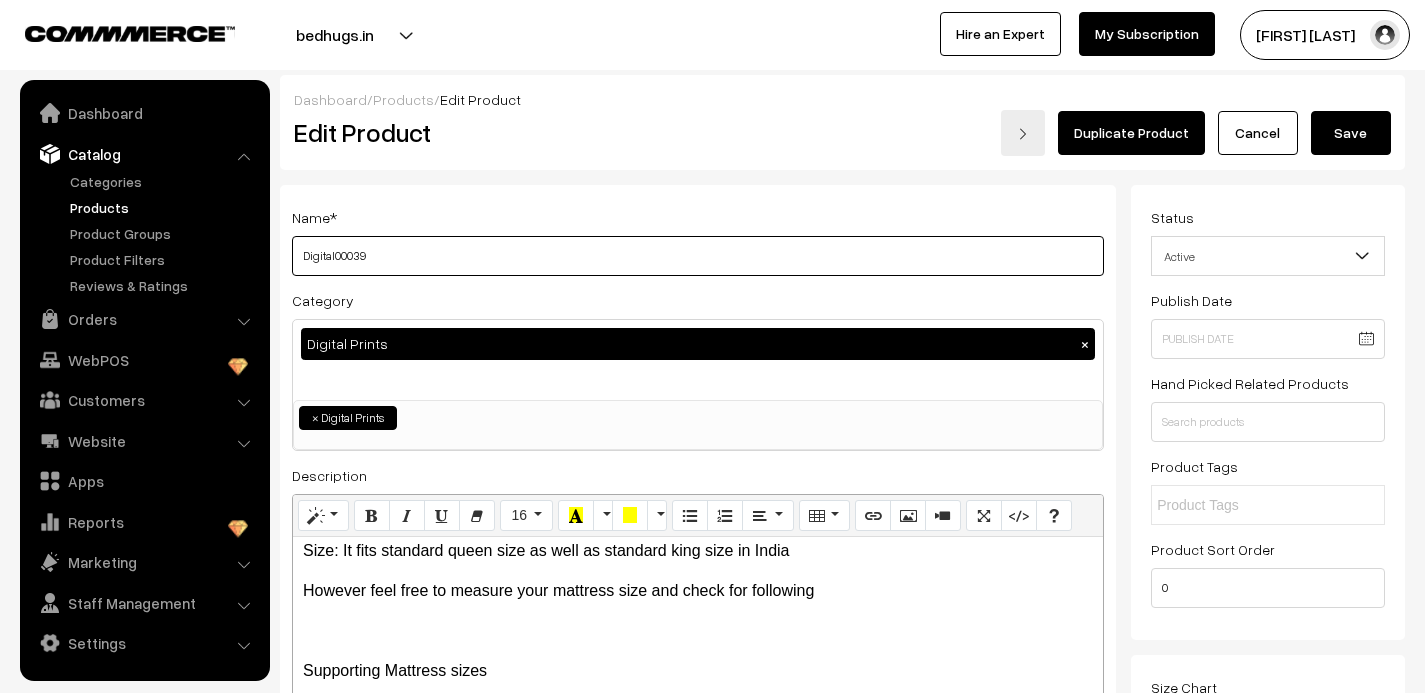 scroll, scrollTop: 530, scrollLeft: 0, axis: vertical 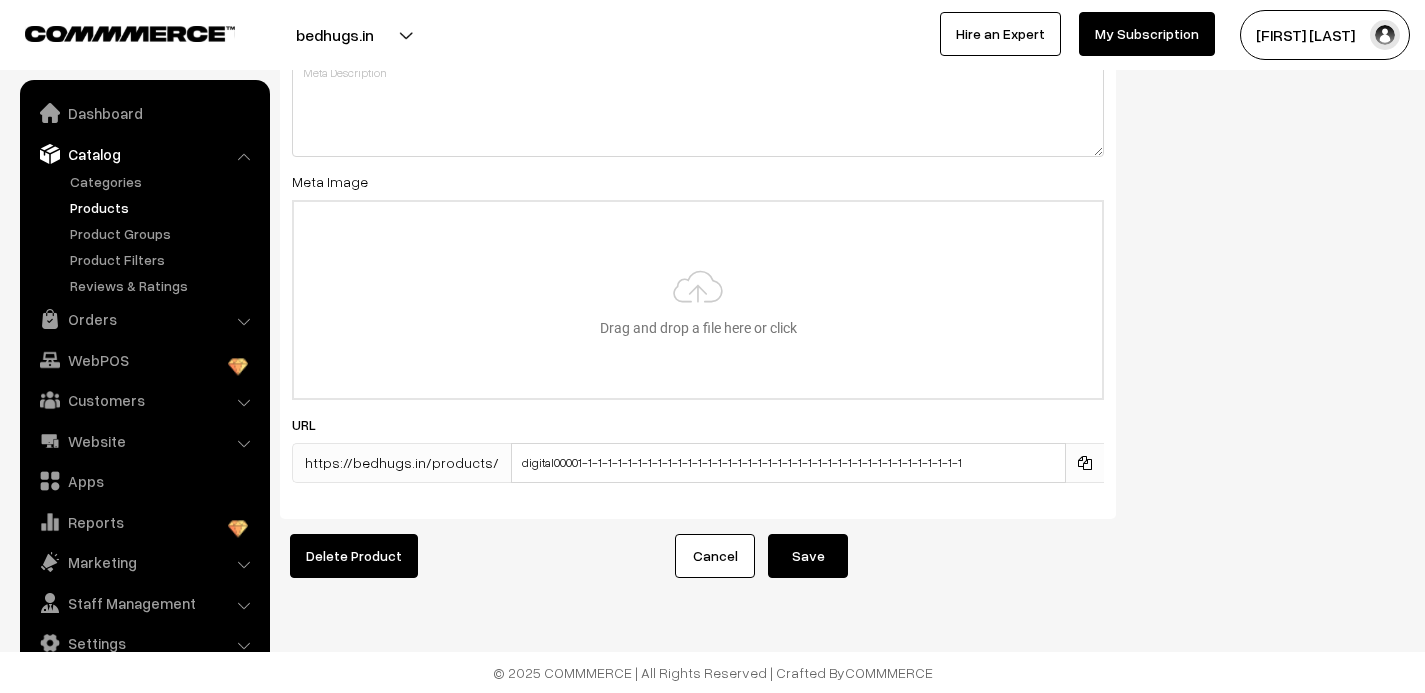 type on "Digital00039" 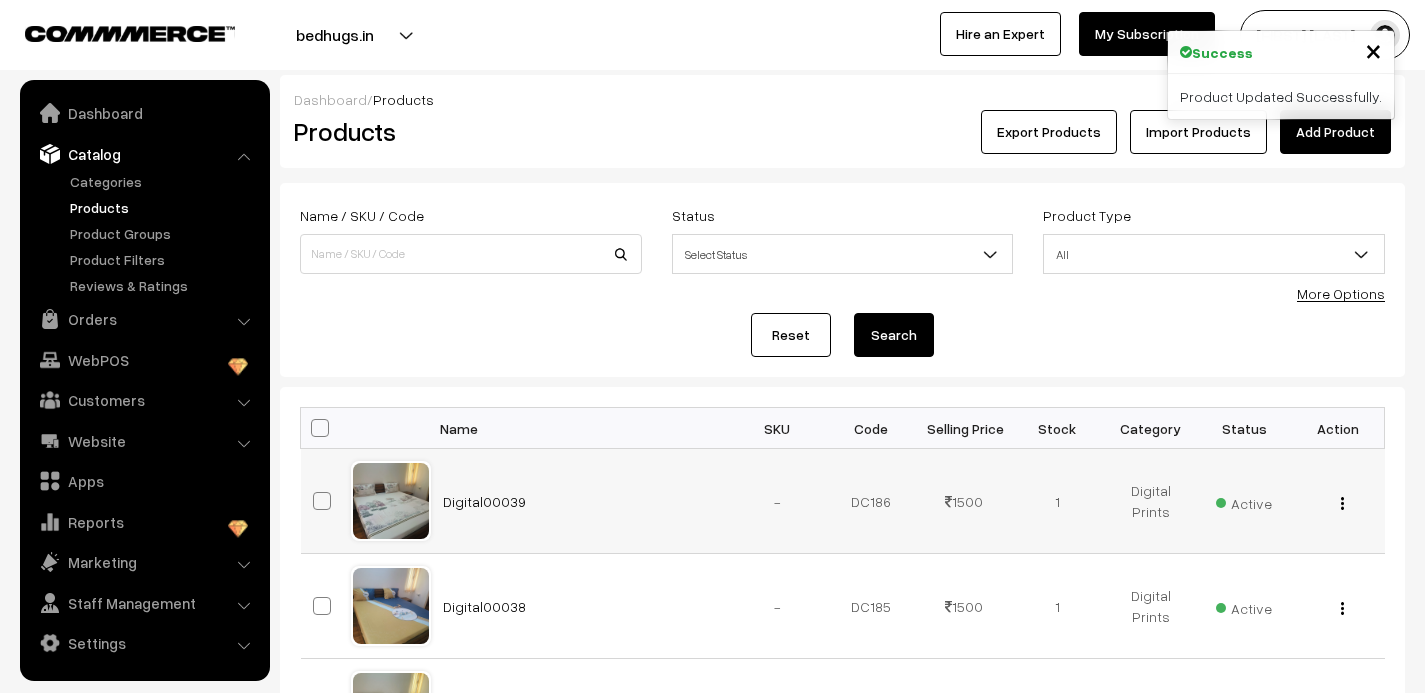 scroll, scrollTop: 0, scrollLeft: 0, axis: both 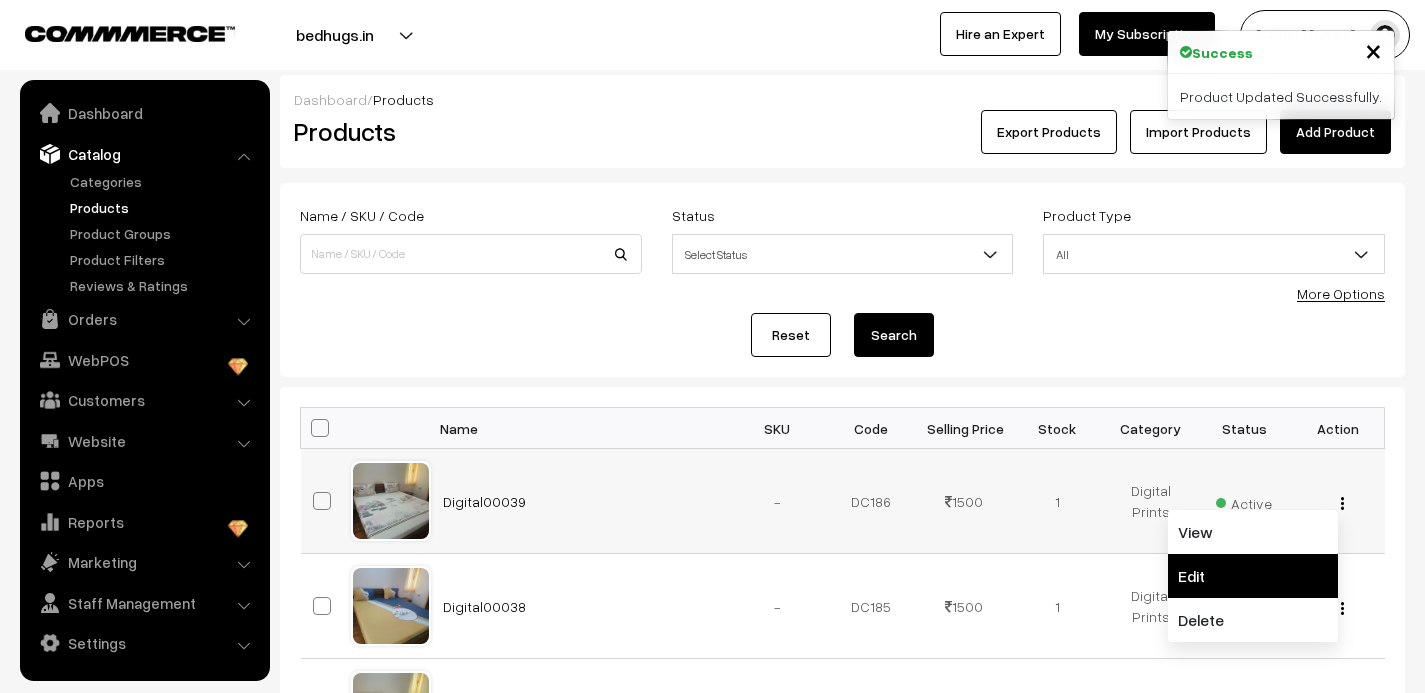 click on "Edit" at bounding box center [1253, 576] 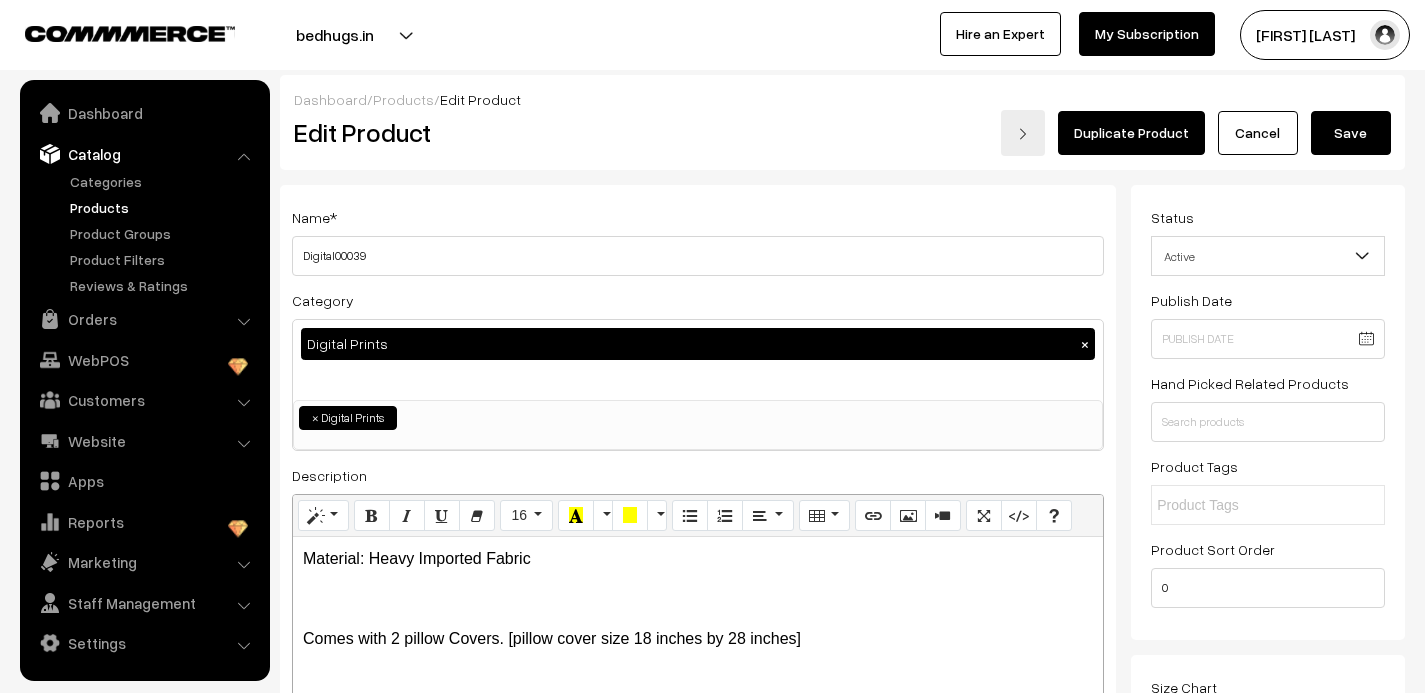 scroll, scrollTop: 0, scrollLeft: 0, axis: both 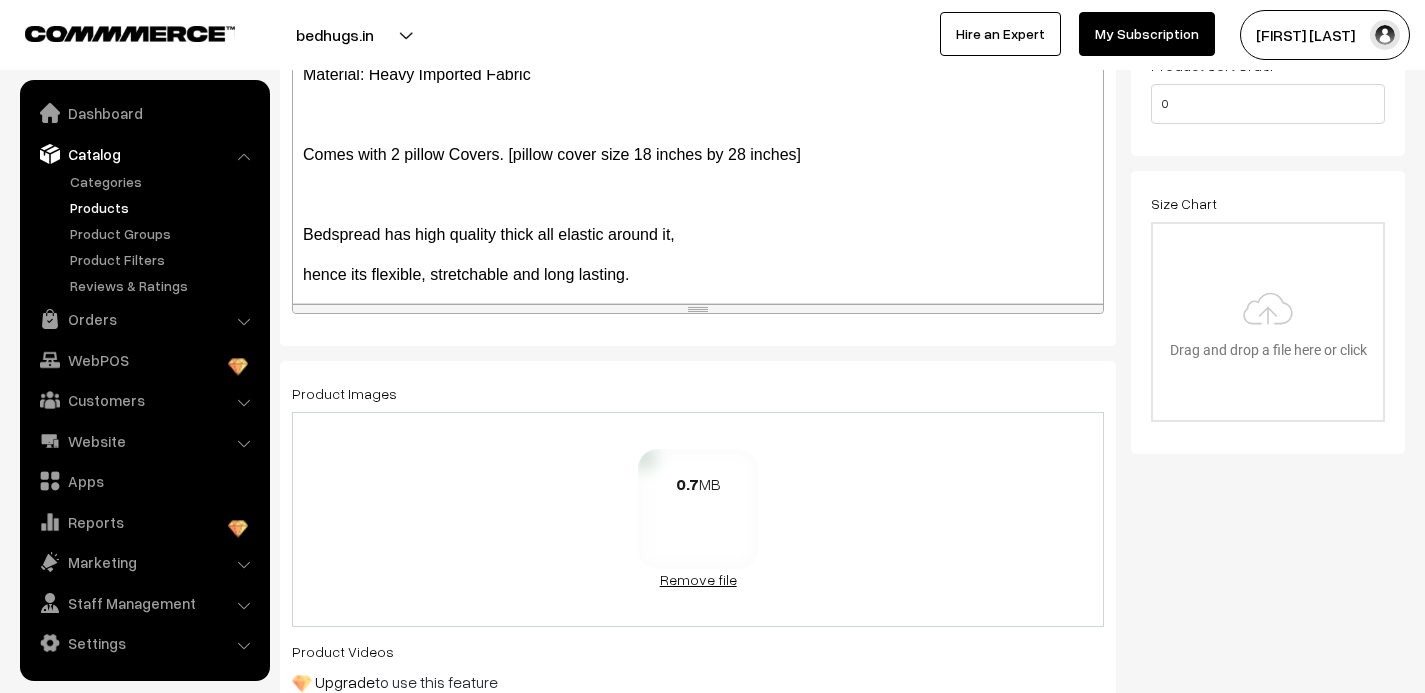 click on "Remove file" at bounding box center [698, 579] 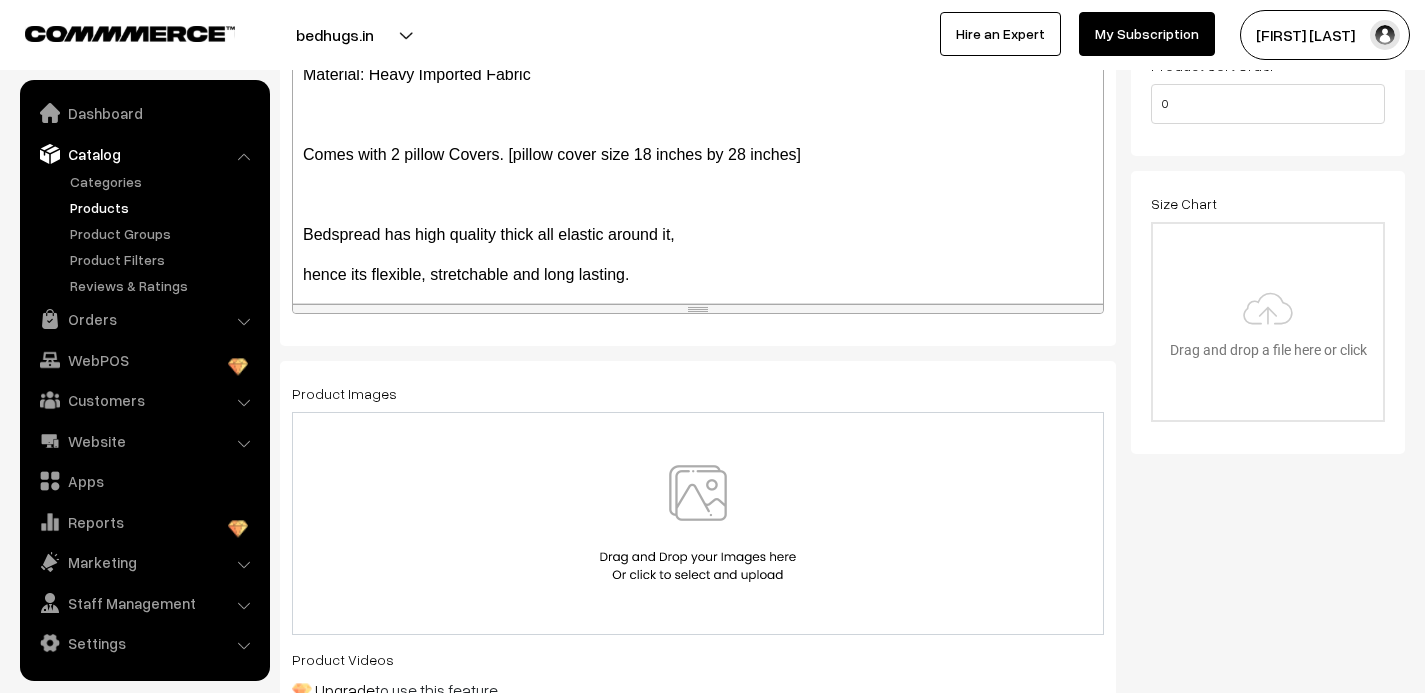 click at bounding box center (698, 523) 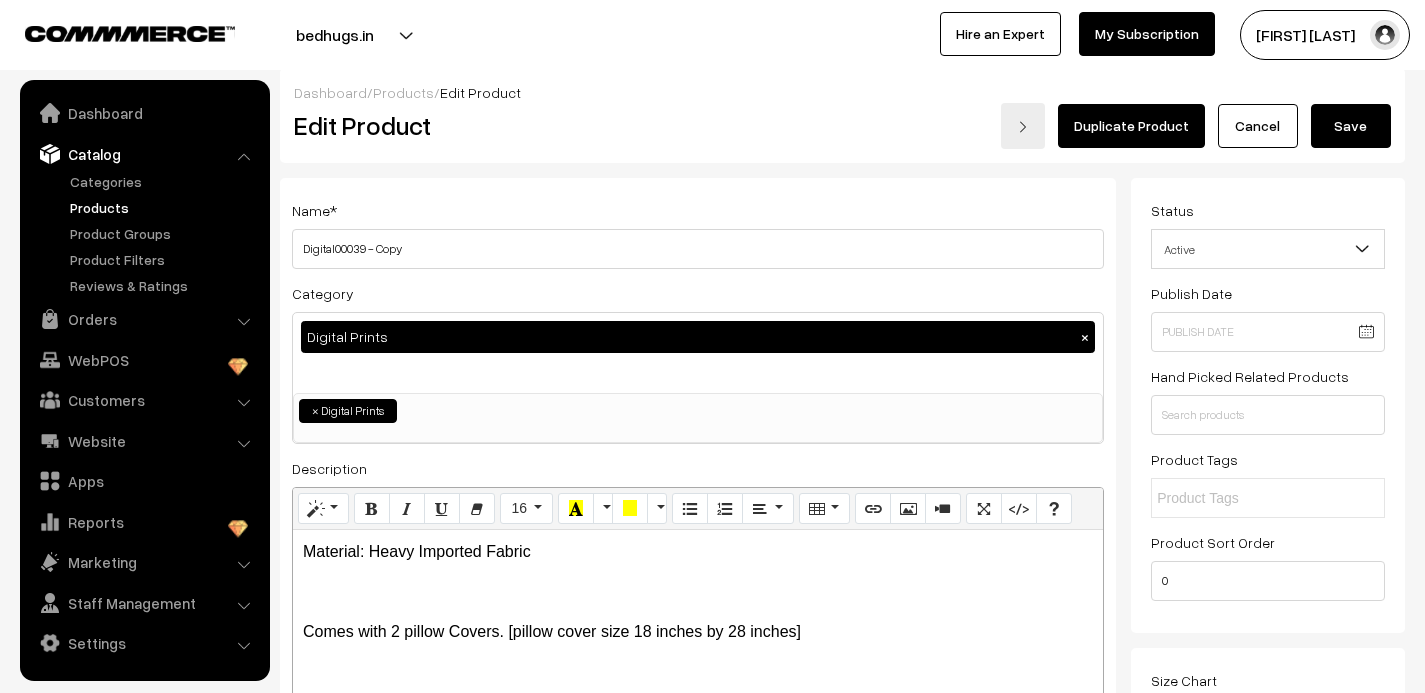 scroll, scrollTop: 0, scrollLeft: 0, axis: both 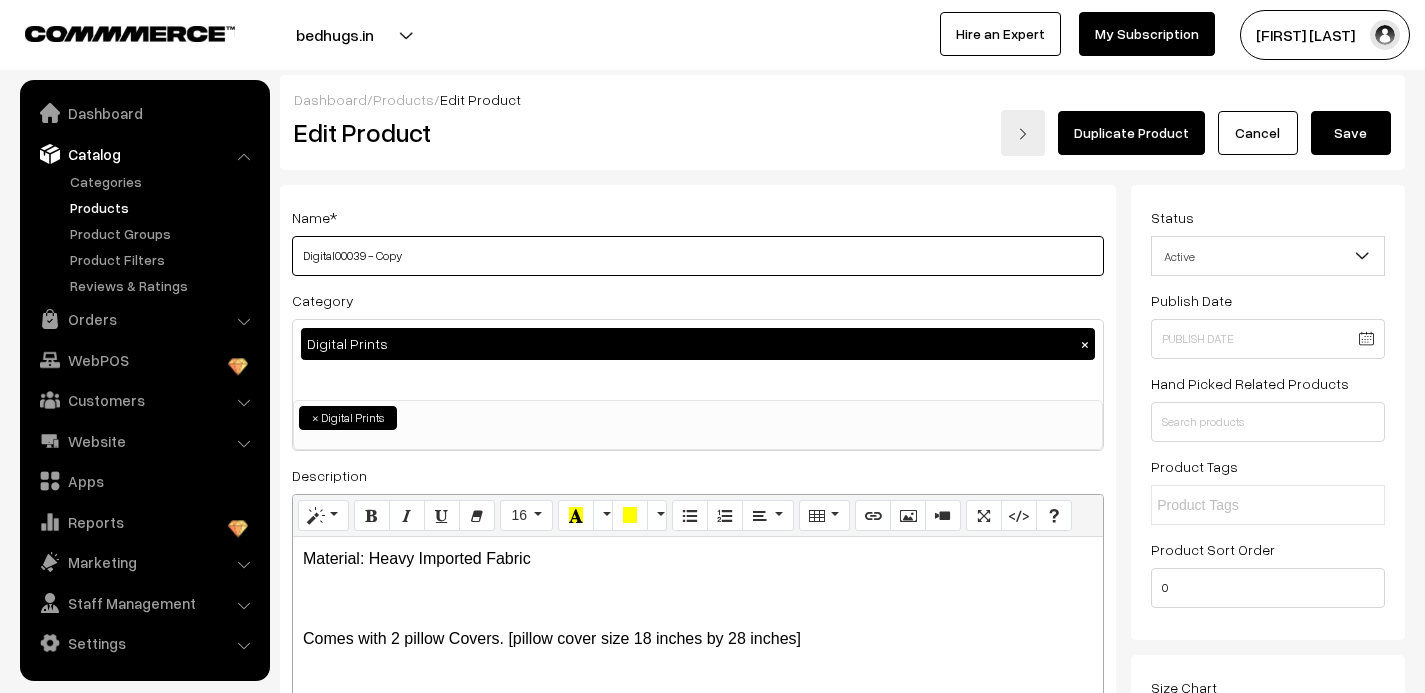 click on "Digital00039 - Copy" at bounding box center [698, 256] 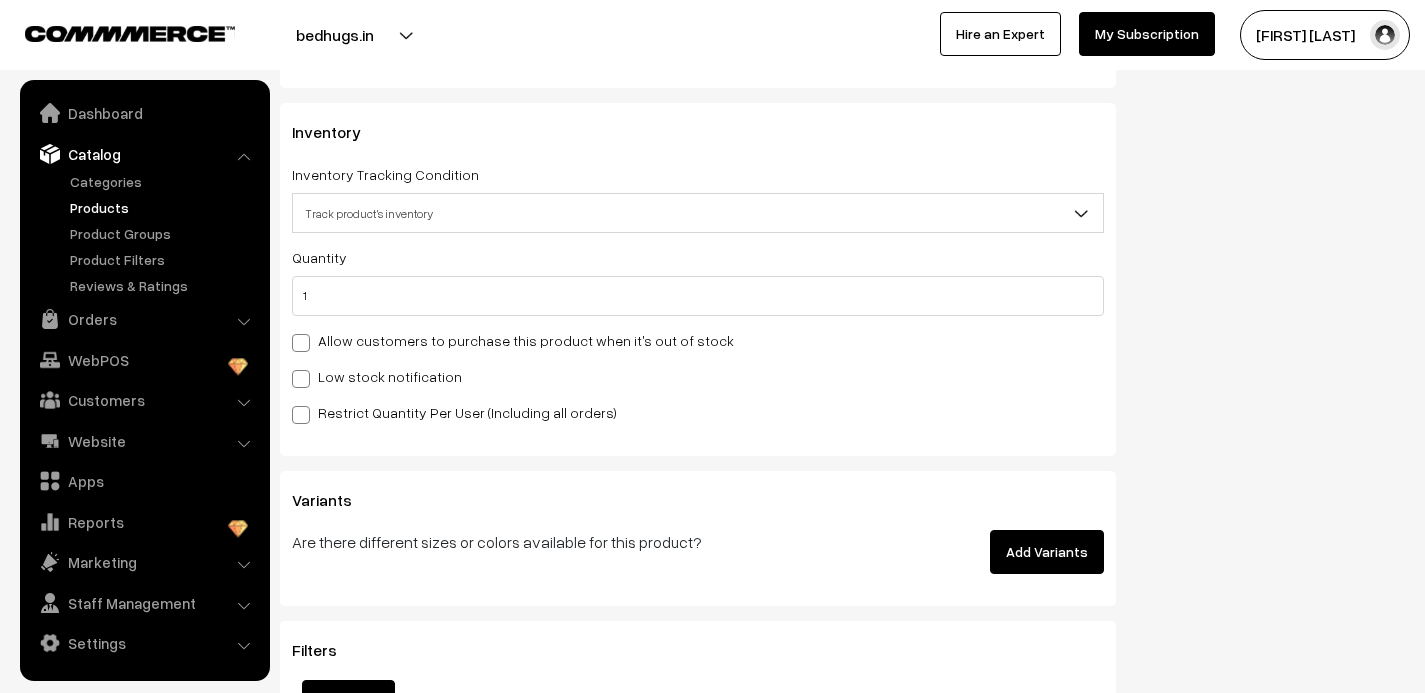scroll, scrollTop: 2086, scrollLeft: 0, axis: vertical 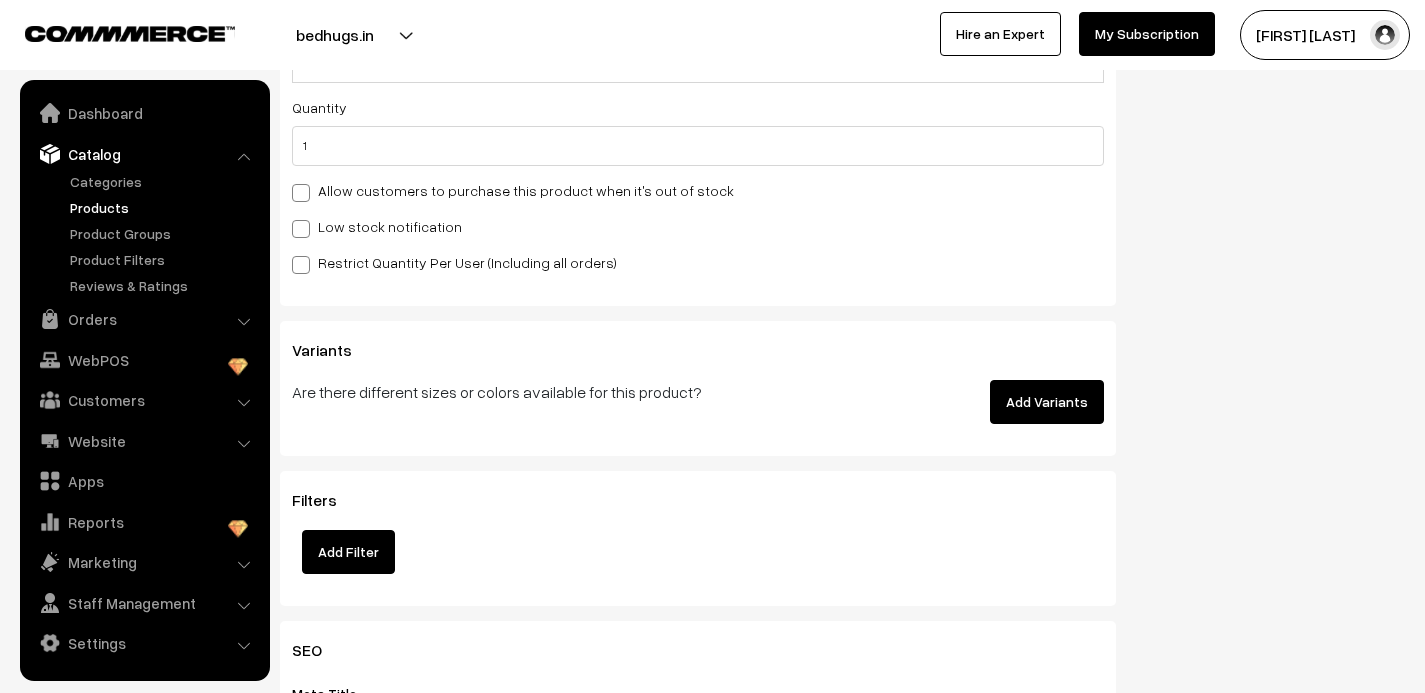 type on "Digital00040" 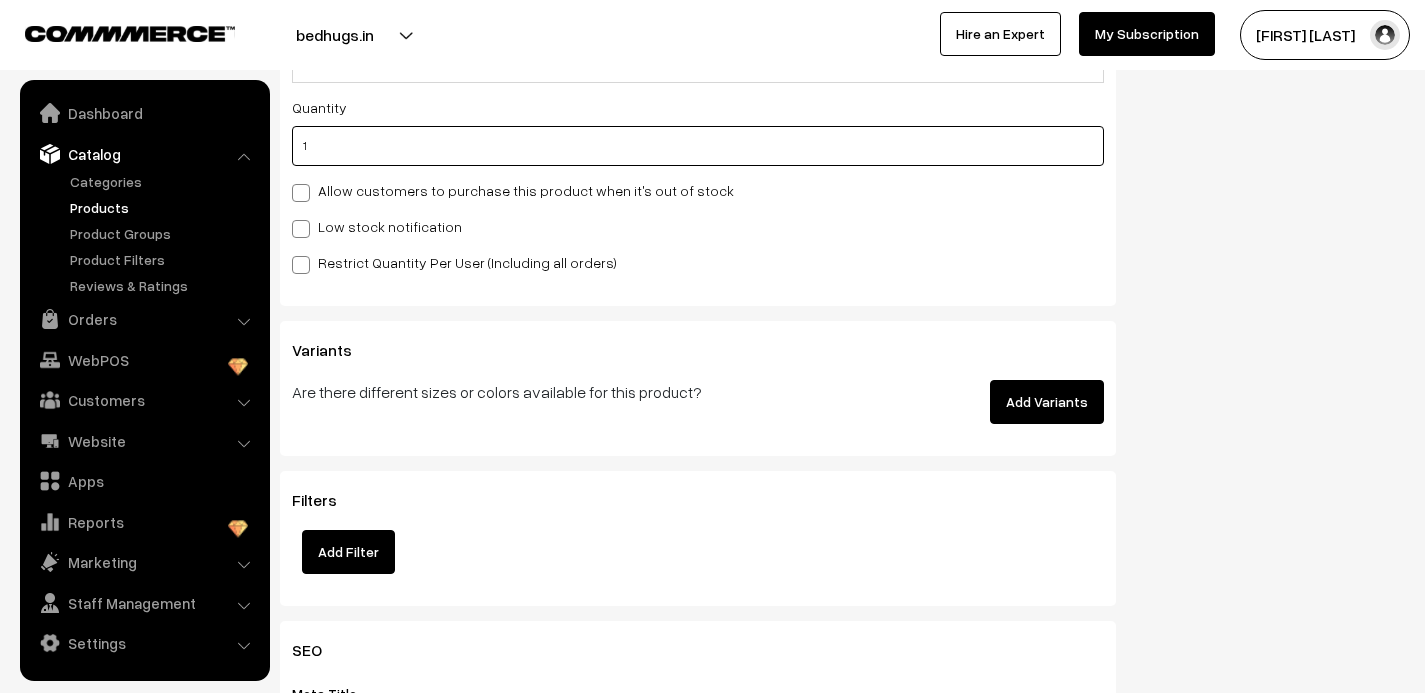 click on "1" at bounding box center [698, 146] 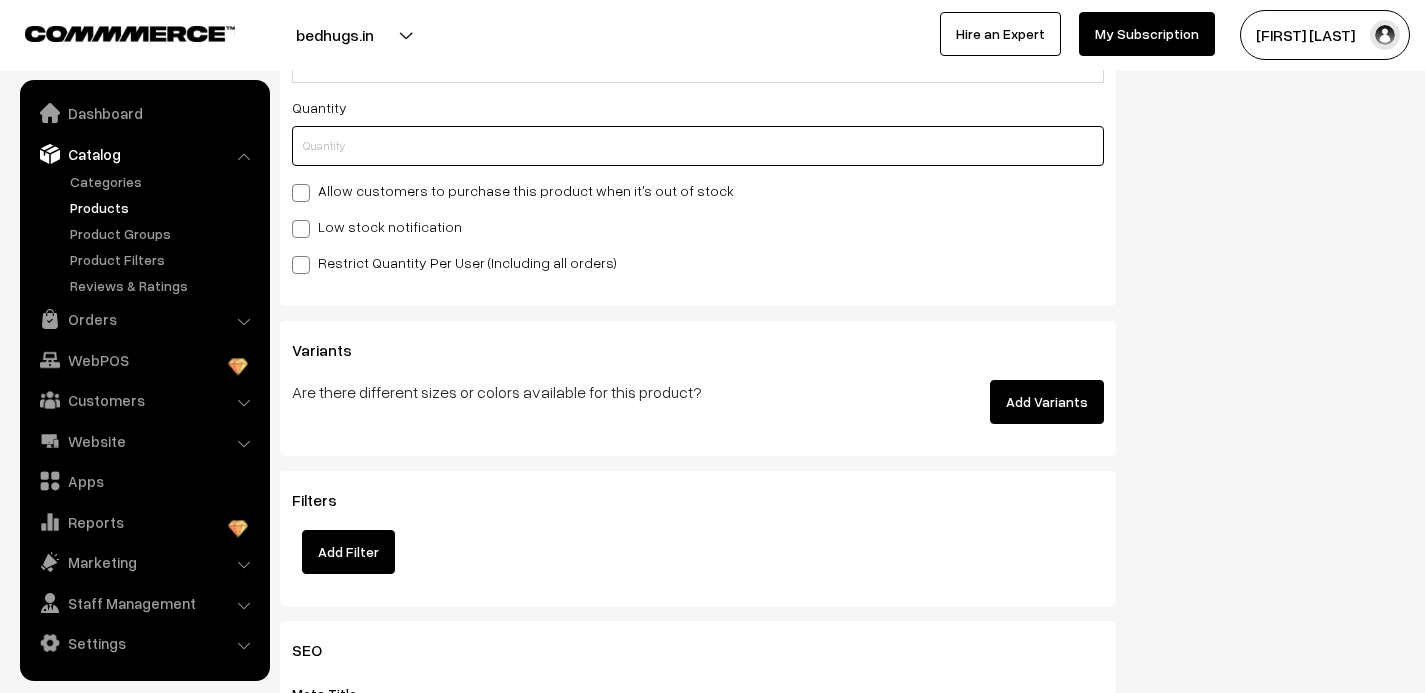type on "2" 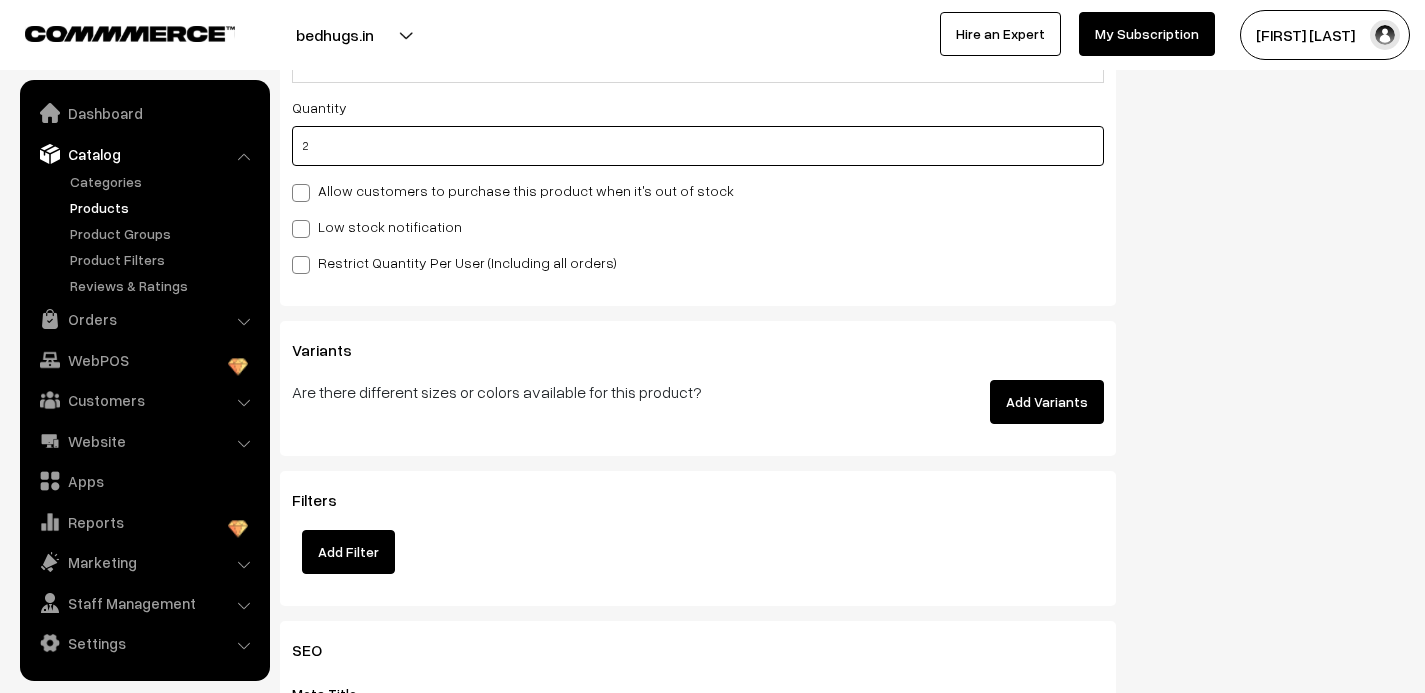 type on "3" 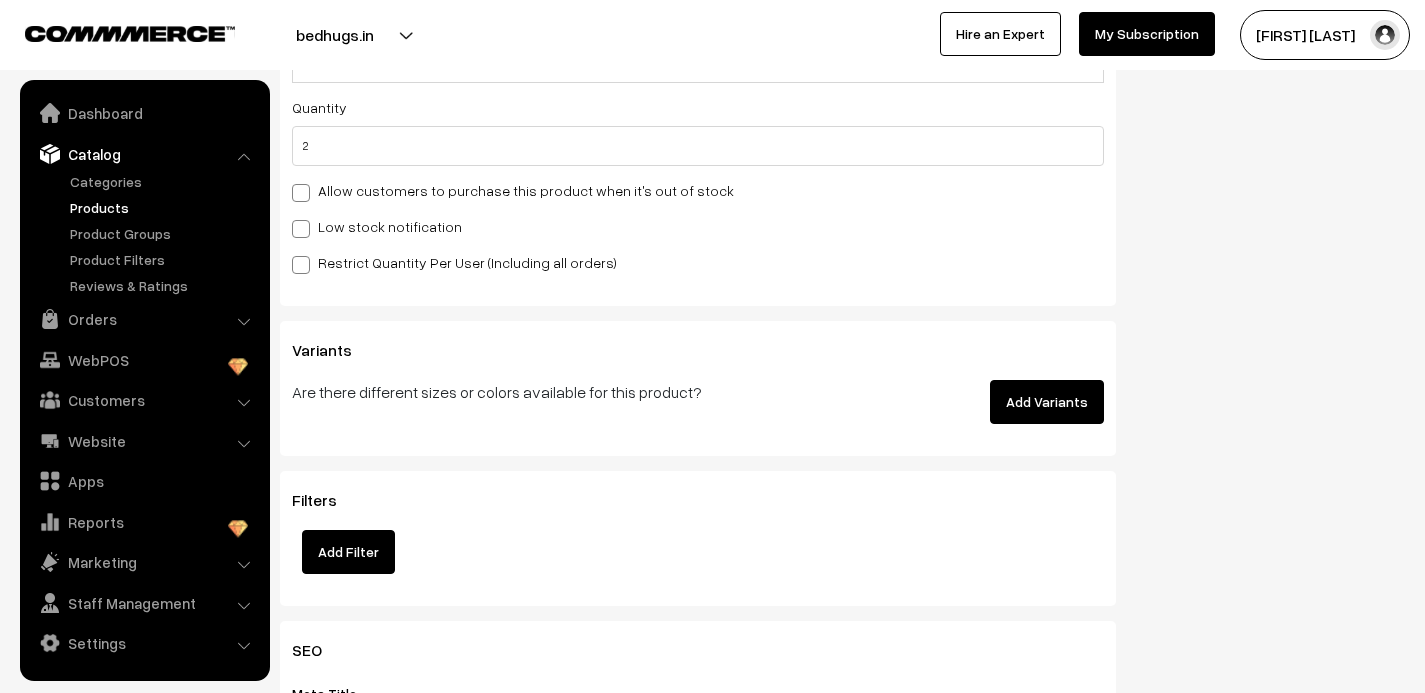 click on "Status
Active
Inactive
Active
Publish Date
Product Type
-- Select --
-- Select --
Filter Color
Hand Picked Related Products
0" at bounding box center (1275, -640) 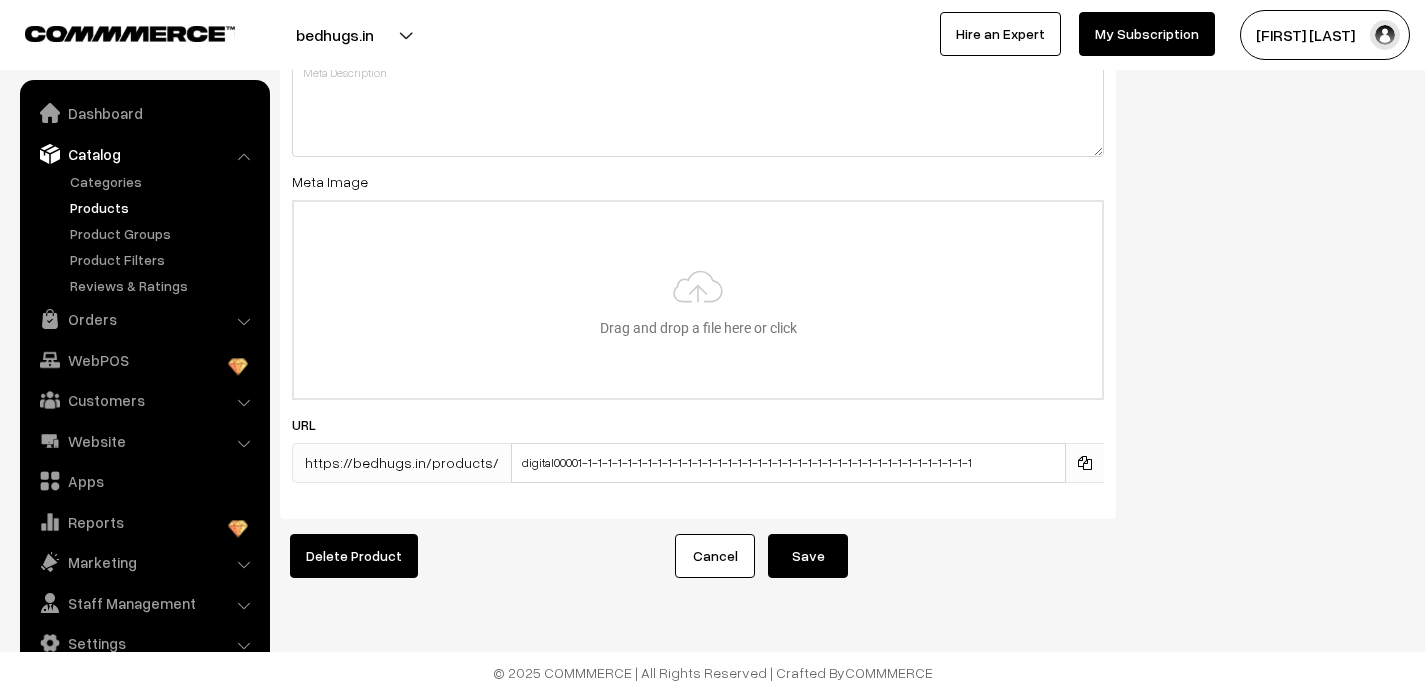 click on "Save" at bounding box center [808, 556] 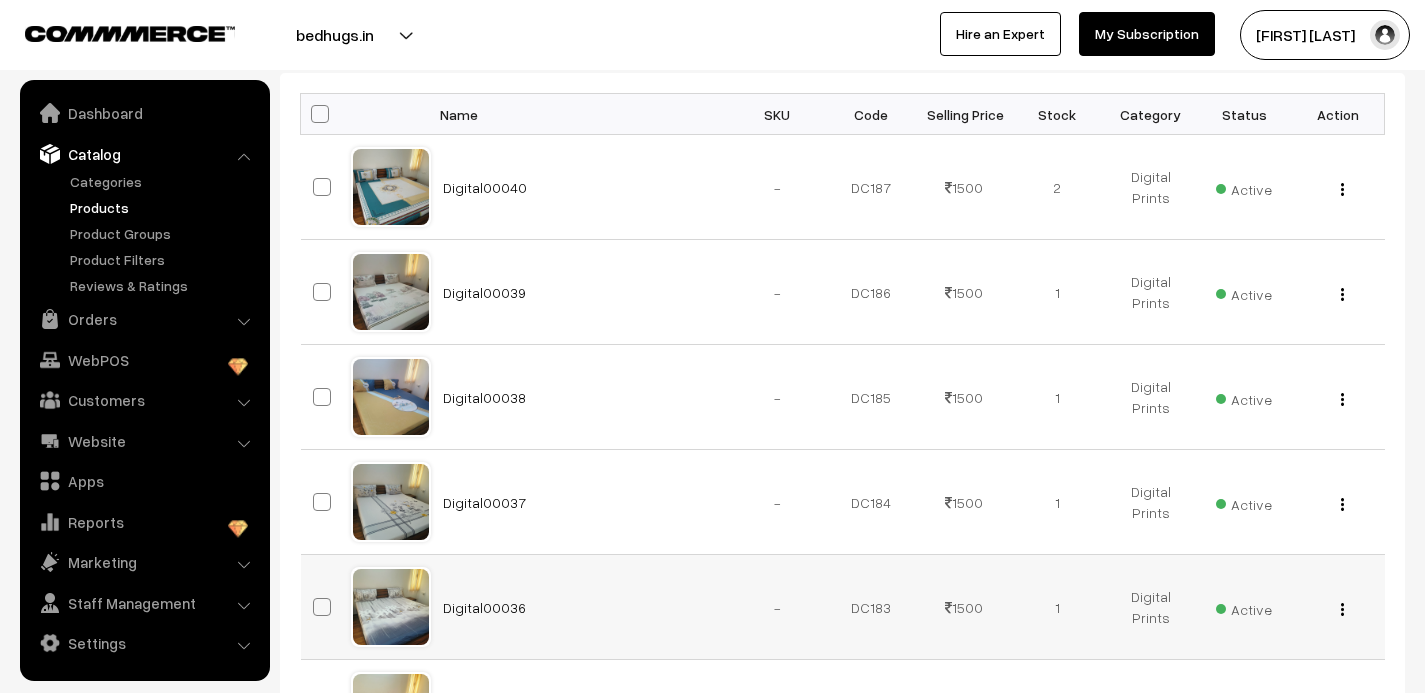scroll, scrollTop: 304, scrollLeft: 0, axis: vertical 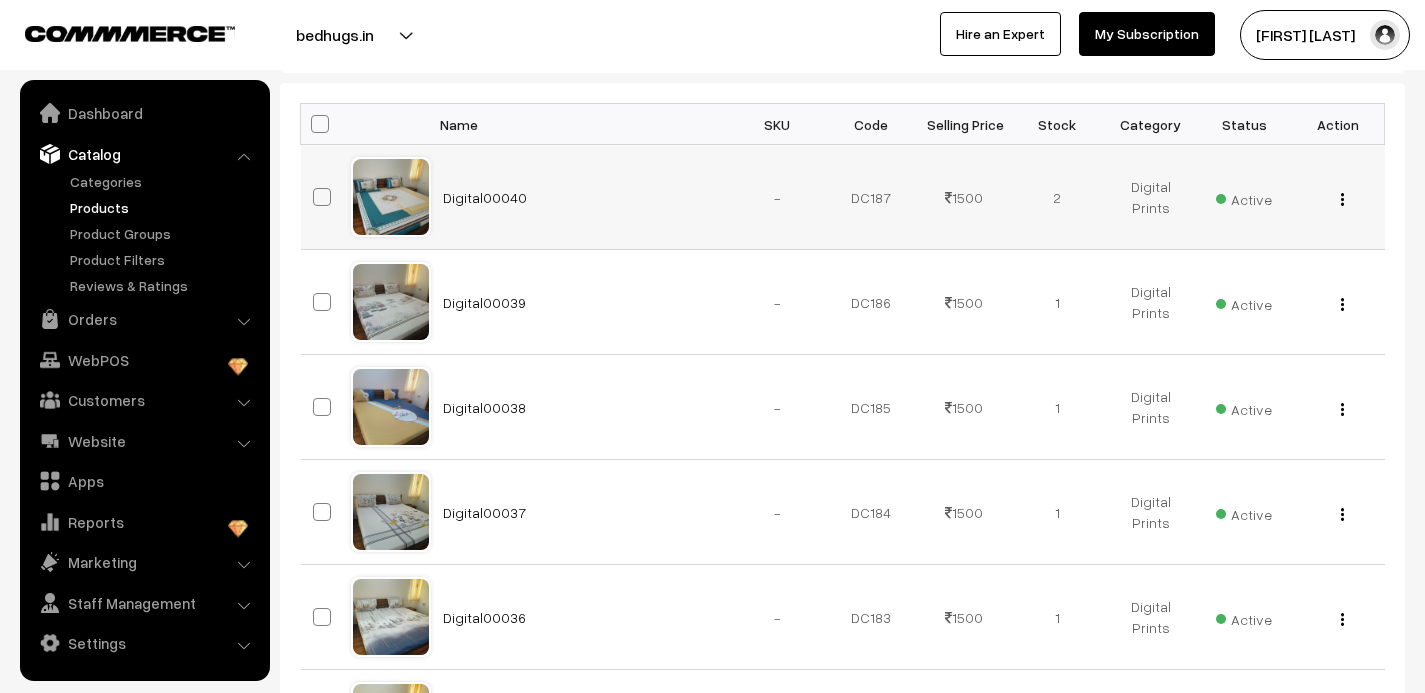 click at bounding box center [1342, 199] 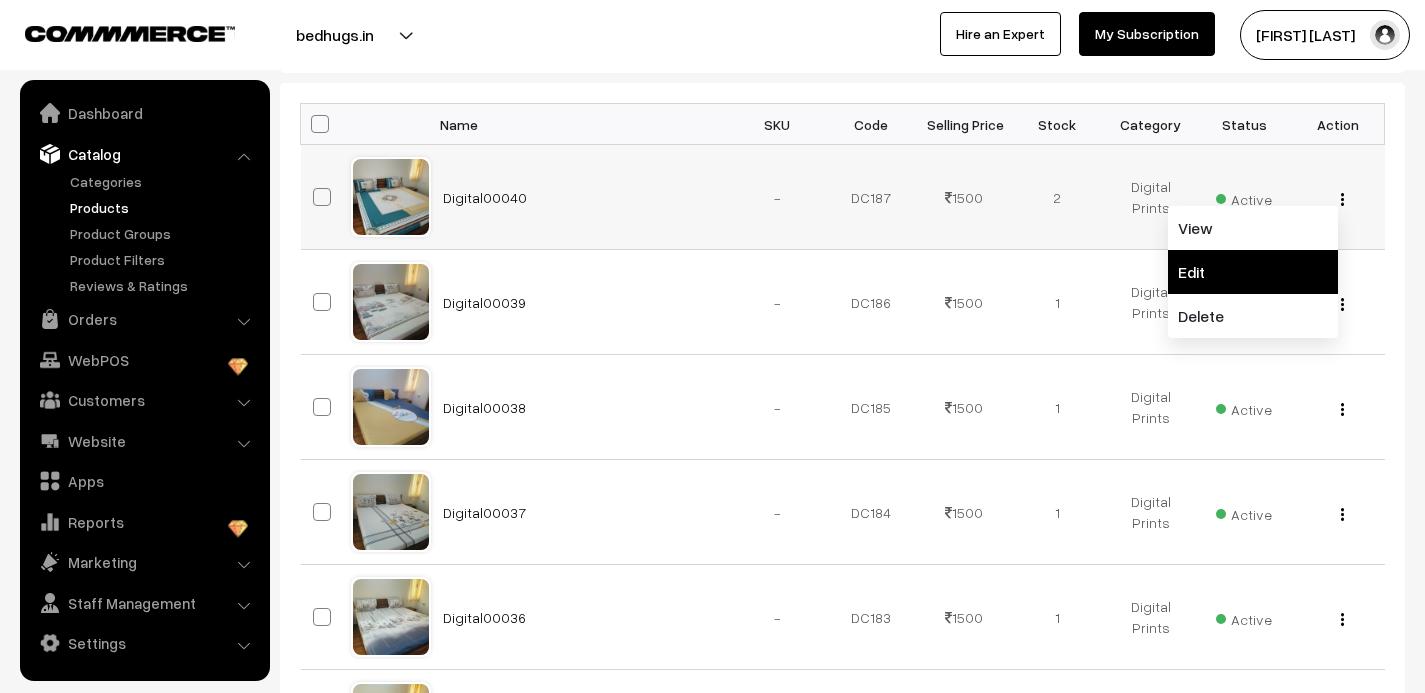 click on "Edit" at bounding box center [1253, 272] 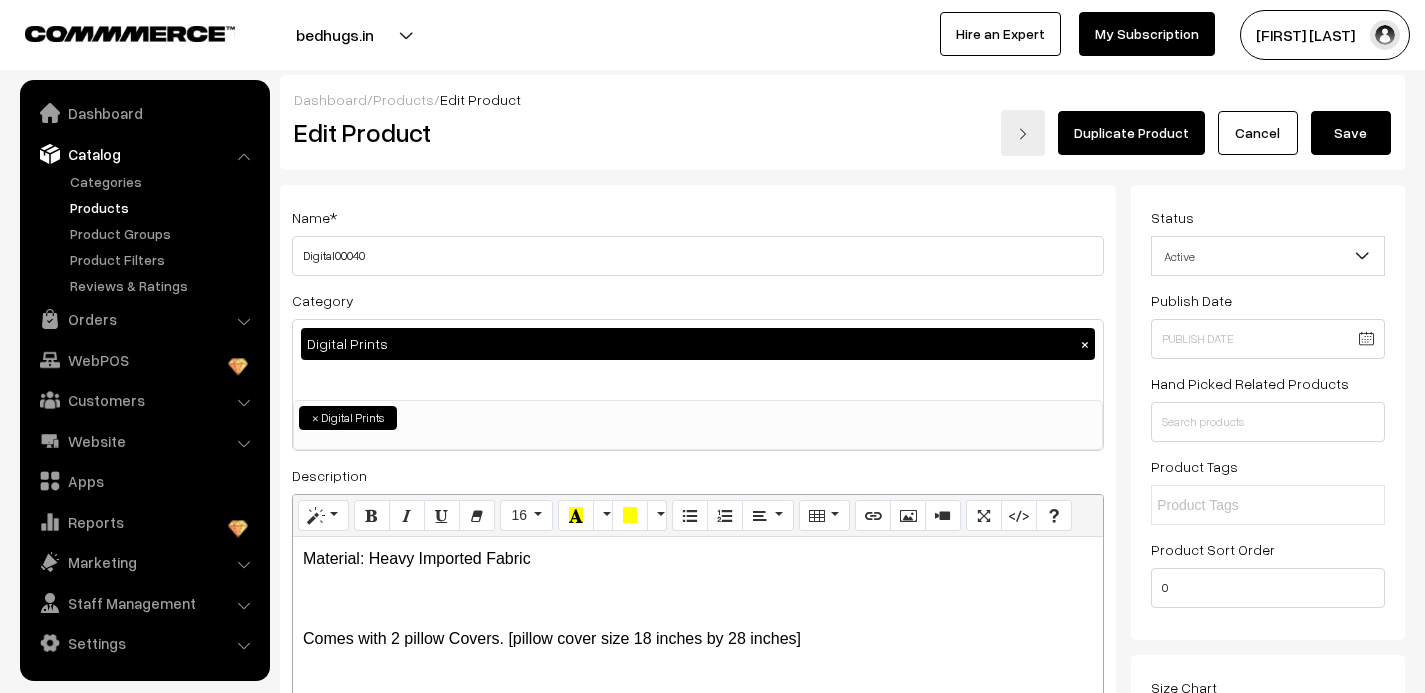 scroll, scrollTop: 0, scrollLeft: 0, axis: both 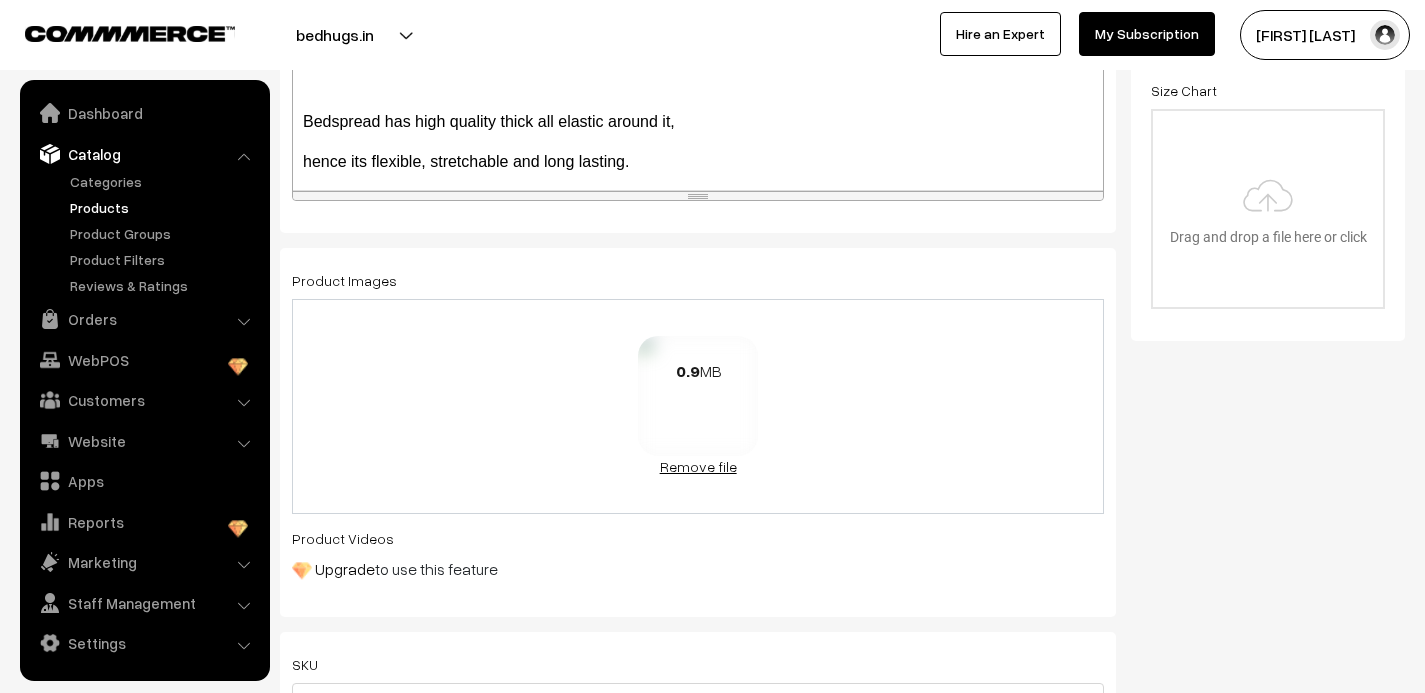 click on "Remove file" at bounding box center (698, 466) 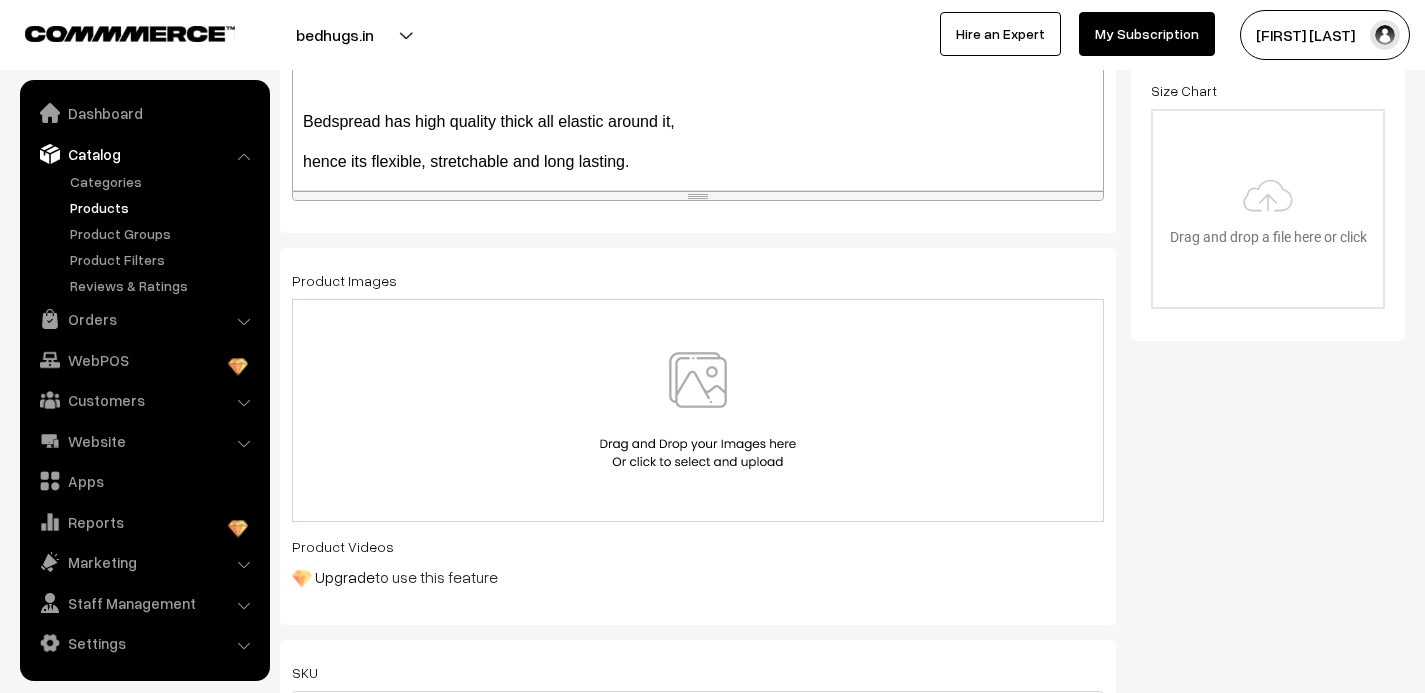 click at bounding box center [698, 410] 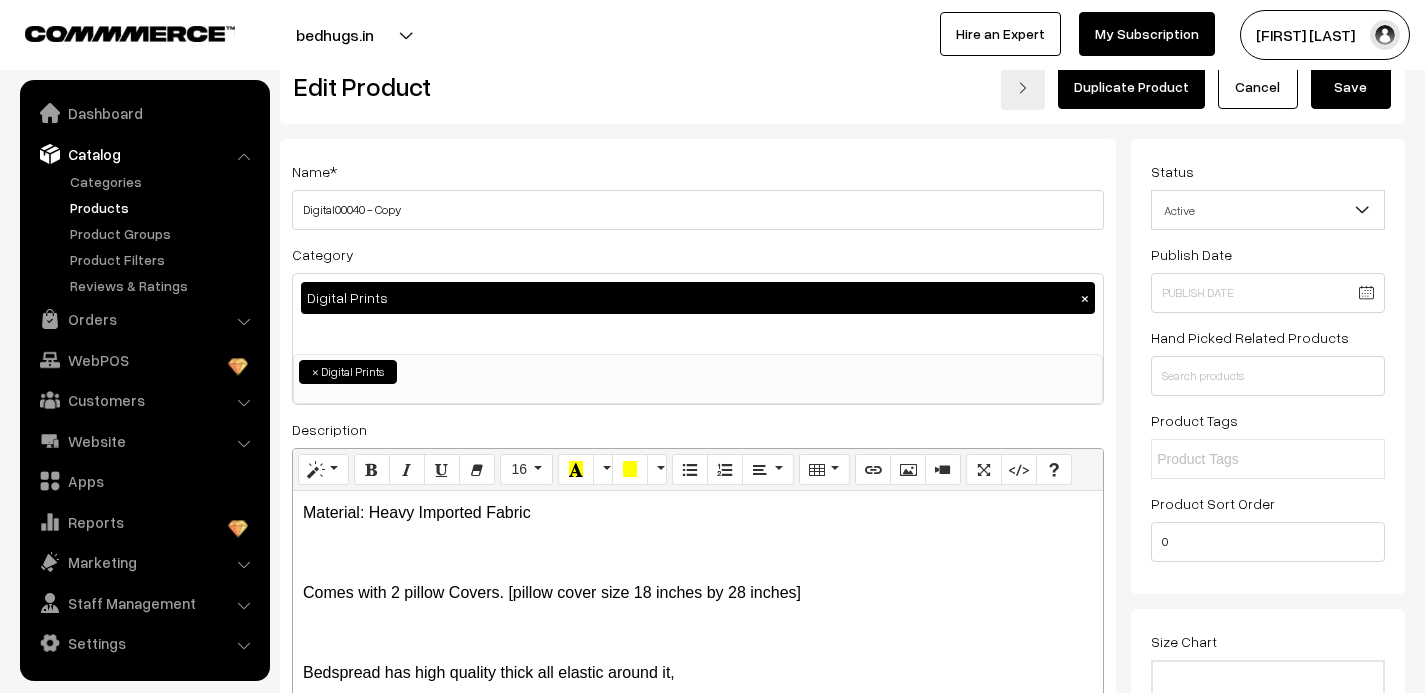 scroll, scrollTop: 0, scrollLeft: 0, axis: both 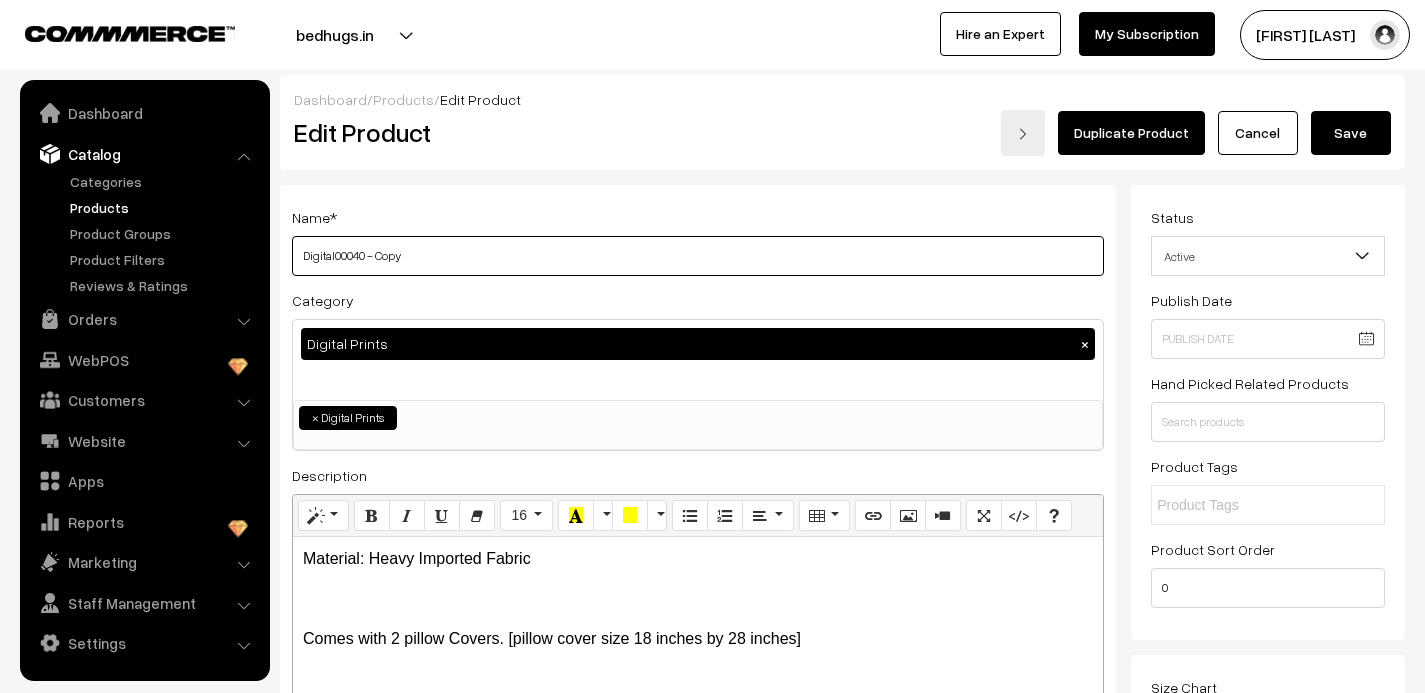 click on "Digital00040 - Copy" at bounding box center [698, 256] 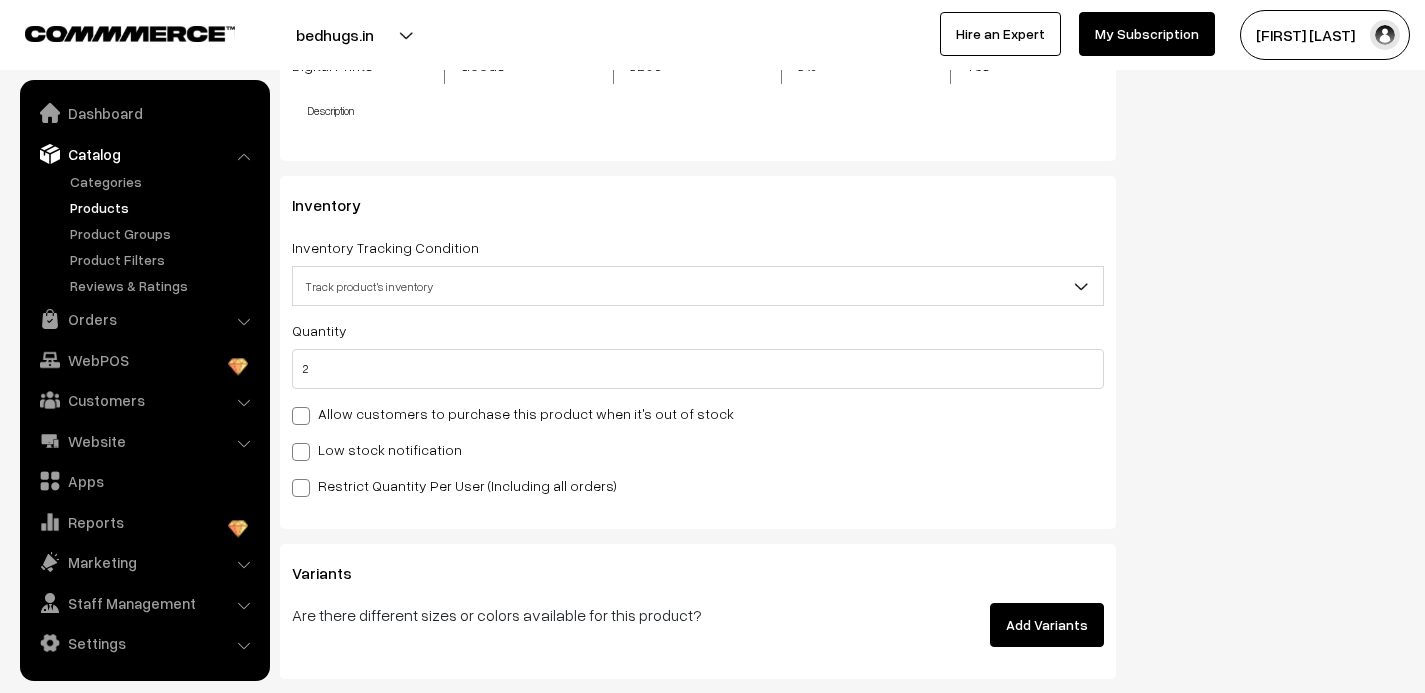 scroll, scrollTop: 1889, scrollLeft: 0, axis: vertical 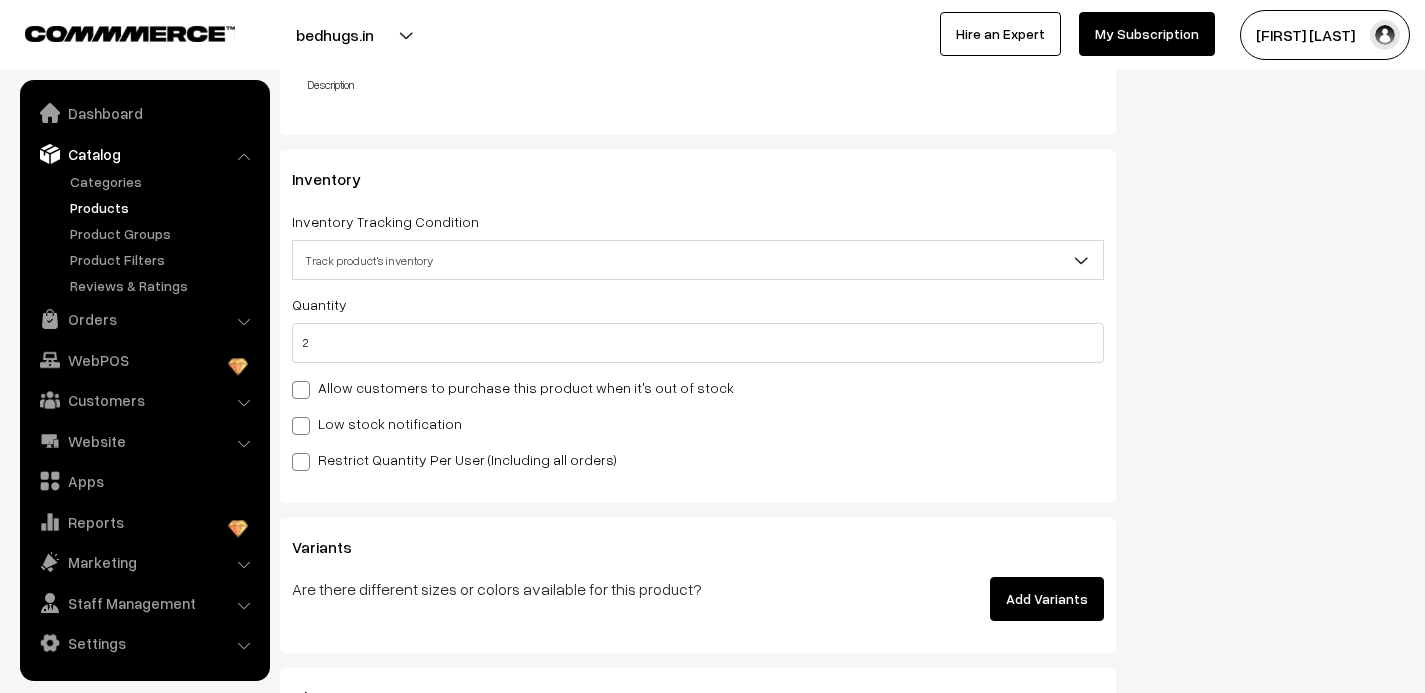 type on "Digital00041" 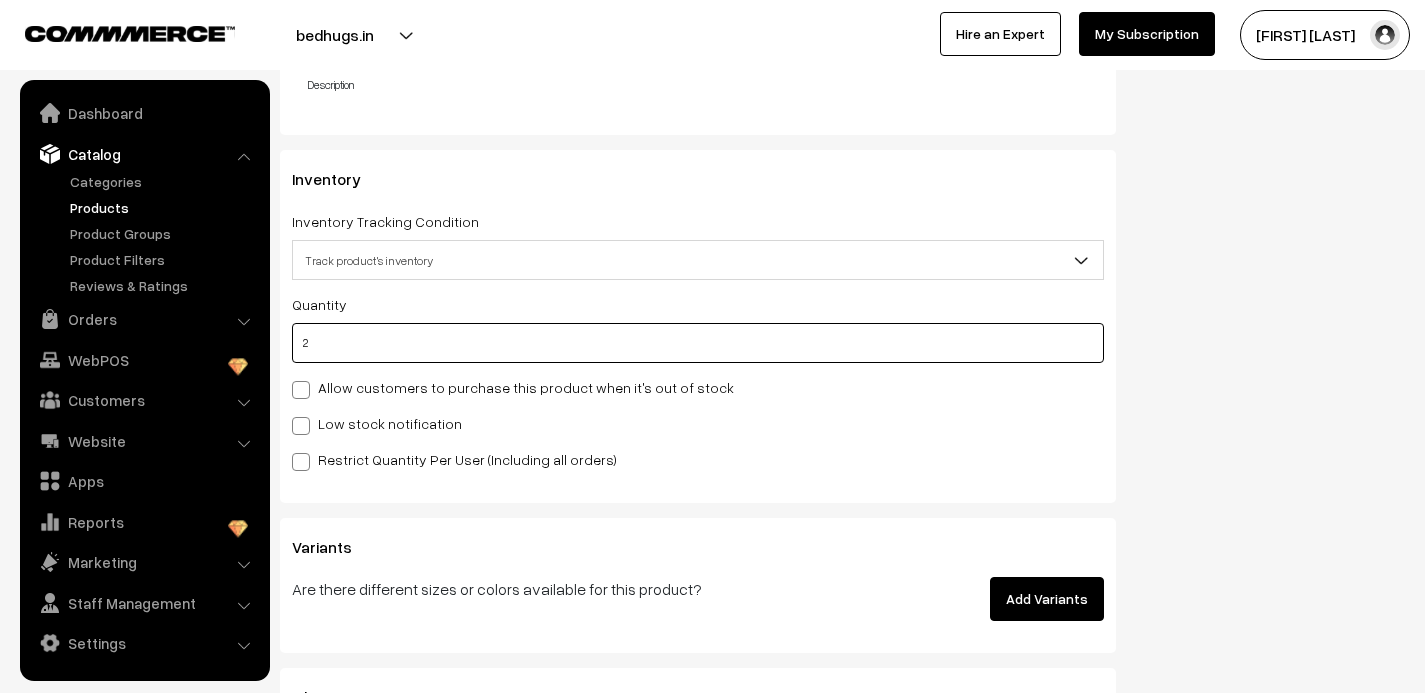 click on "2" at bounding box center (698, 343) 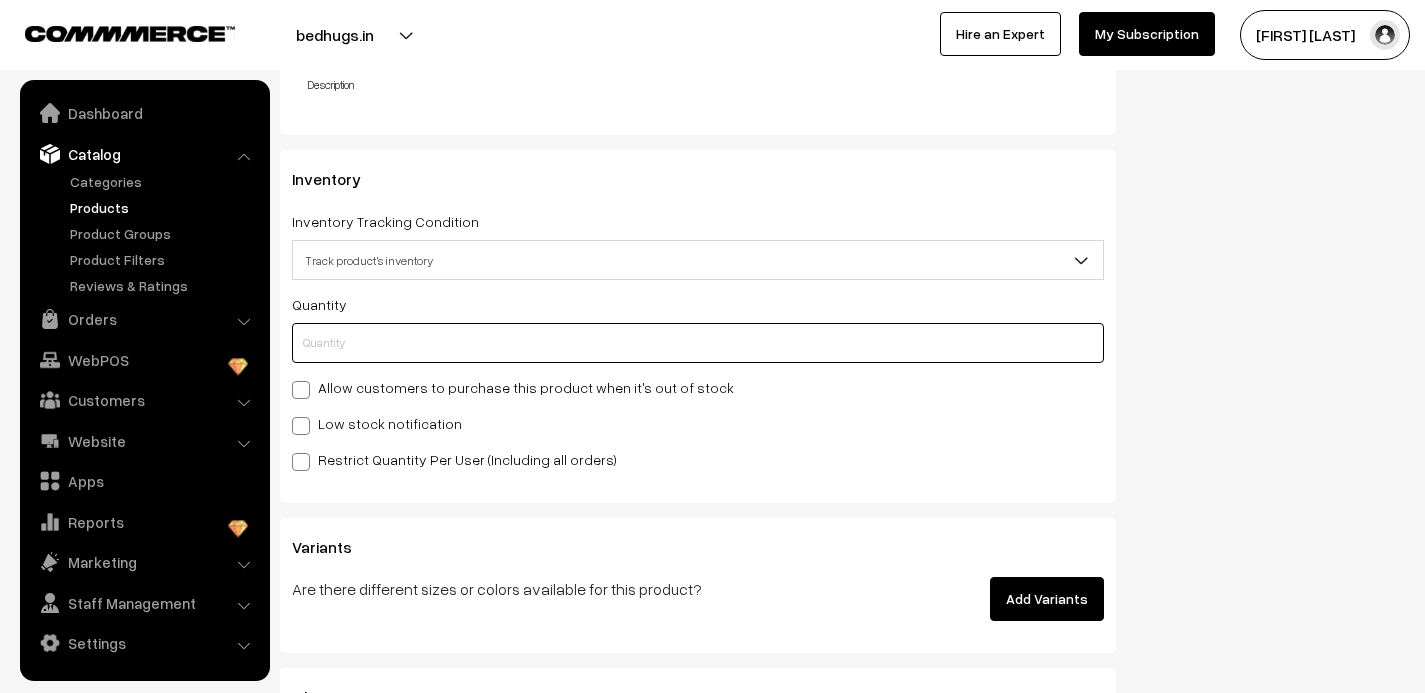 type on "1" 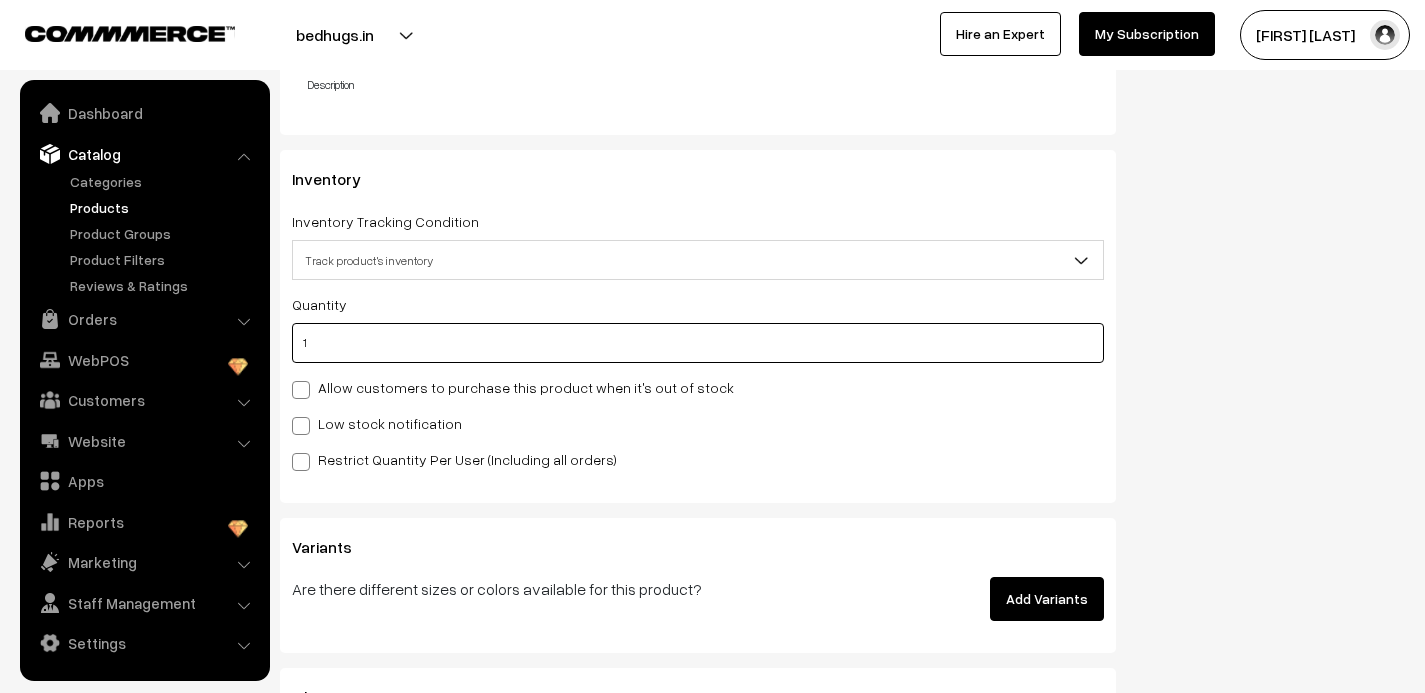 type on "3" 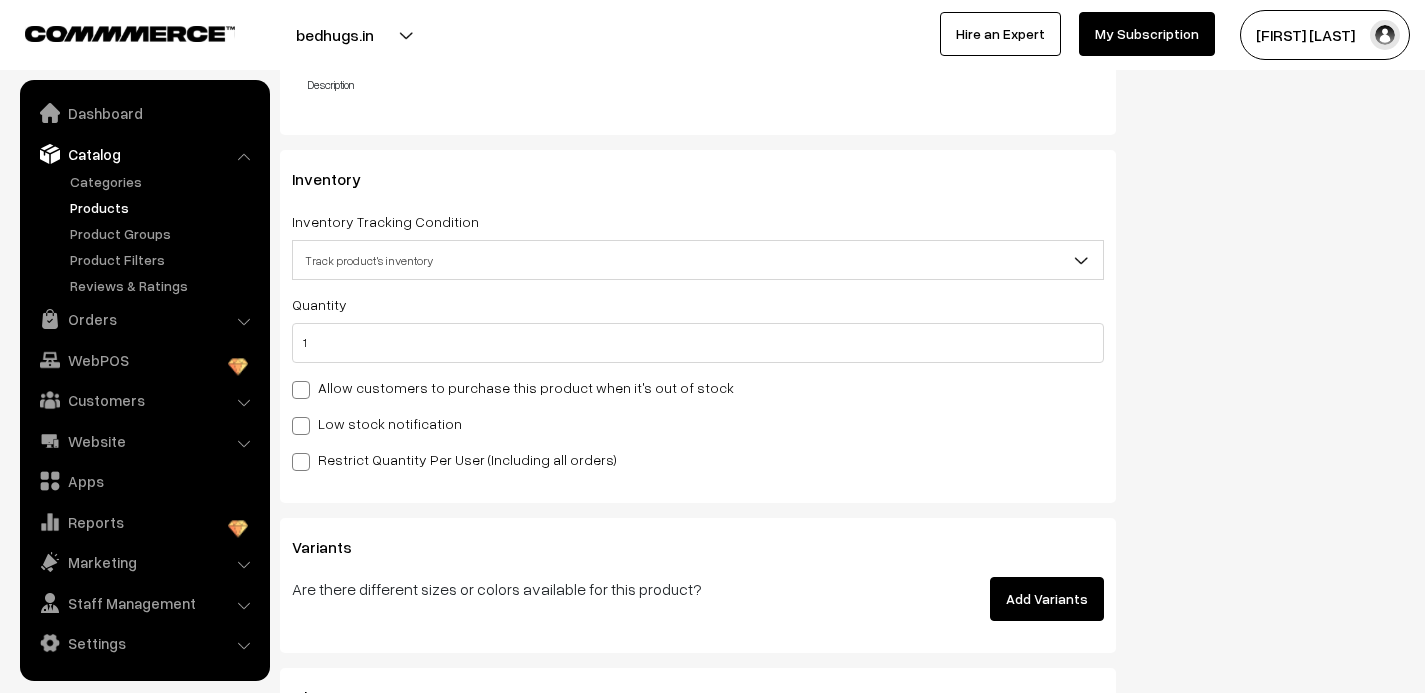 click on "Status
Active
Inactive
Active
Publish Date
Product Type
-- Select --
-- Select --
Filter Color
Hand Picked Related Products
0" at bounding box center [1275, -443] 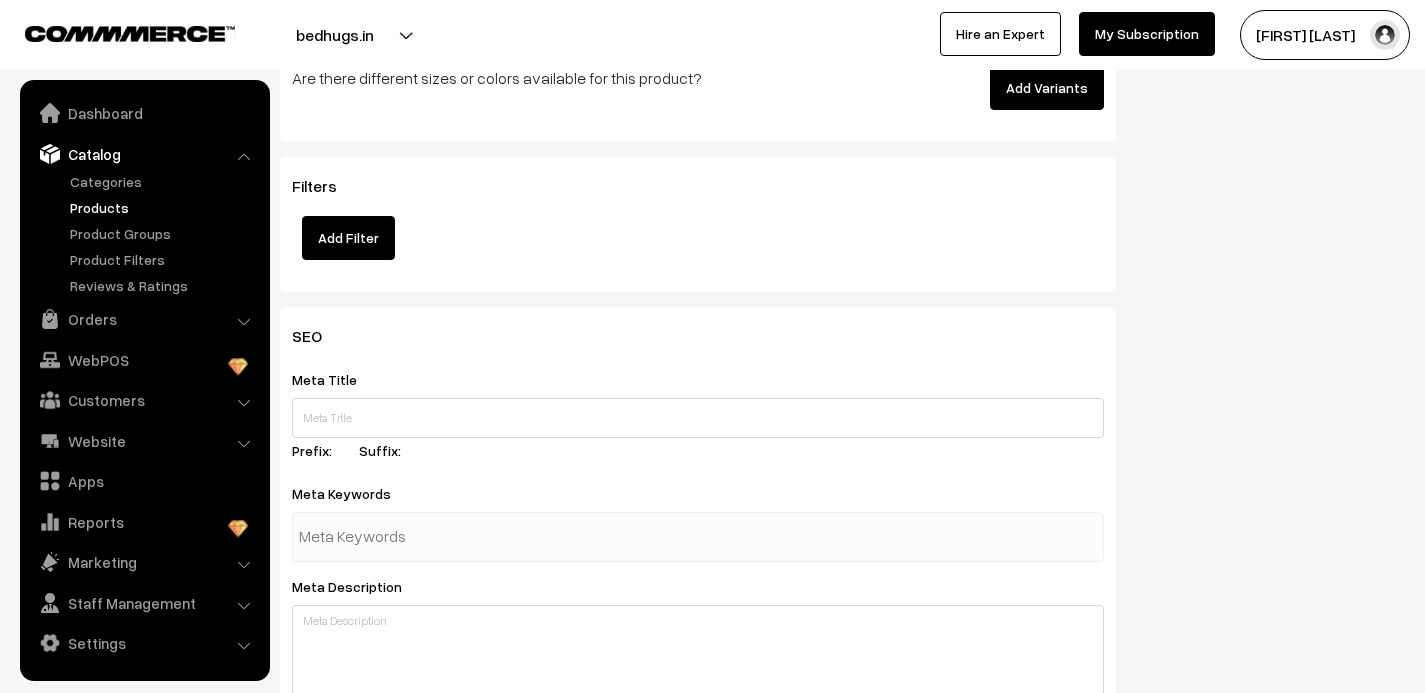 scroll, scrollTop: 2948, scrollLeft: 0, axis: vertical 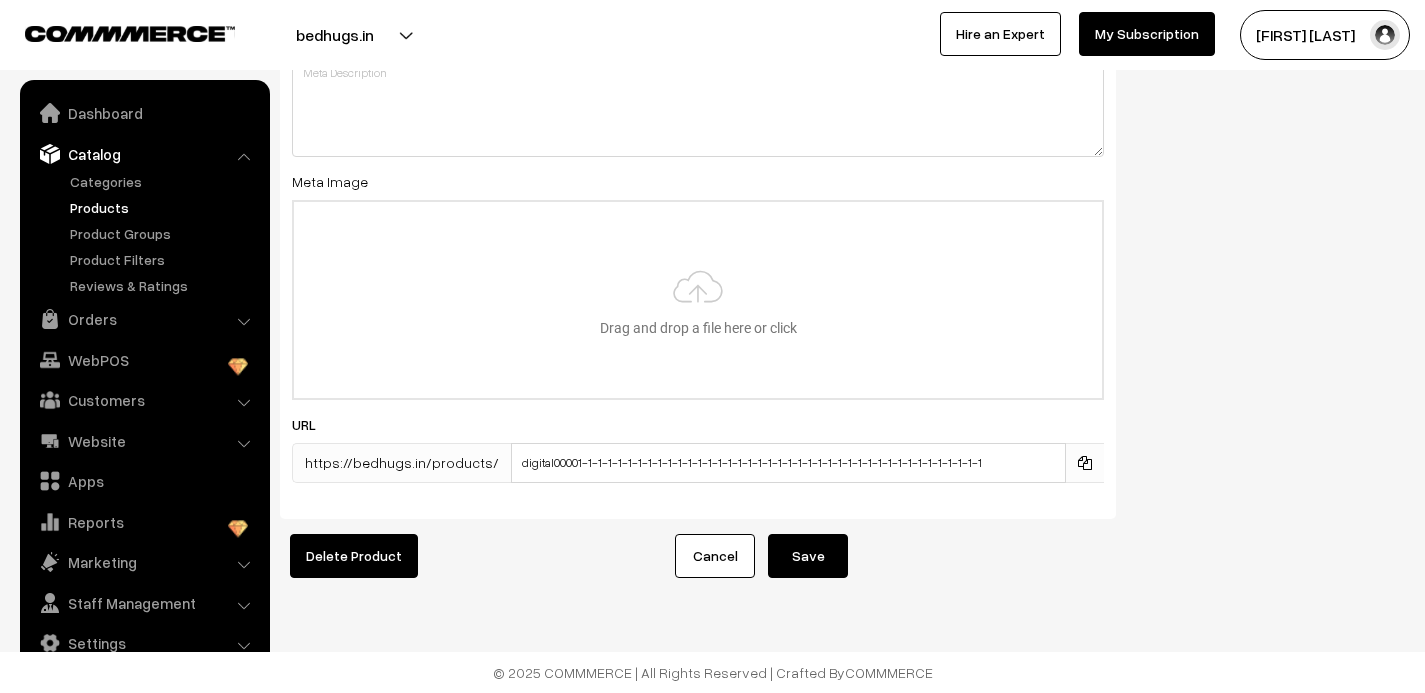 click on "Save" at bounding box center (808, 556) 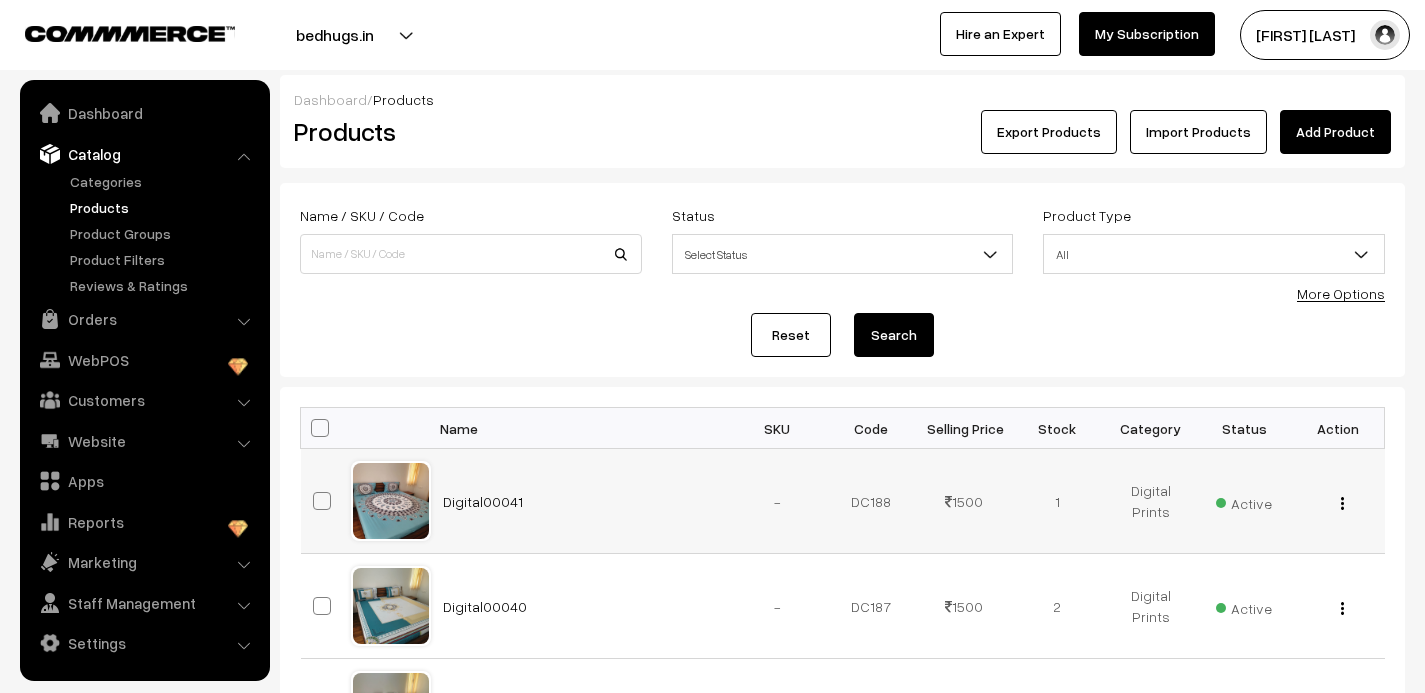 scroll, scrollTop: 0, scrollLeft: 0, axis: both 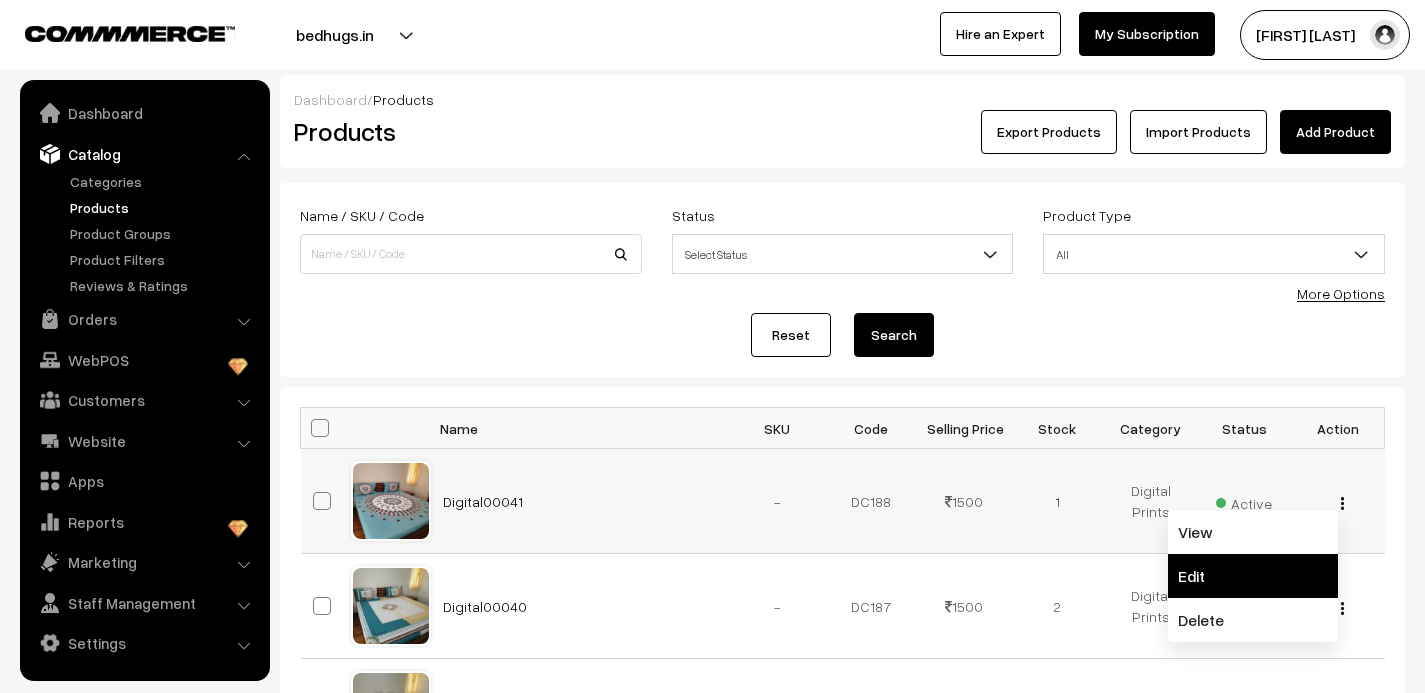 click on "Edit" at bounding box center [1253, 576] 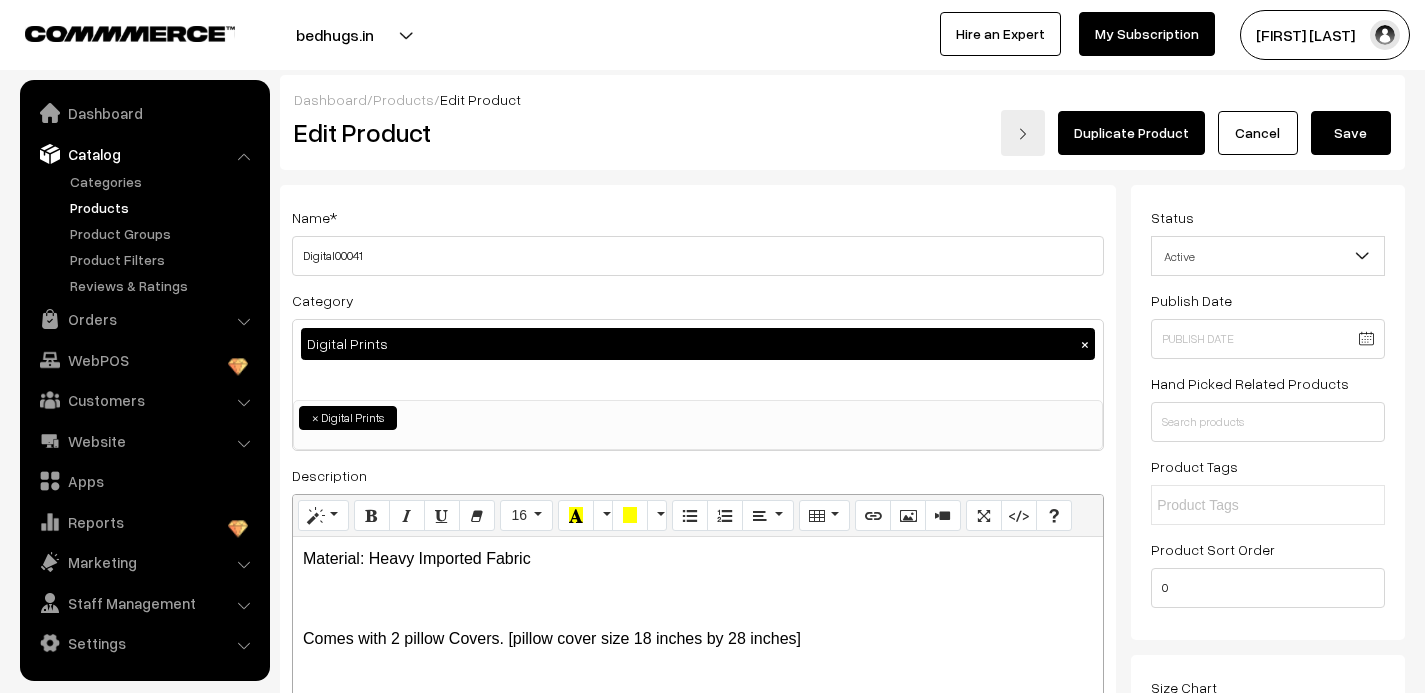 scroll, scrollTop: 0, scrollLeft: 0, axis: both 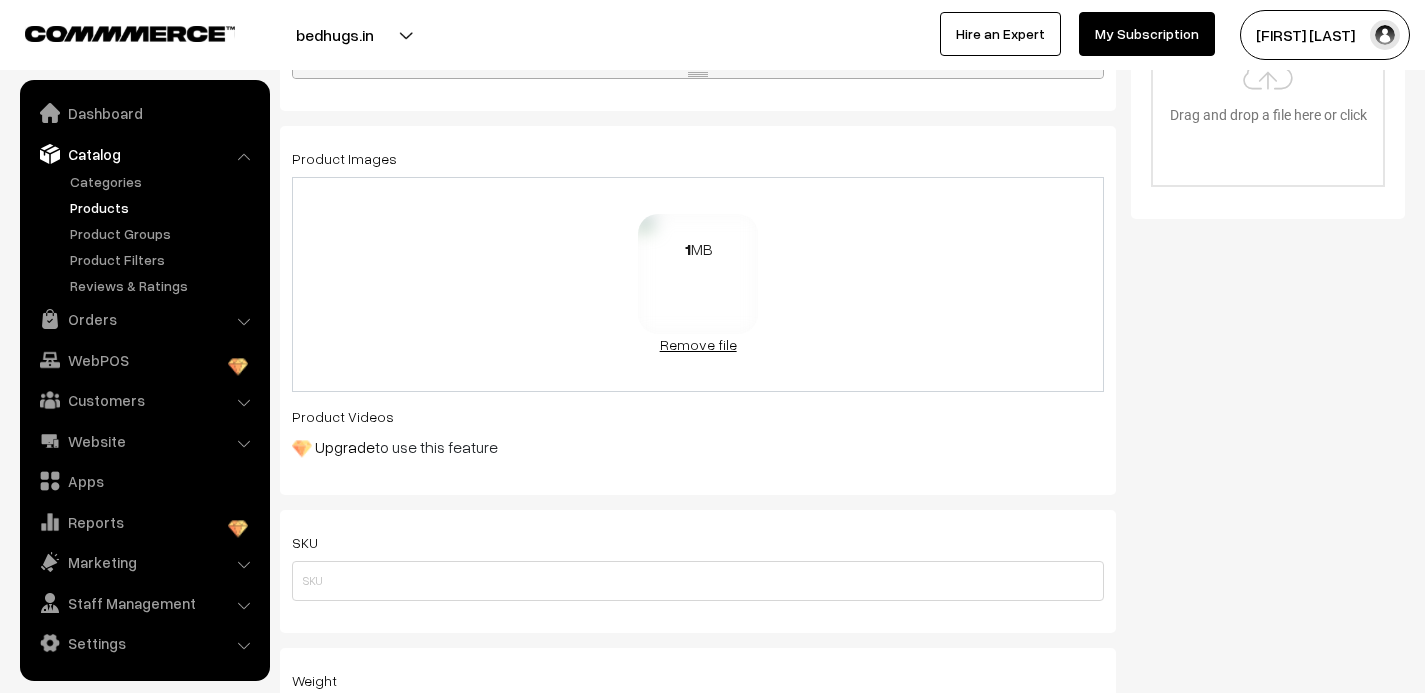 click on "Remove file" at bounding box center (698, 344) 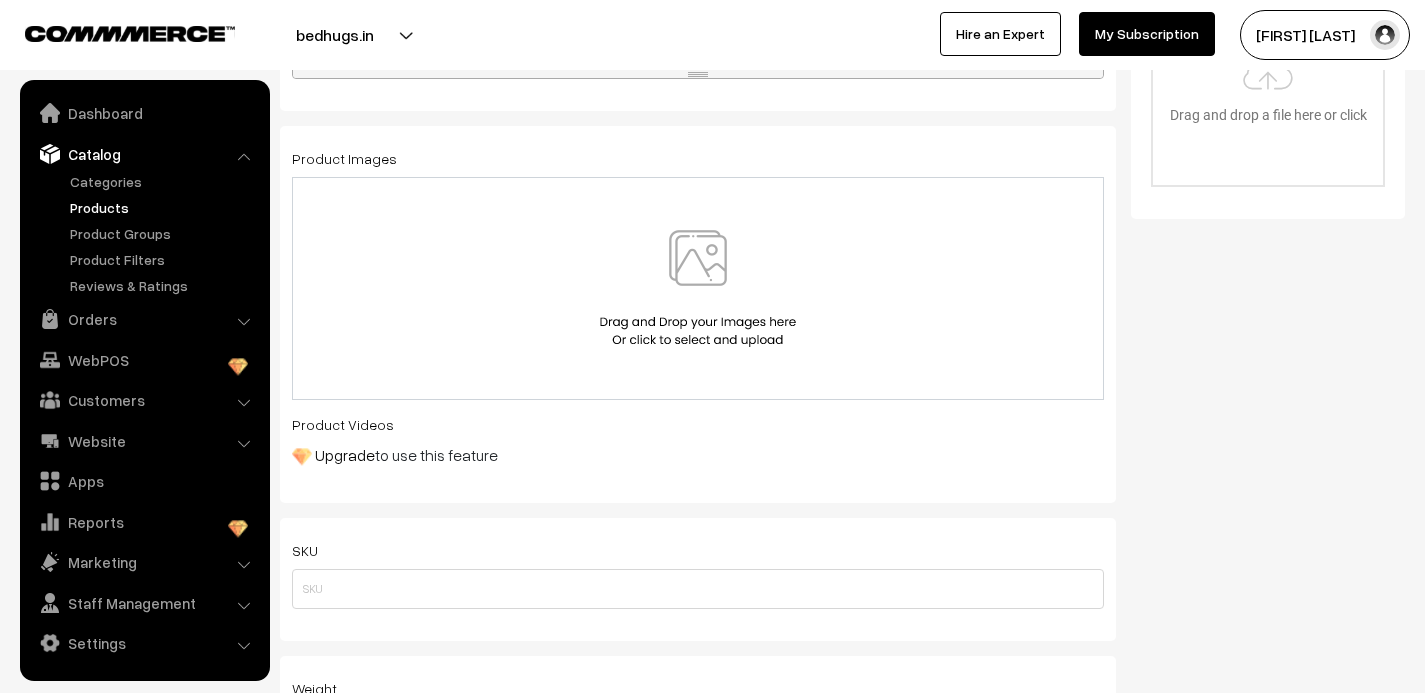 click at bounding box center (698, 288) 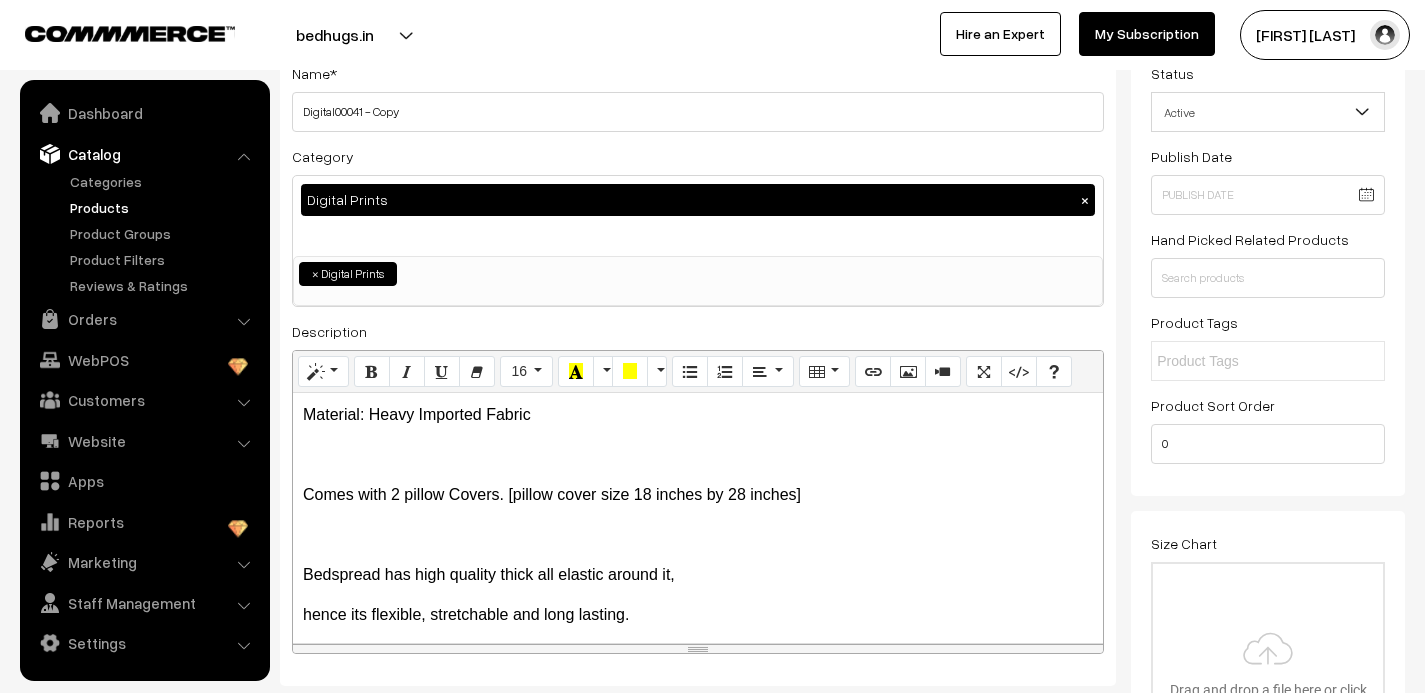 scroll, scrollTop: 0, scrollLeft: 0, axis: both 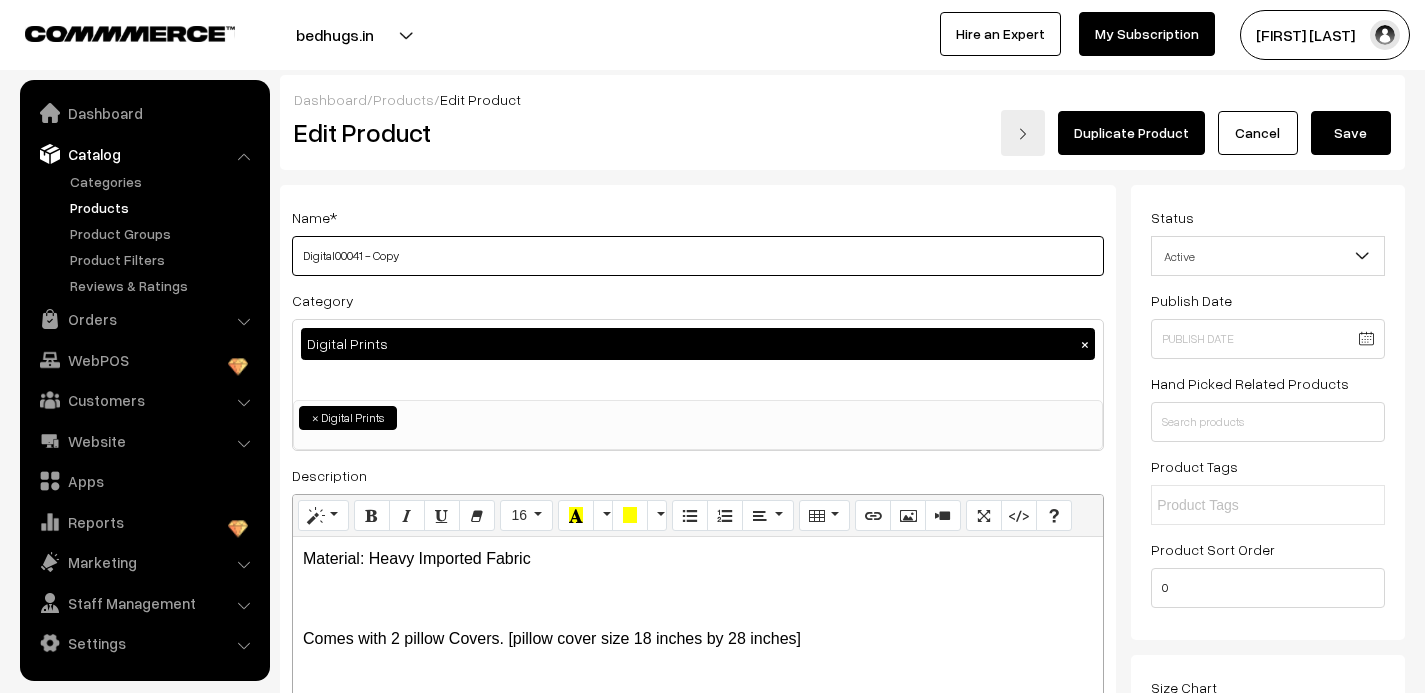 click on "Digital00041 - Copy" at bounding box center (698, 256) 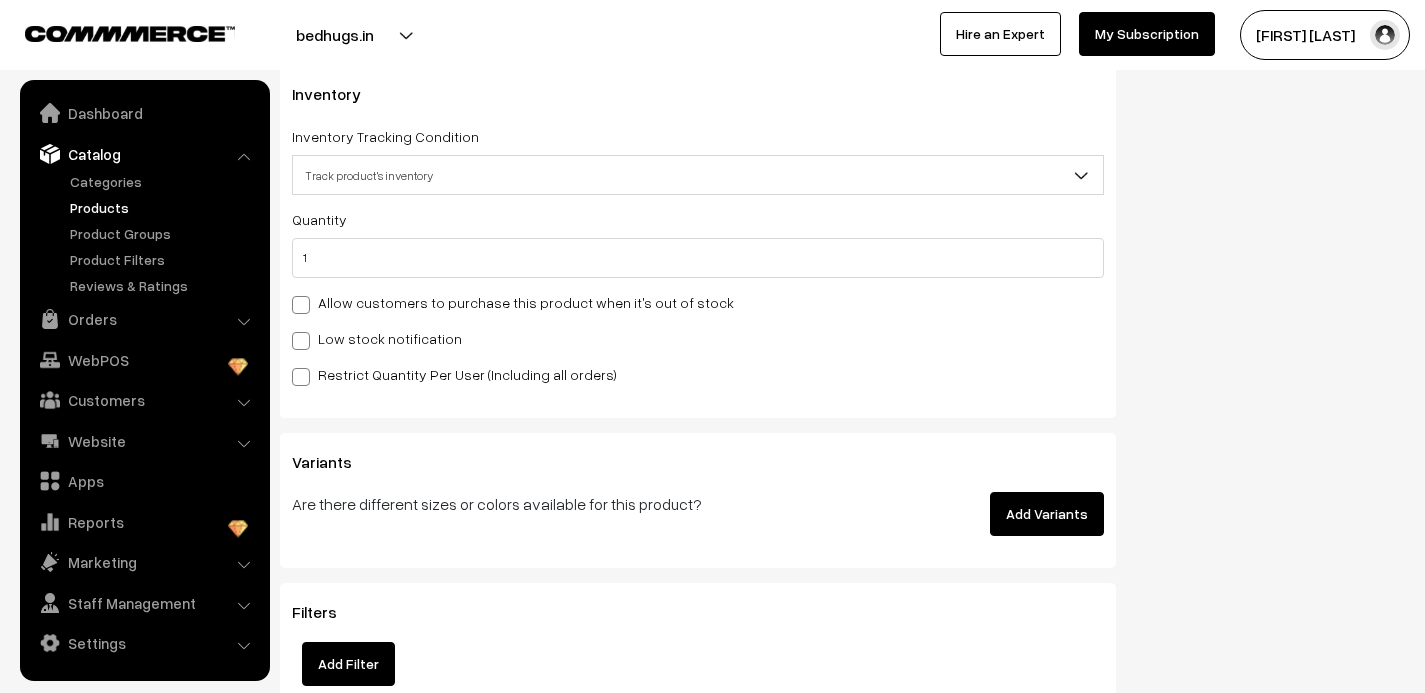 scroll, scrollTop: 2948, scrollLeft: 0, axis: vertical 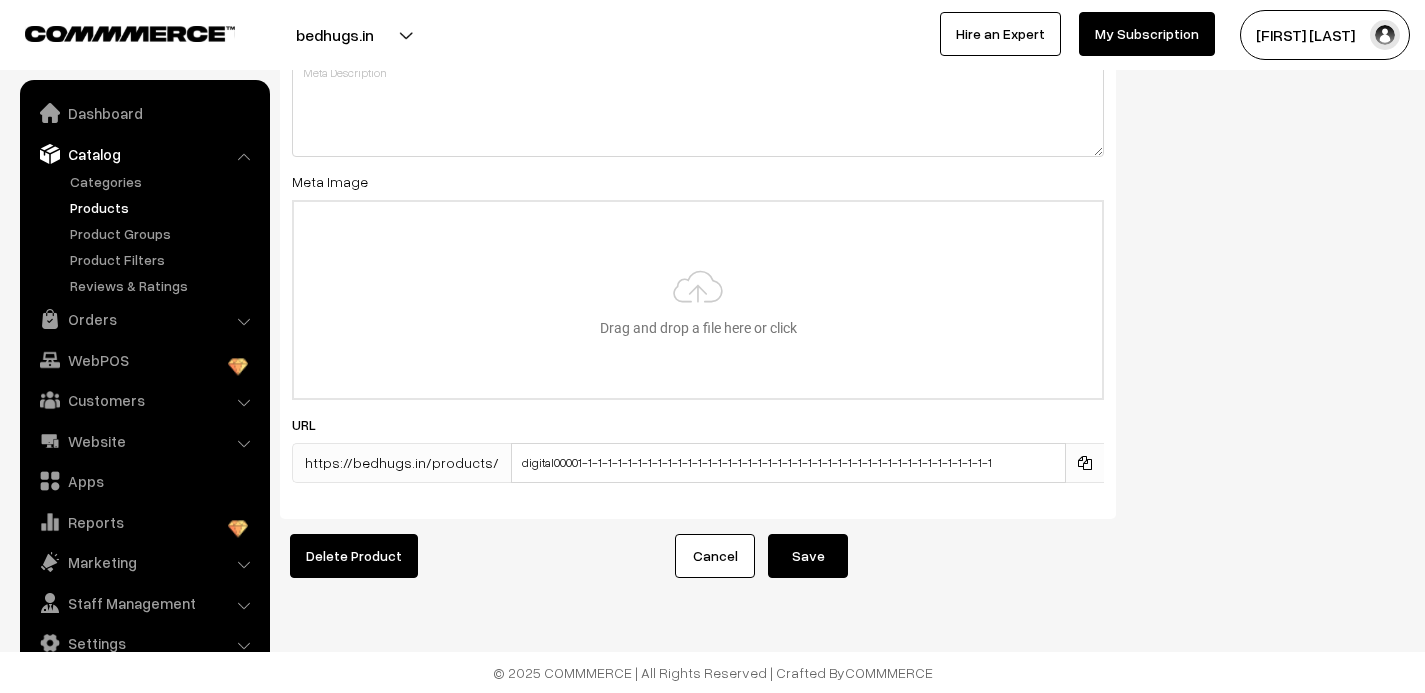 type on "Digital00042" 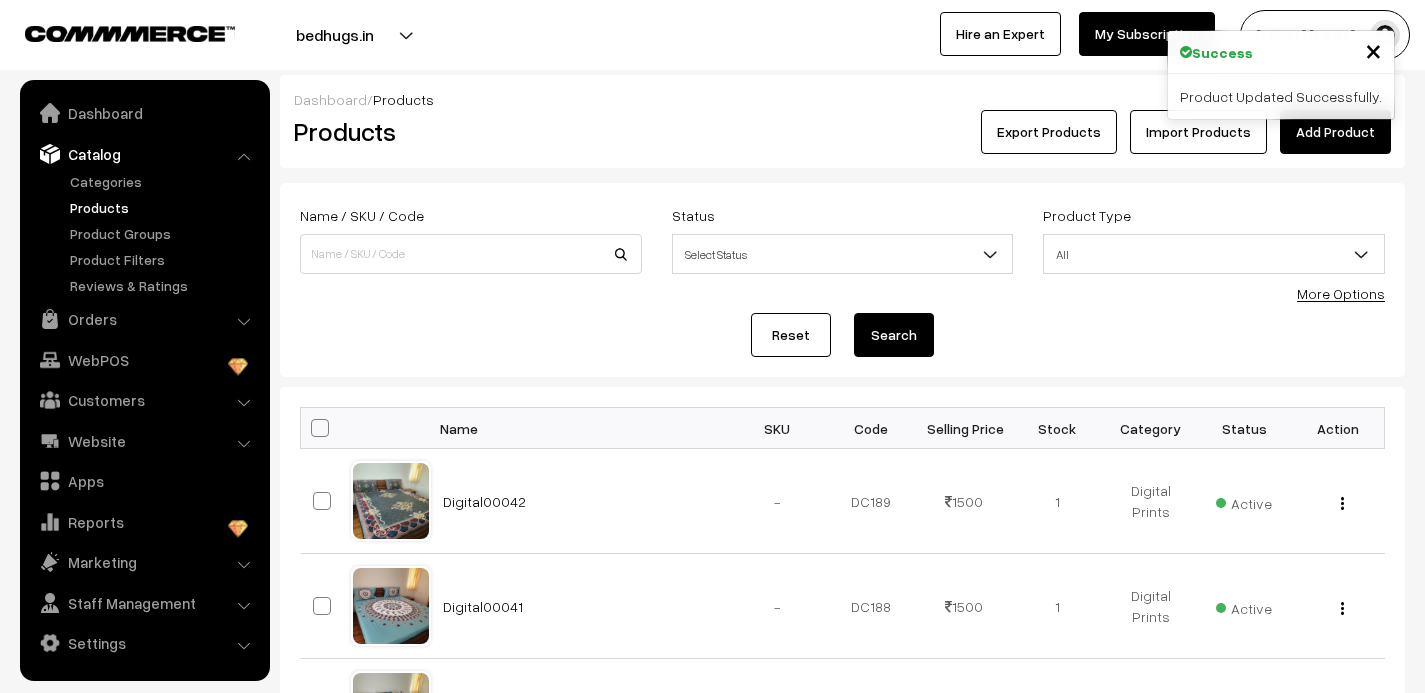 scroll, scrollTop: 0, scrollLeft: 0, axis: both 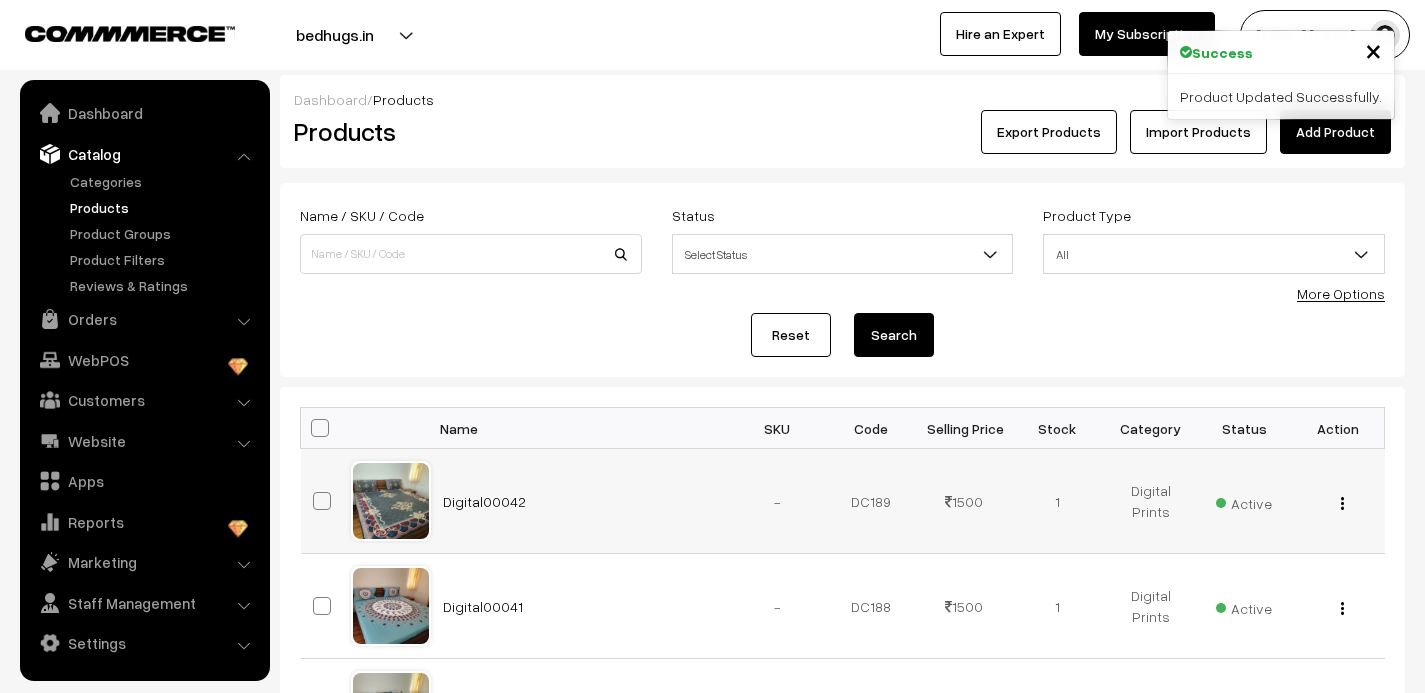 click at bounding box center [1342, 503] 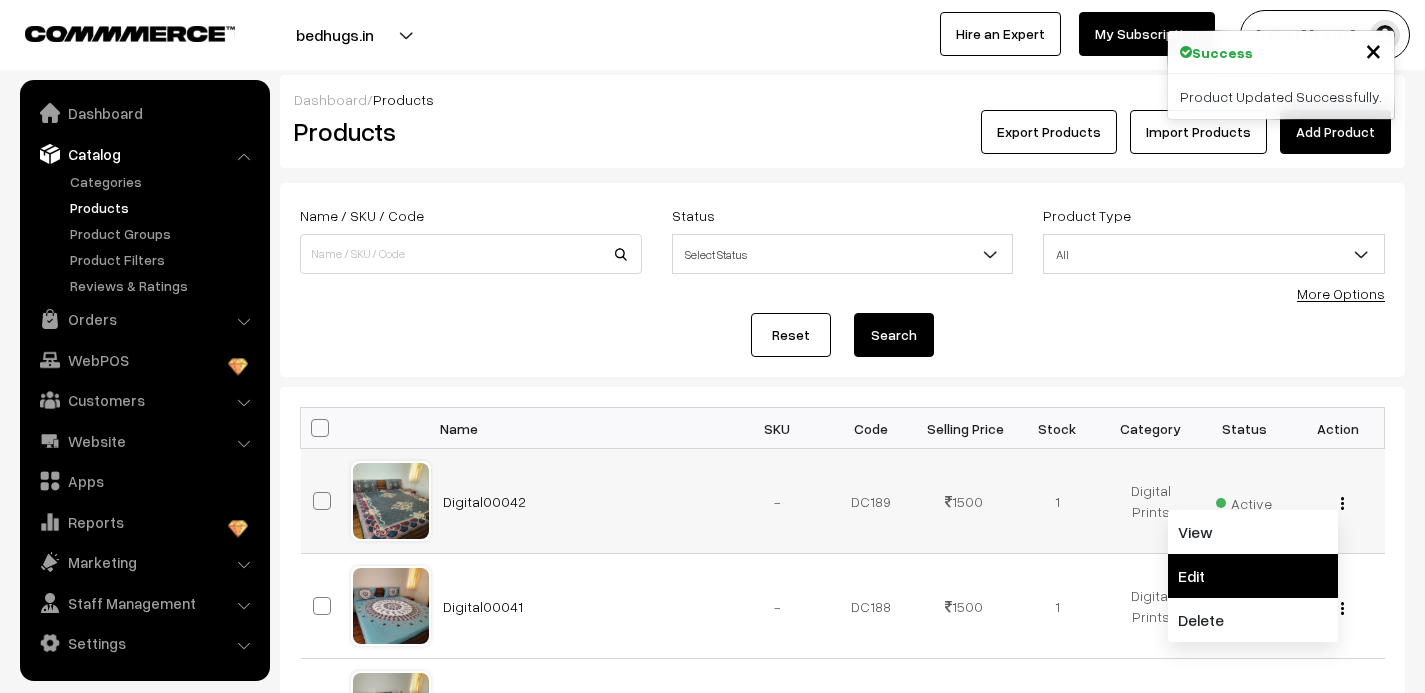 click on "Edit" at bounding box center (1253, 576) 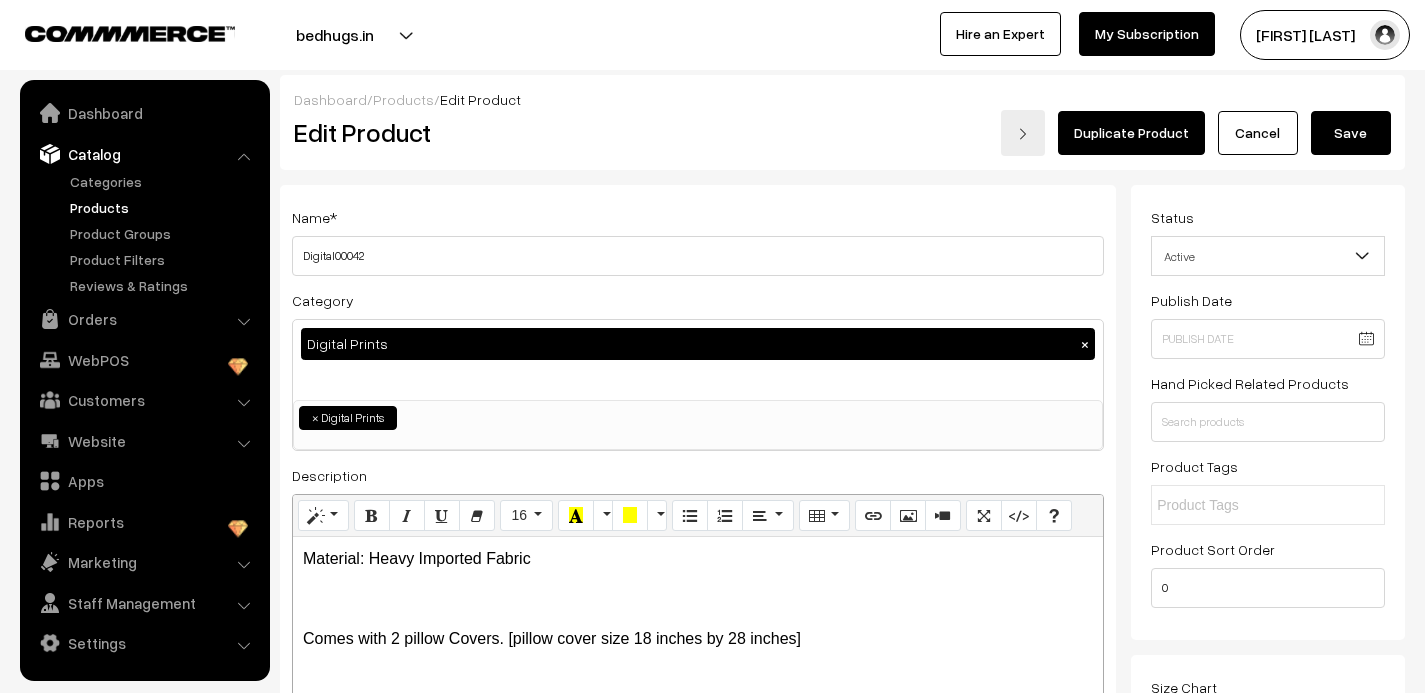 scroll, scrollTop: 0, scrollLeft: 0, axis: both 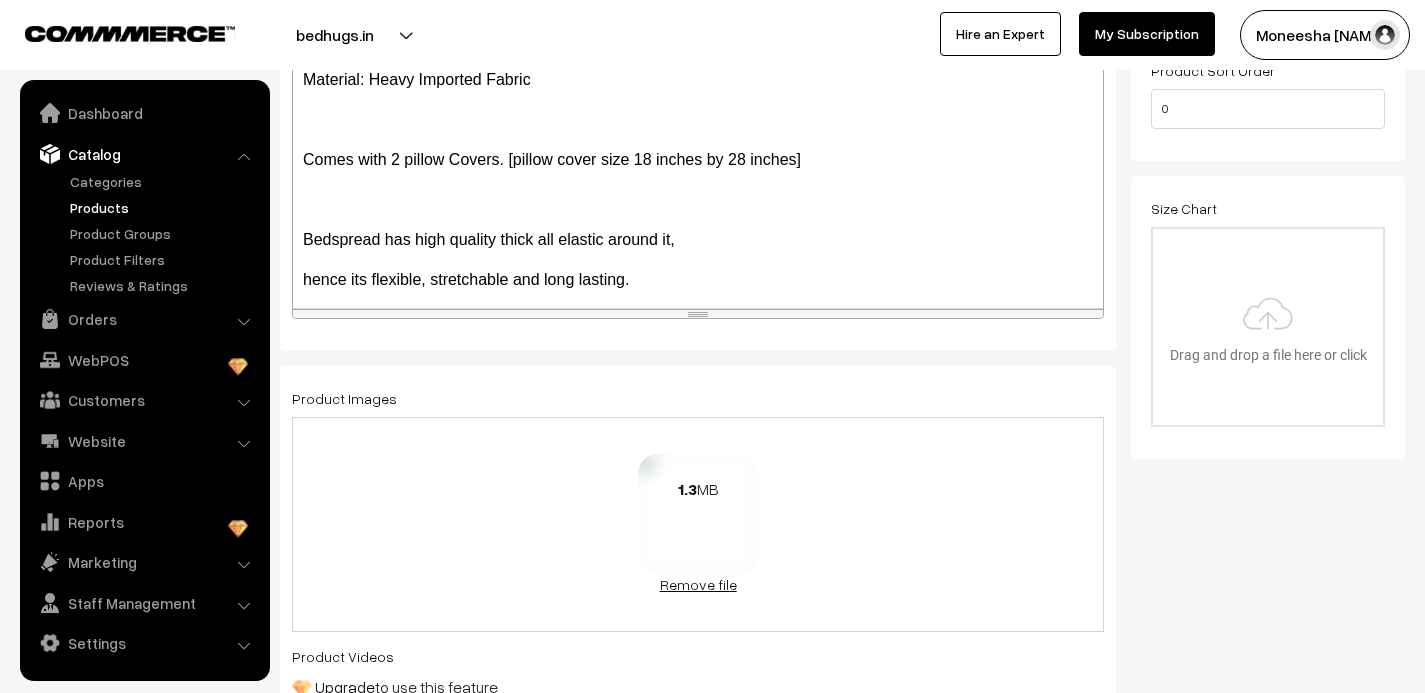 click on "Remove file" at bounding box center (698, 584) 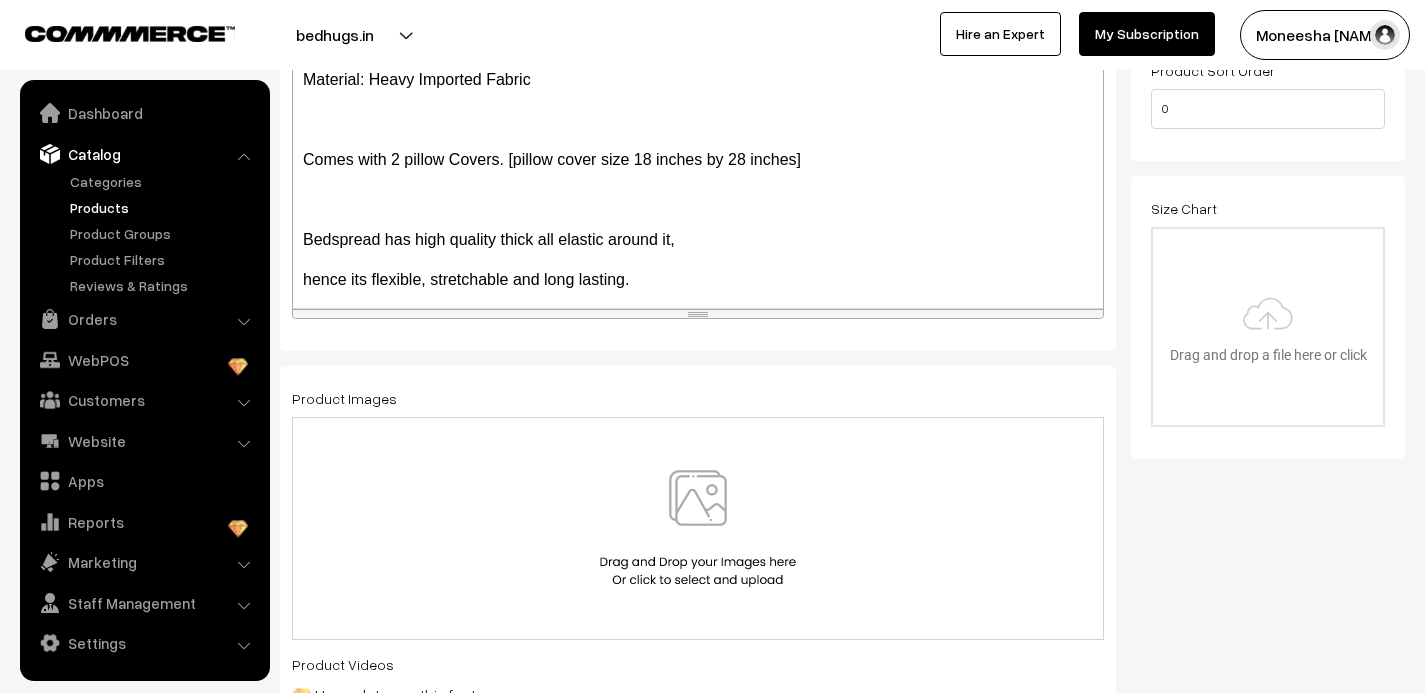 click at bounding box center (698, 528) 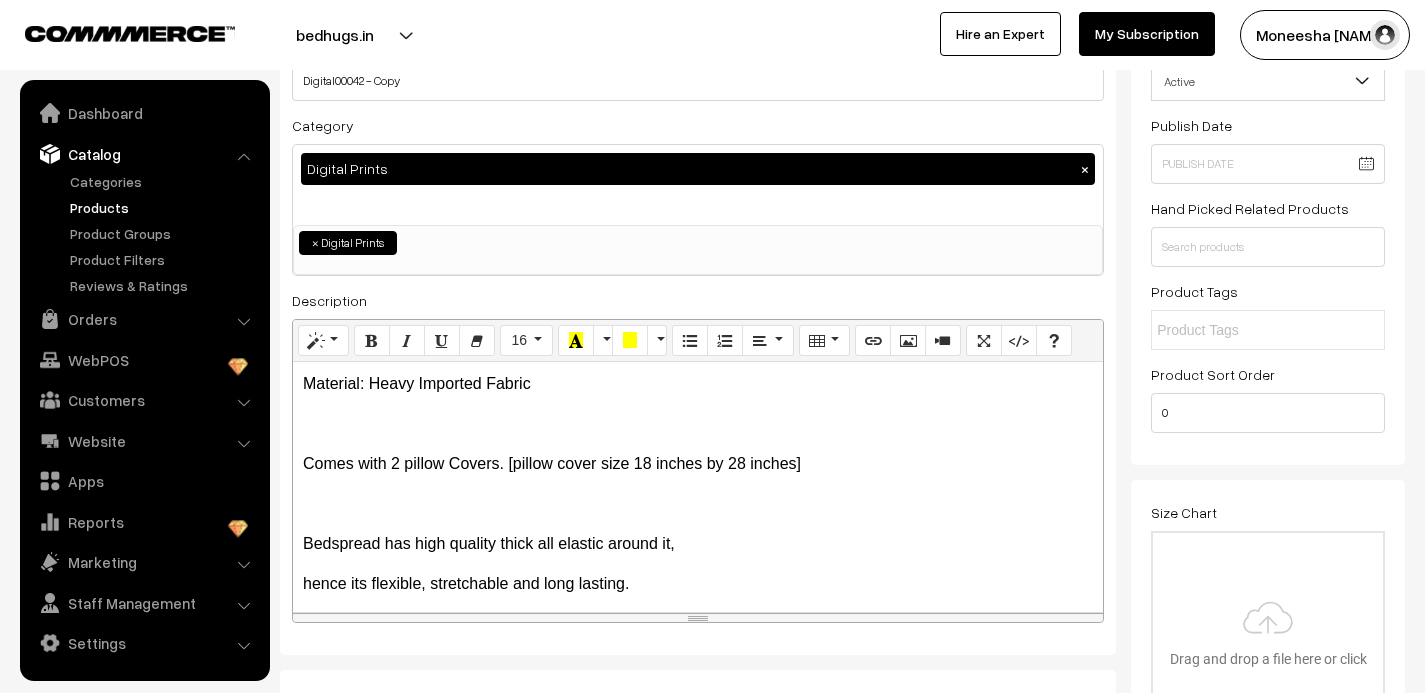 scroll, scrollTop: 0, scrollLeft: 0, axis: both 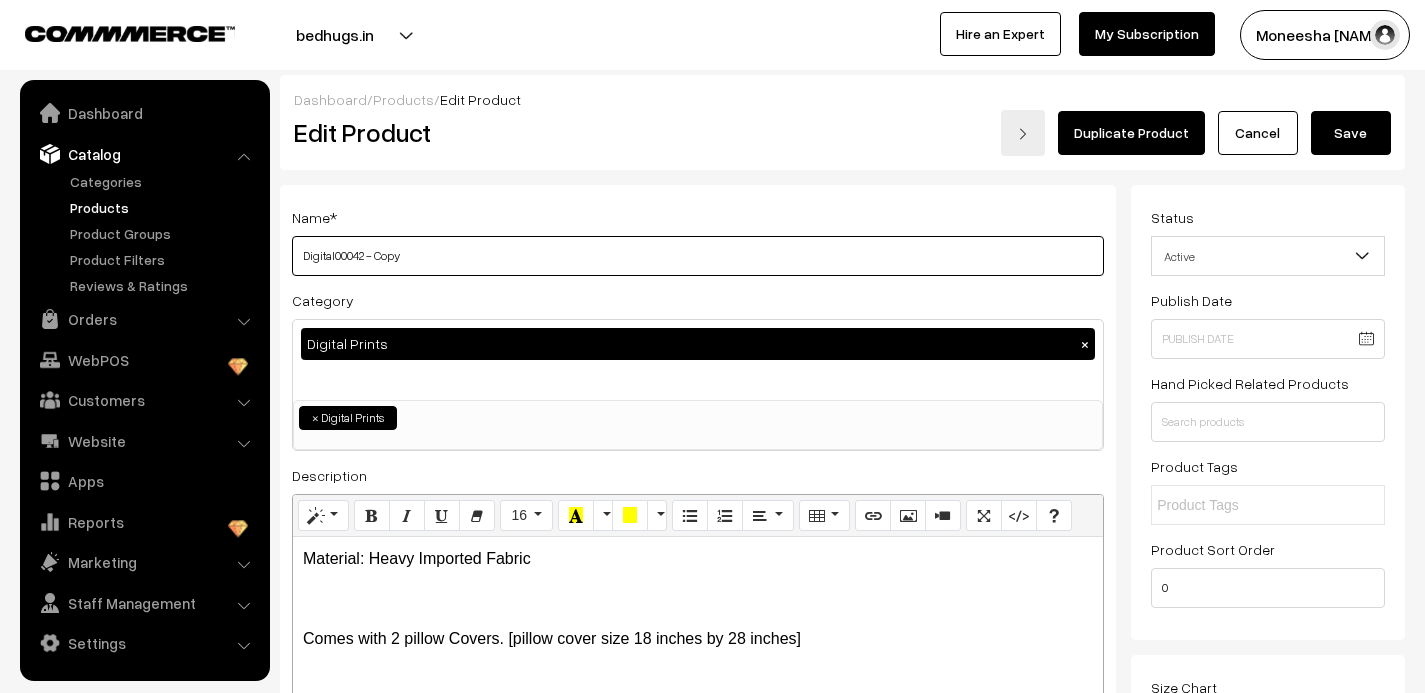 click on "Digital00042 - Copy" at bounding box center (698, 256) 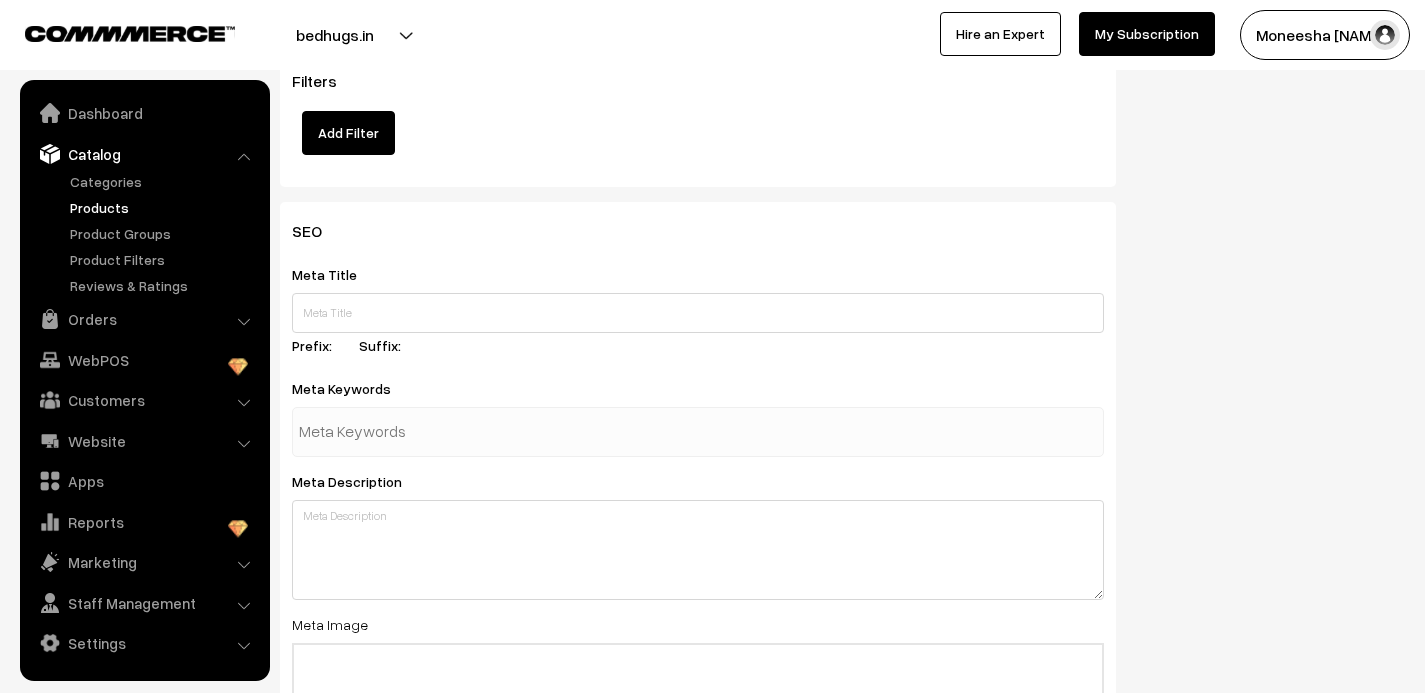 scroll, scrollTop: 2948, scrollLeft: 0, axis: vertical 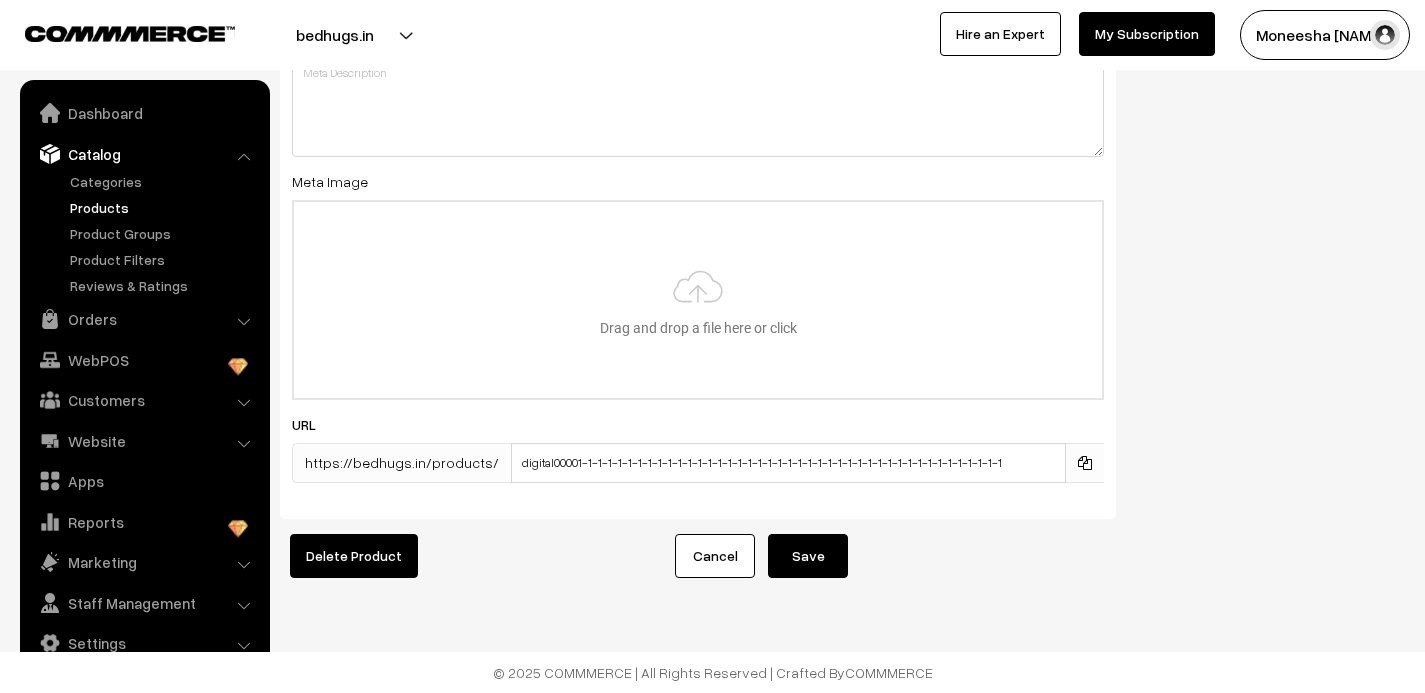 type on "Digital00043" 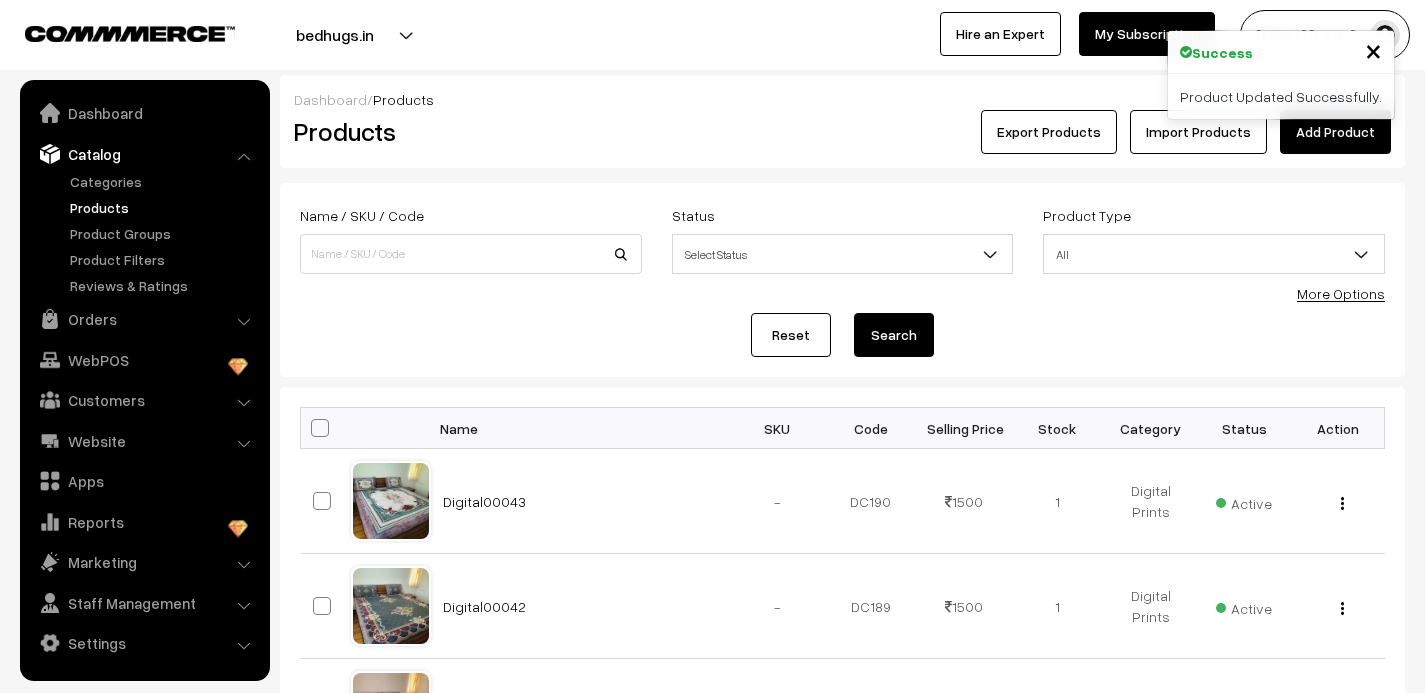 scroll, scrollTop: 0, scrollLeft: 0, axis: both 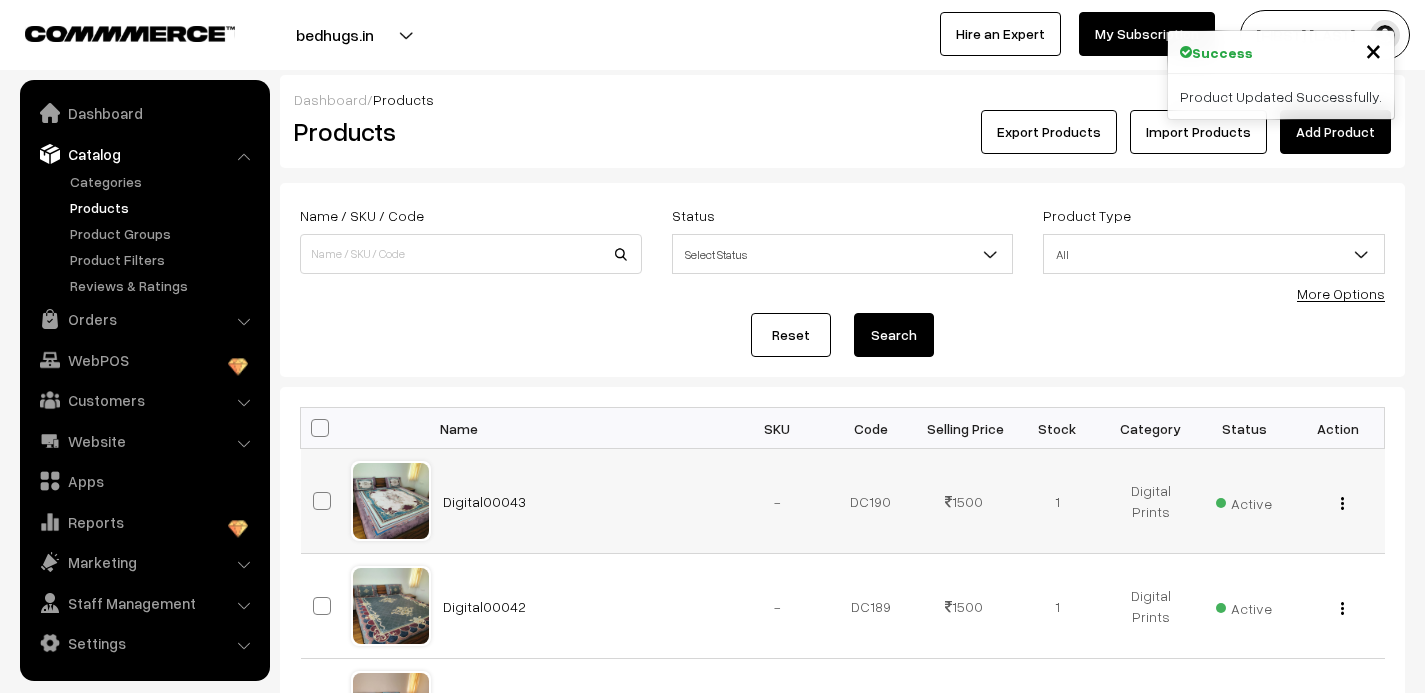 click at bounding box center (1342, 503) 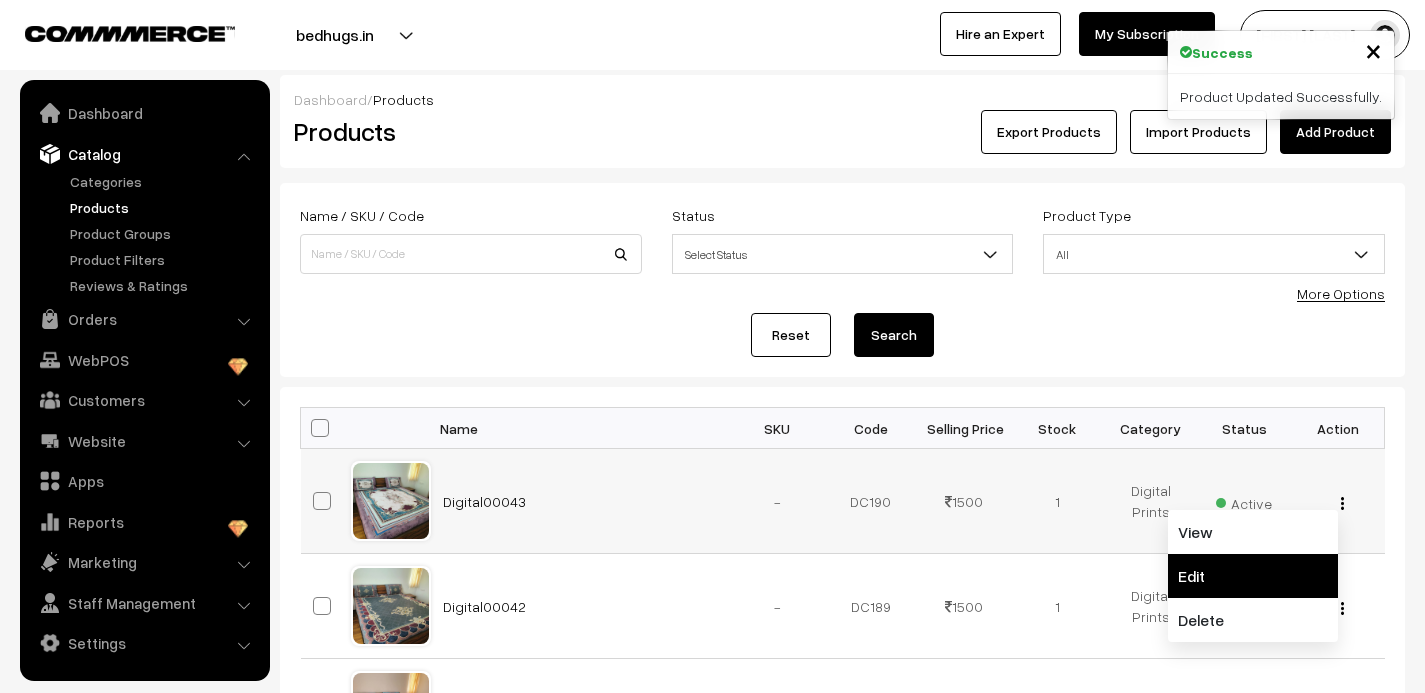 click on "Edit" at bounding box center (1253, 576) 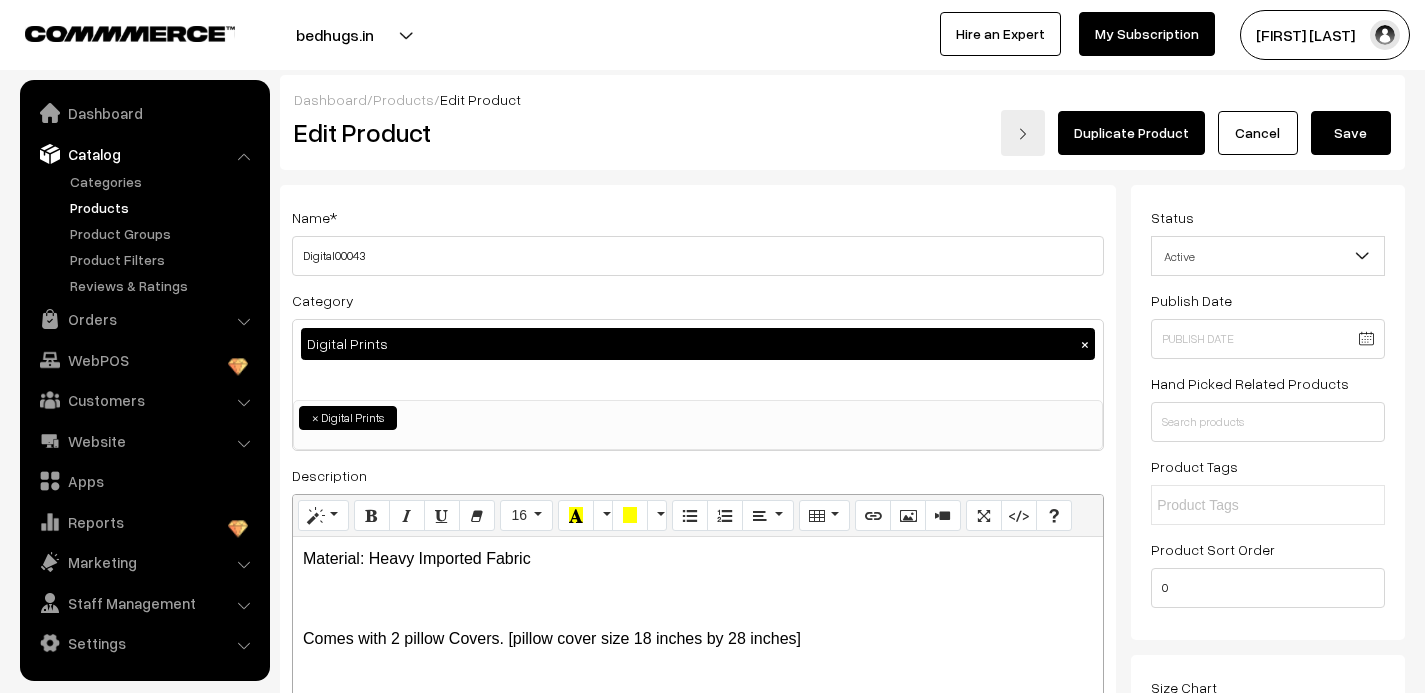 scroll, scrollTop: 0, scrollLeft: 0, axis: both 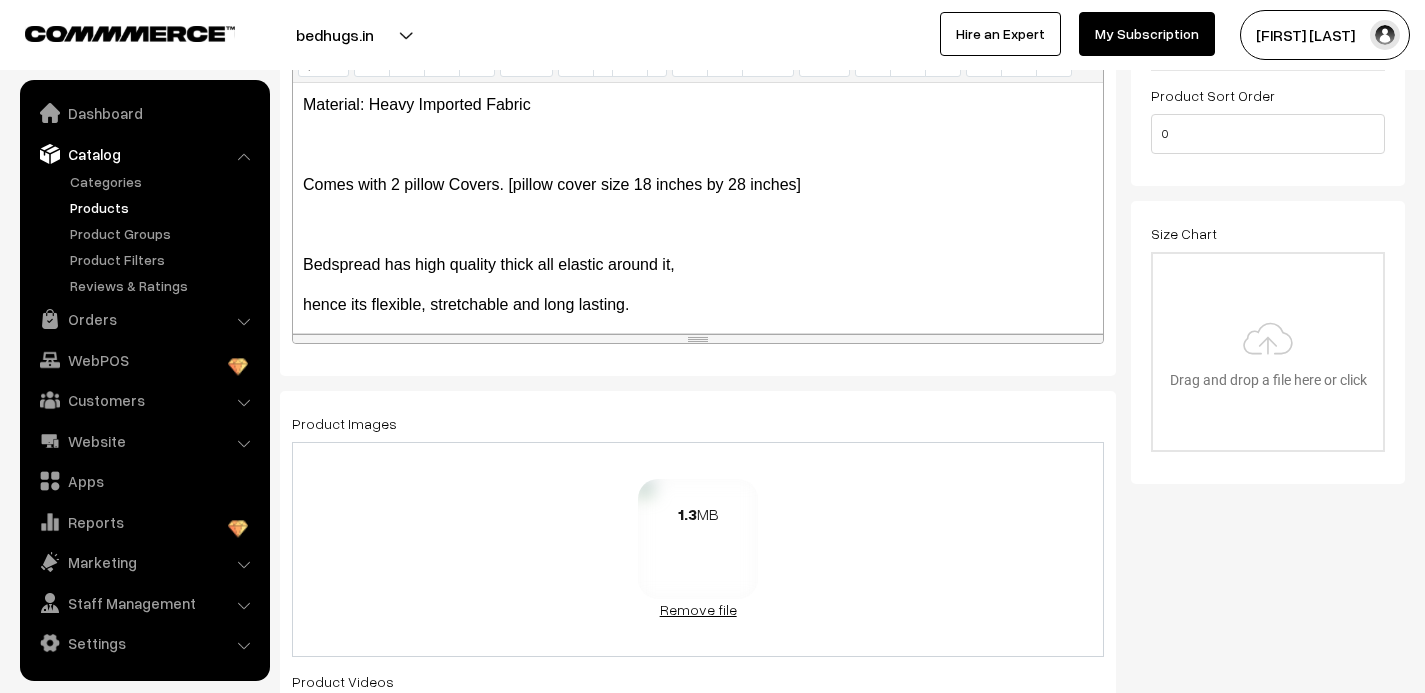 click on "Remove file" at bounding box center [698, 609] 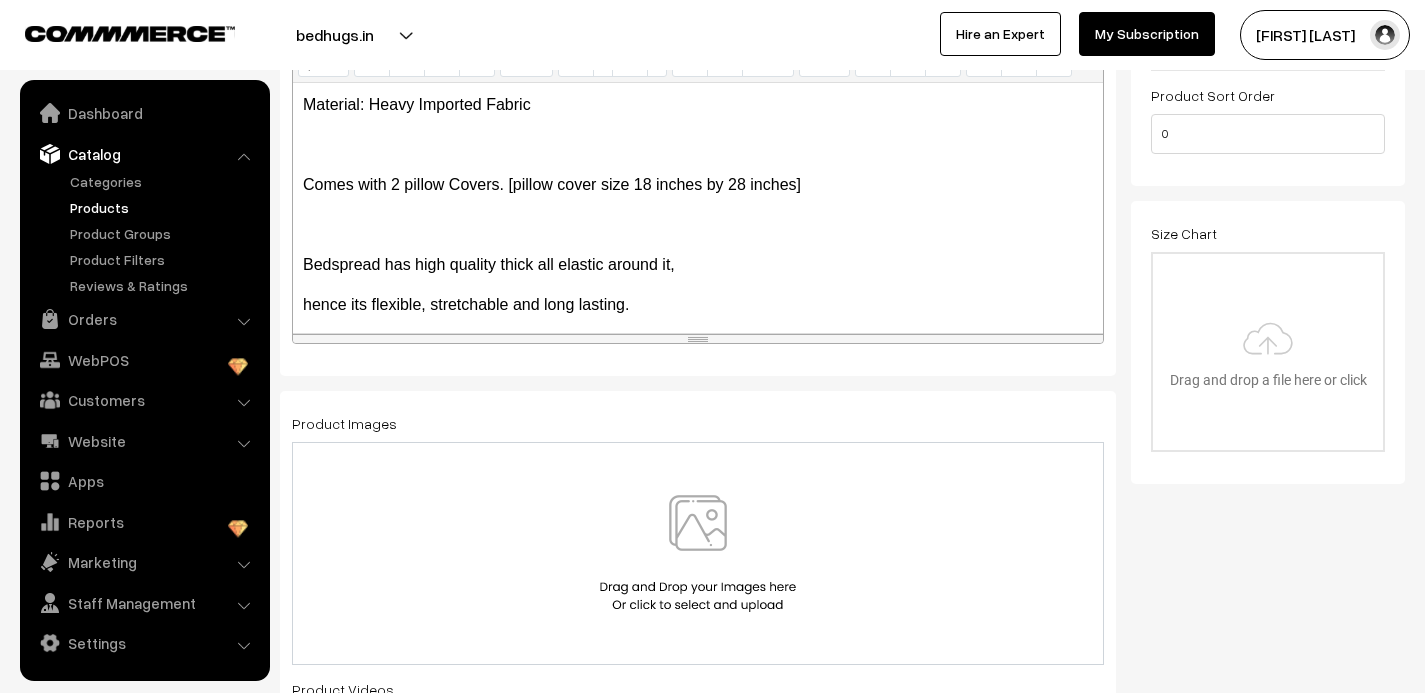 click at bounding box center (698, 553) 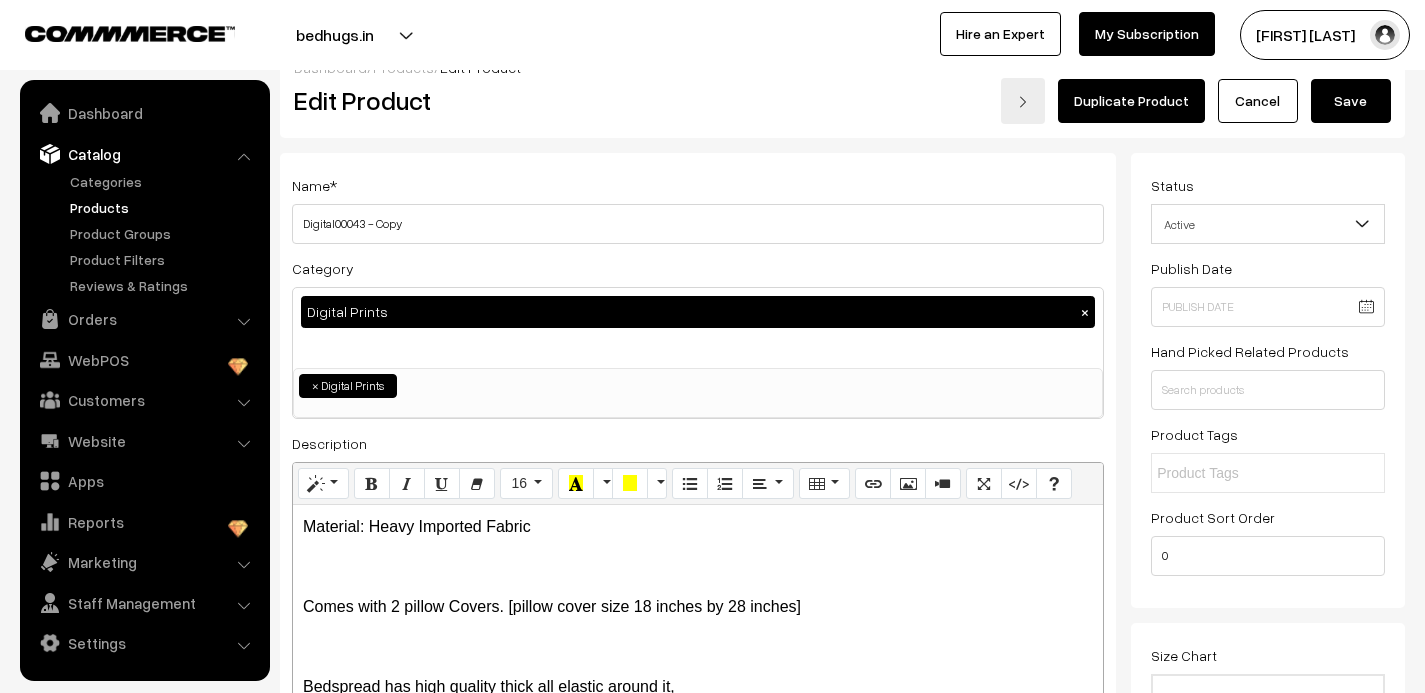 scroll, scrollTop: 0, scrollLeft: 0, axis: both 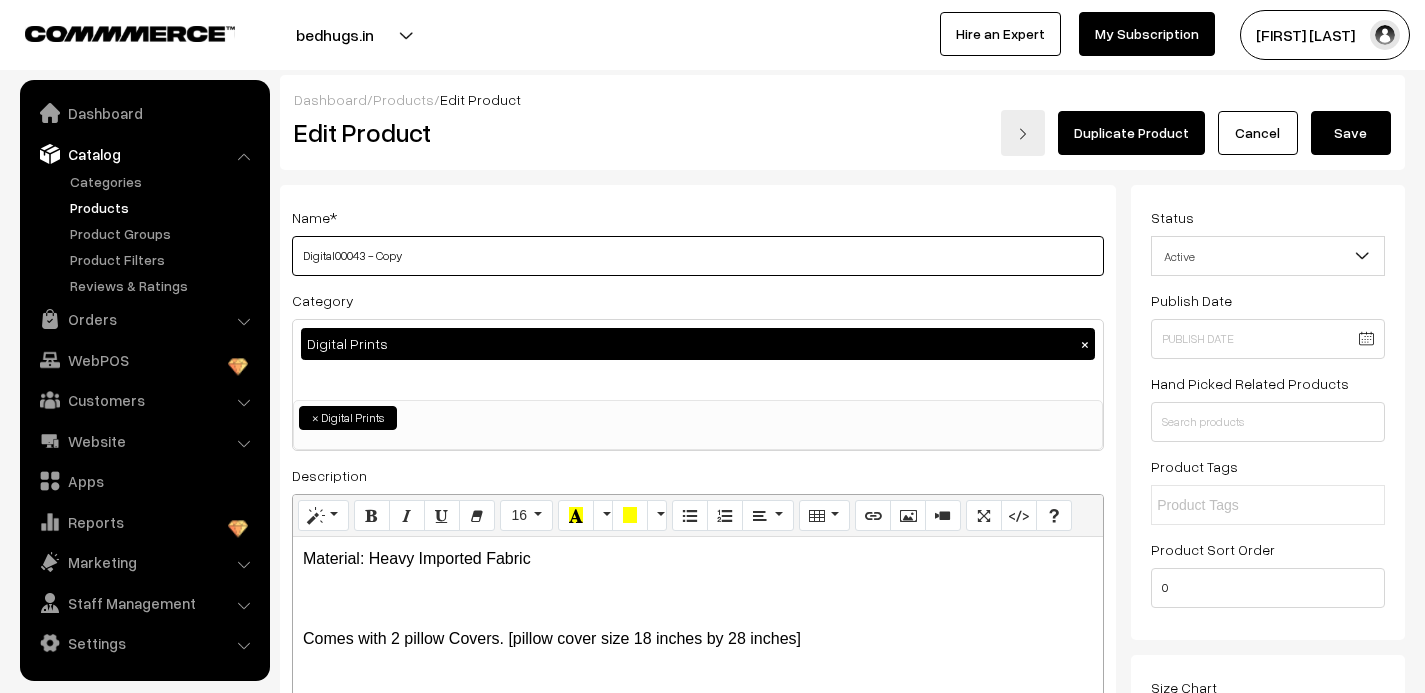 click on "Digital00043 - Copy" at bounding box center (698, 256) 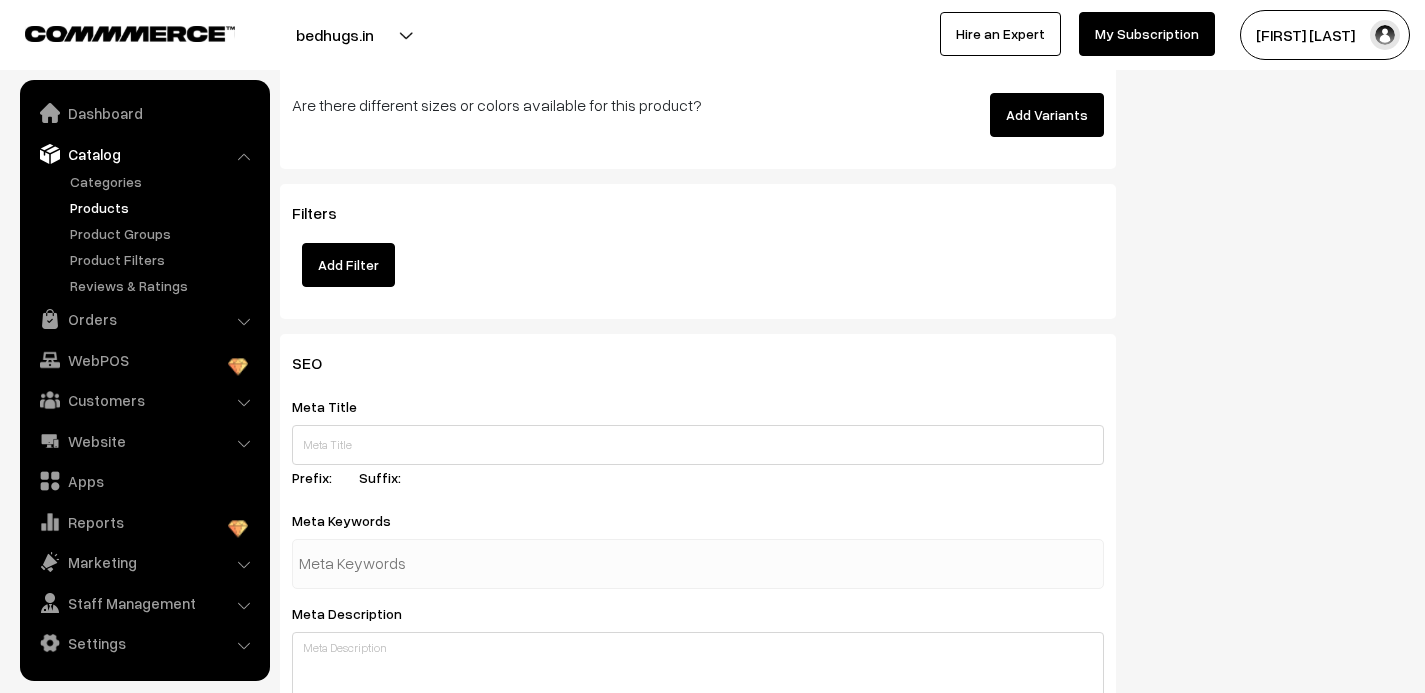 scroll, scrollTop: 2948, scrollLeft: 0, axis: vertical 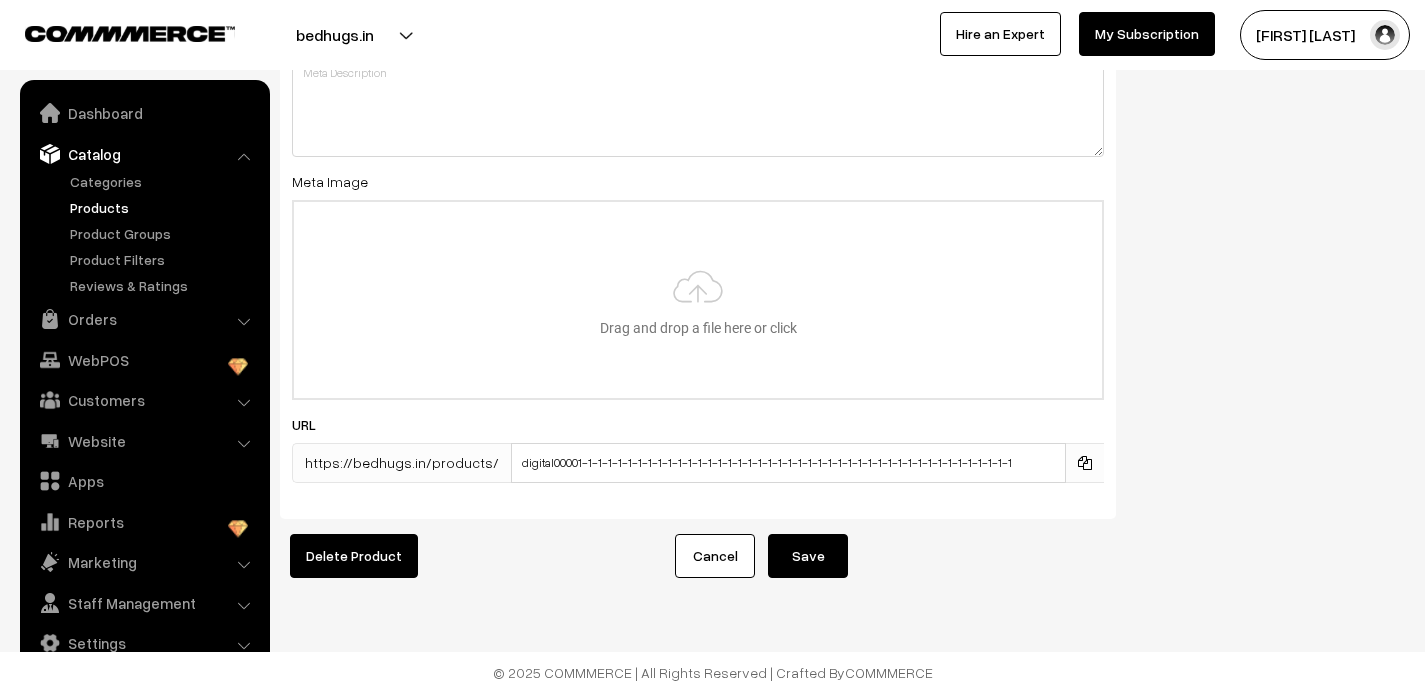 type on "Digital00044" 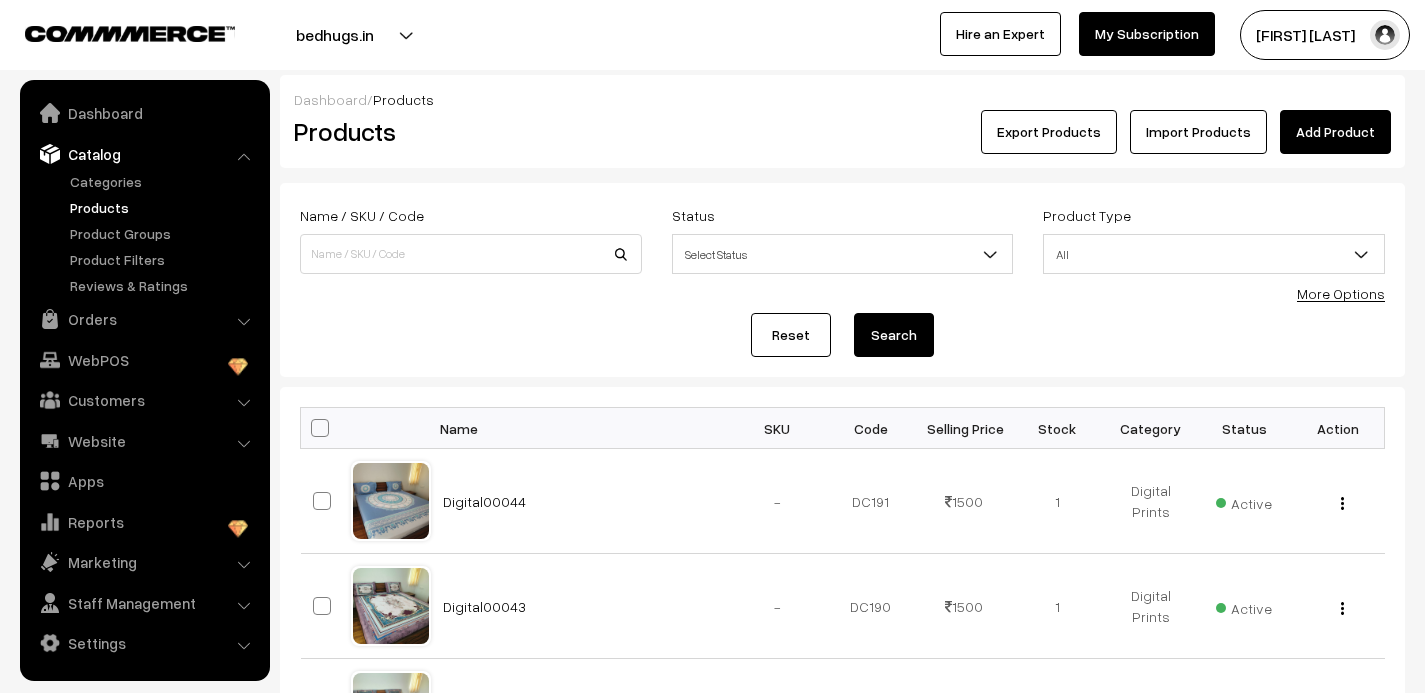 scroll, scrollTop: 0, scrollLeft: 0, axis: both 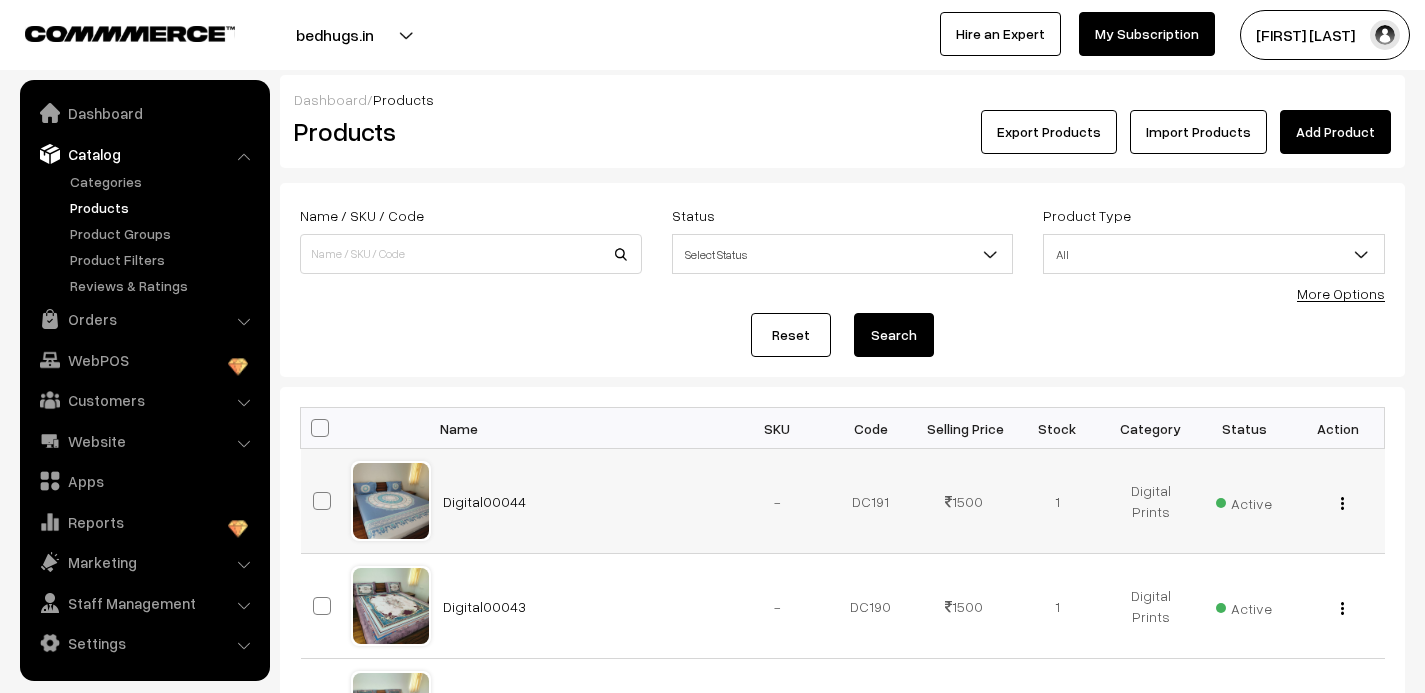 click at bounding box center [1342, 503] 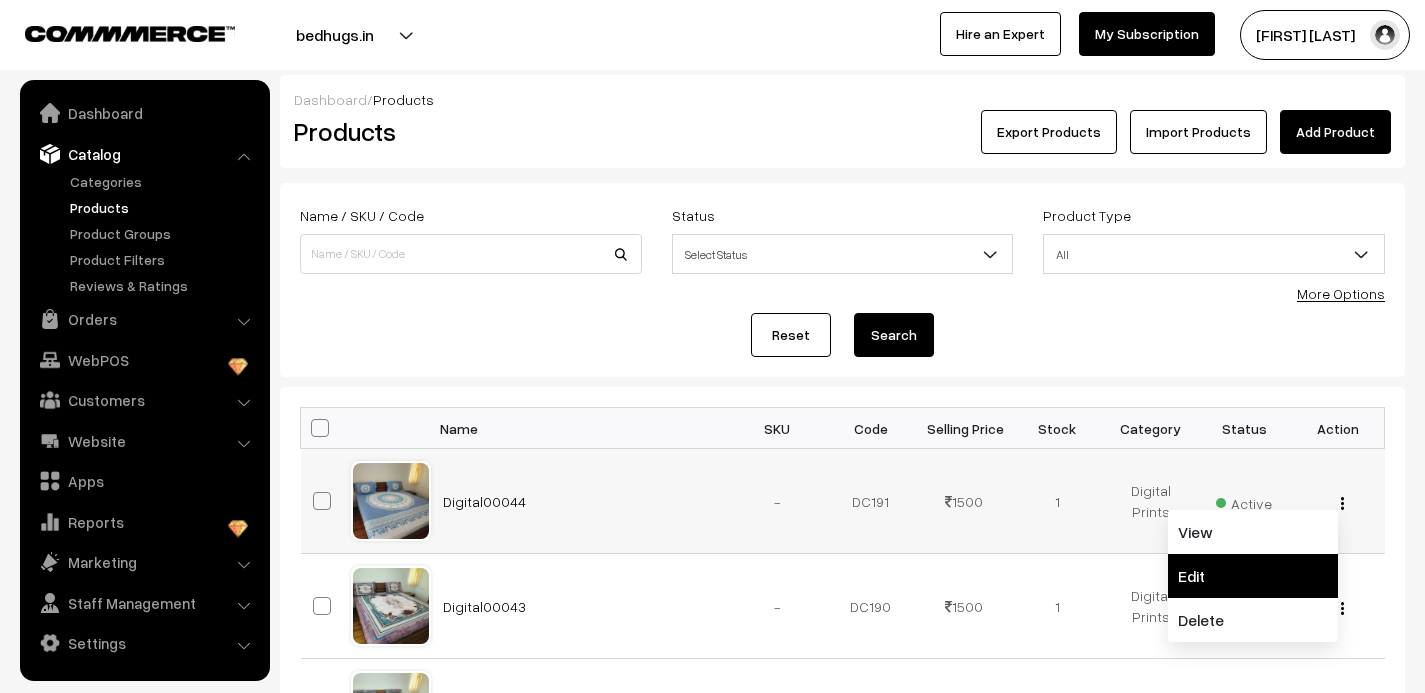 click on "Edit" at bounding box center [1253, 576] 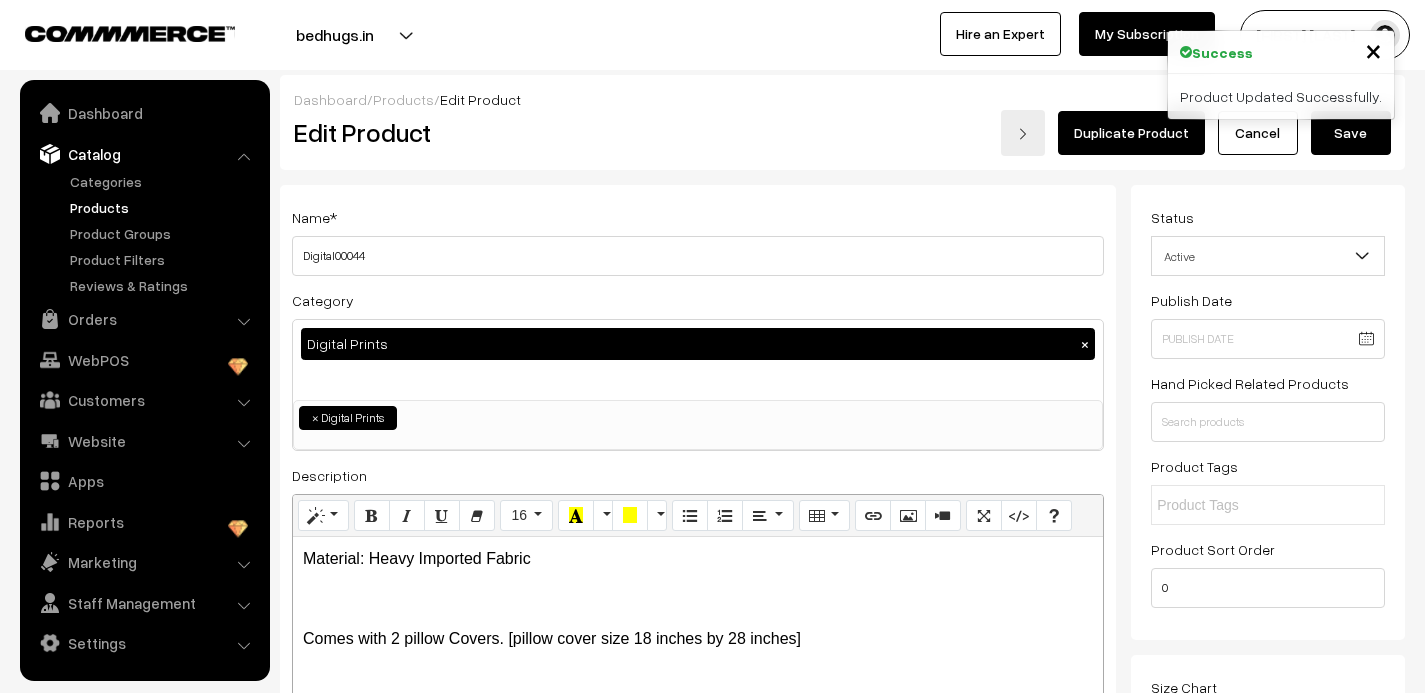 scroll, scrollTop: 0, scrollLeft: 0, axis: both 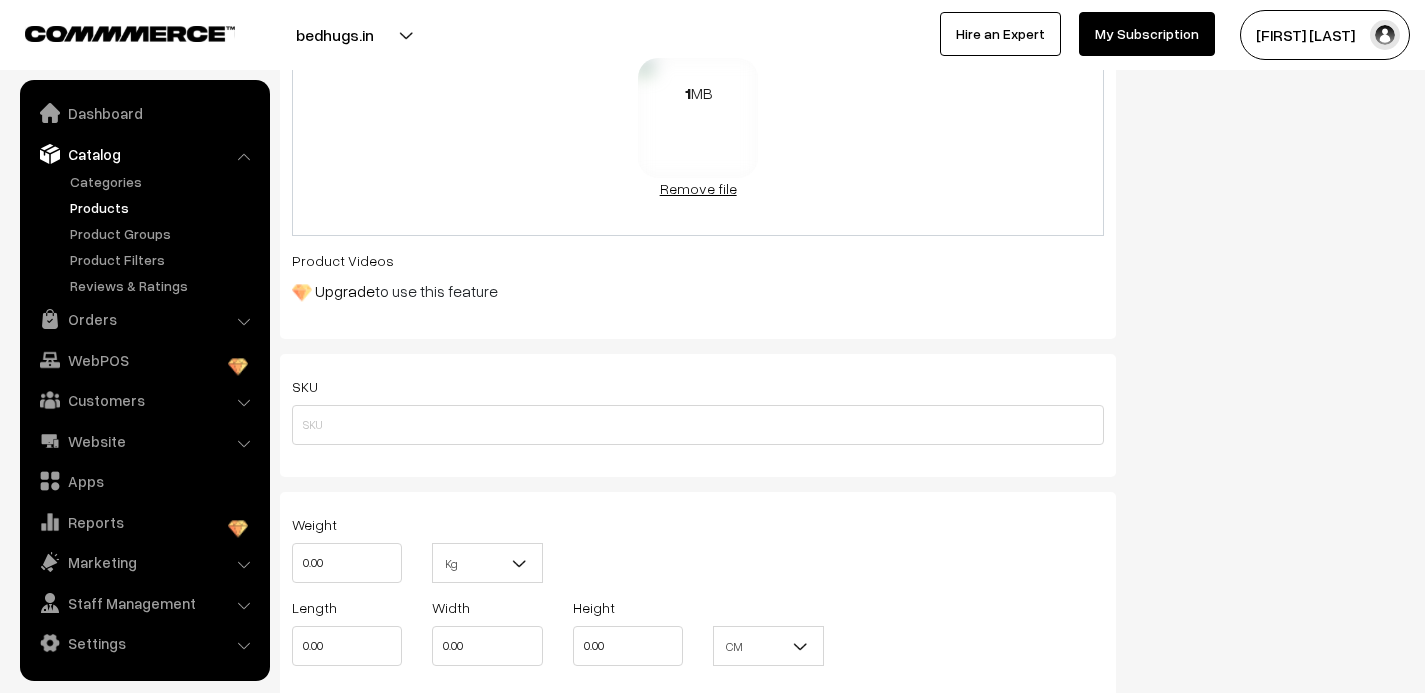 click on "Remove file" at bounding box center [698, 188] 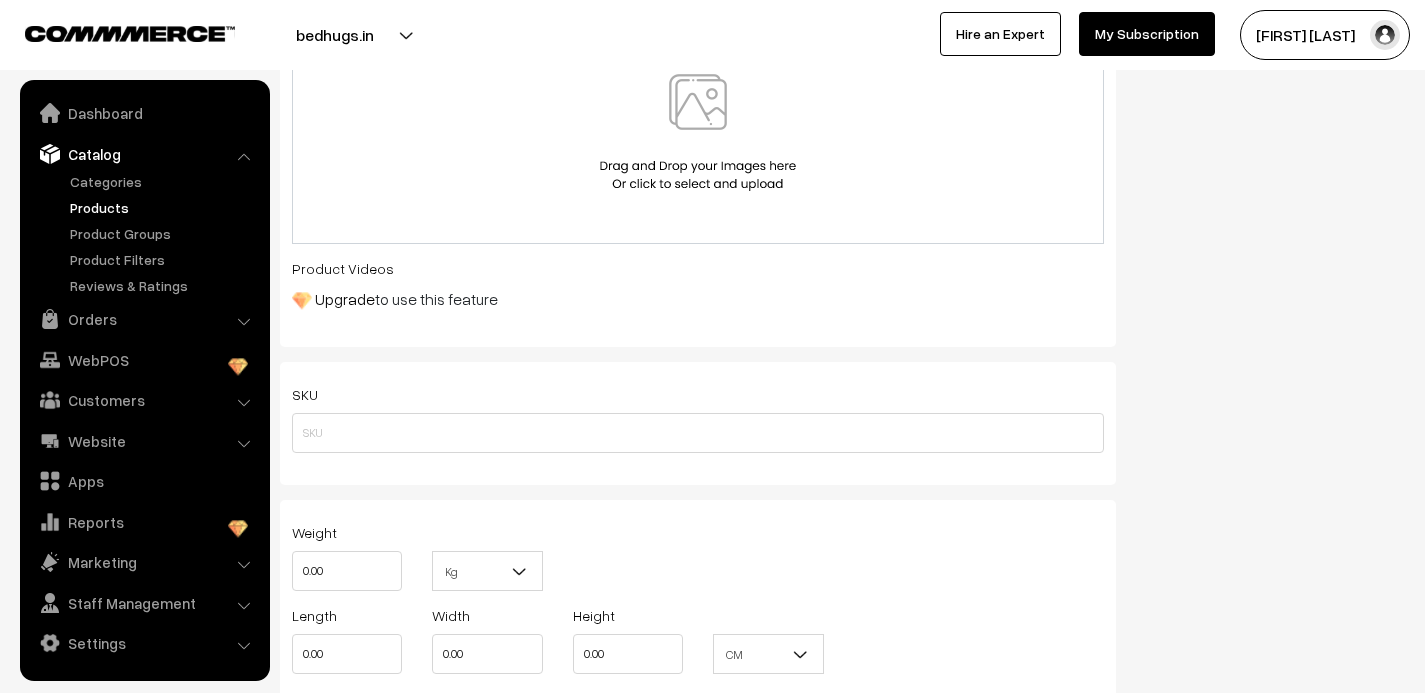 click at bounding box center [698, 132] 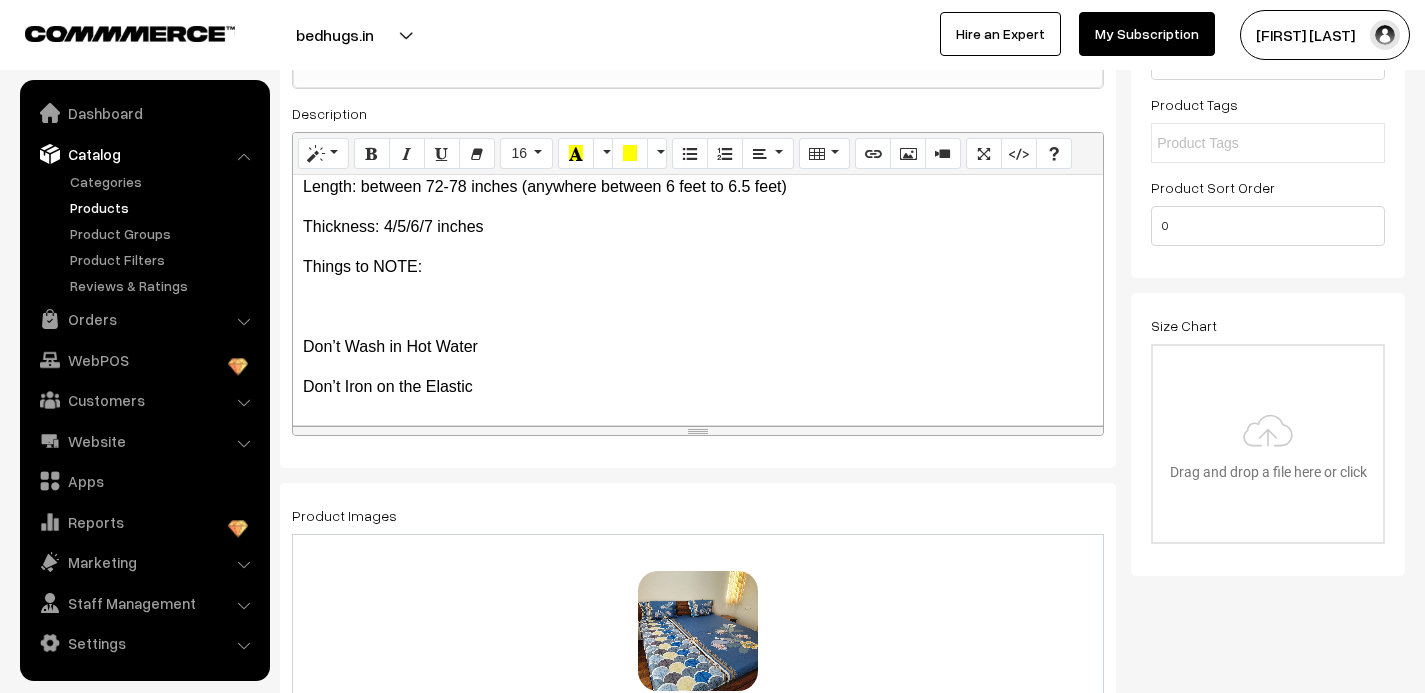 scroll, scrollTop: 360, scrollLeft: 0, axis: vertical 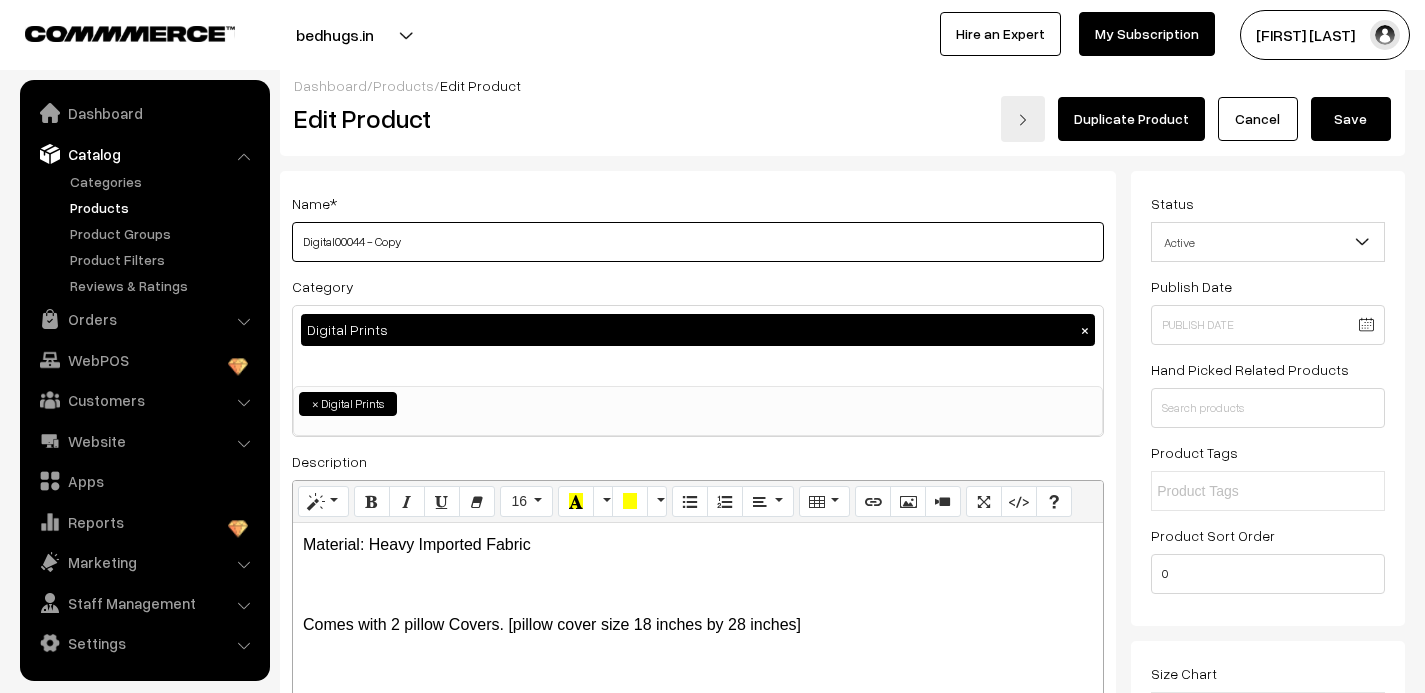 click on "Digital00044 - Copy" at bounding box center [698, 242] 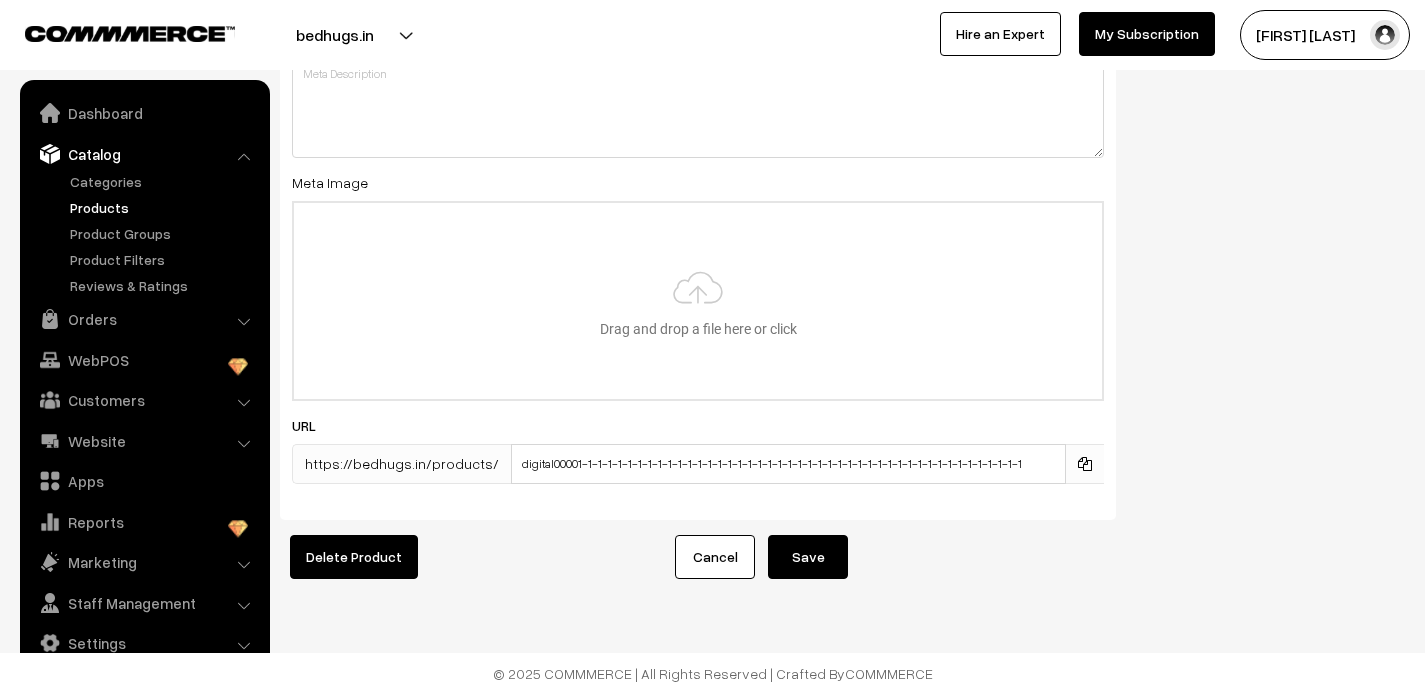 scroll, scrollTop: 2948, scrollLeft: 0, axis: vertical 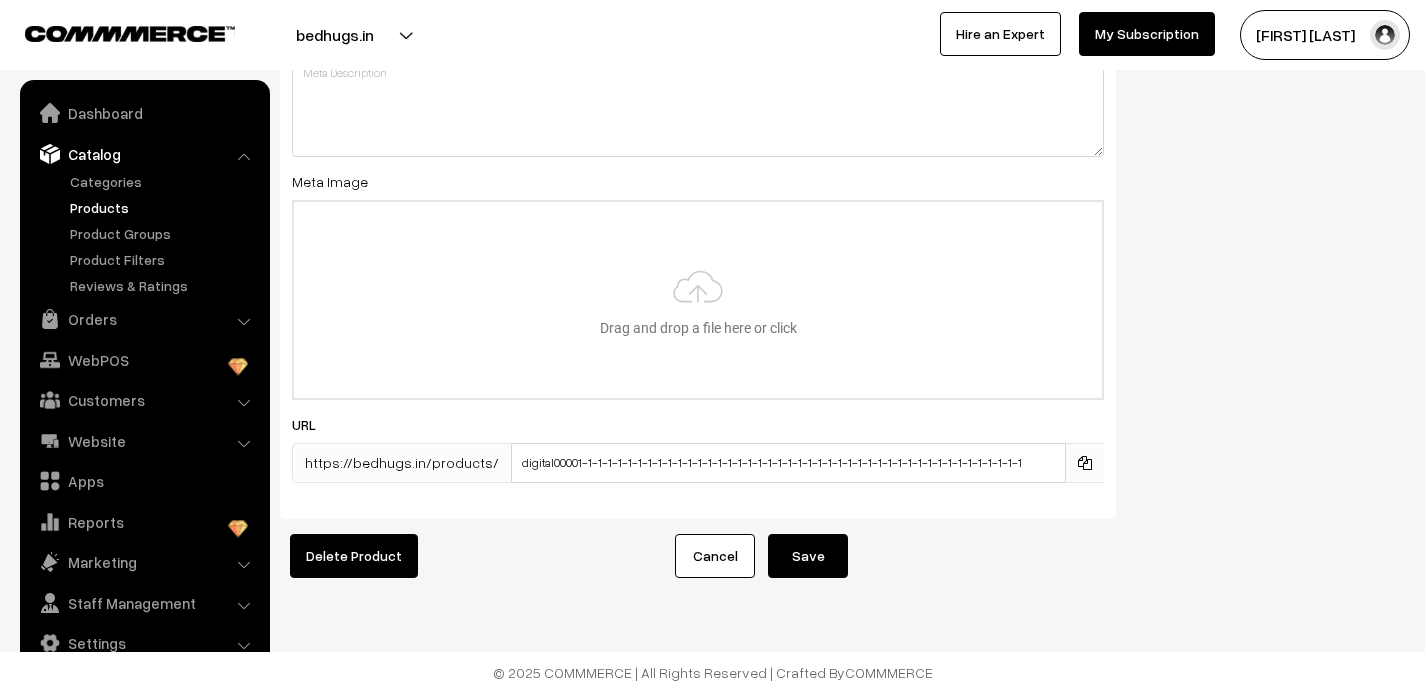 type on "Digital00045" 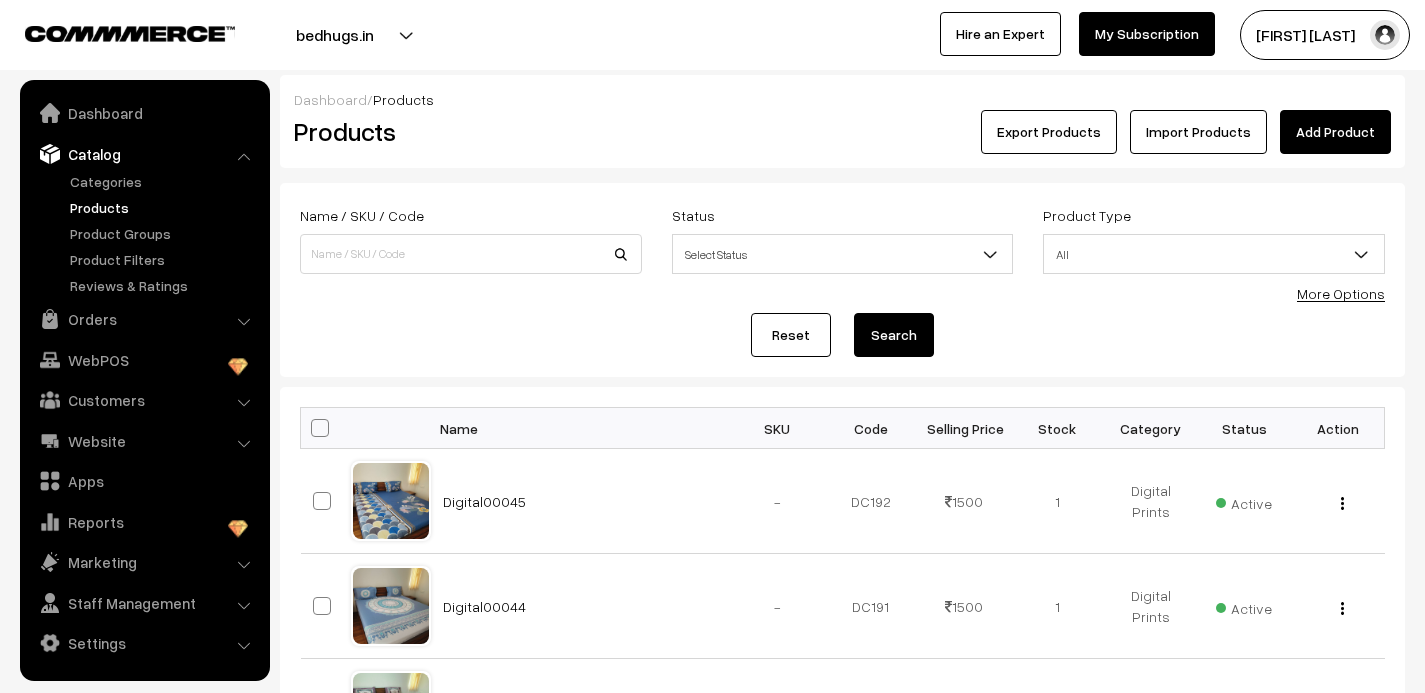 scroll, scrollTop: 0, scrollLeft: 0, axis: both 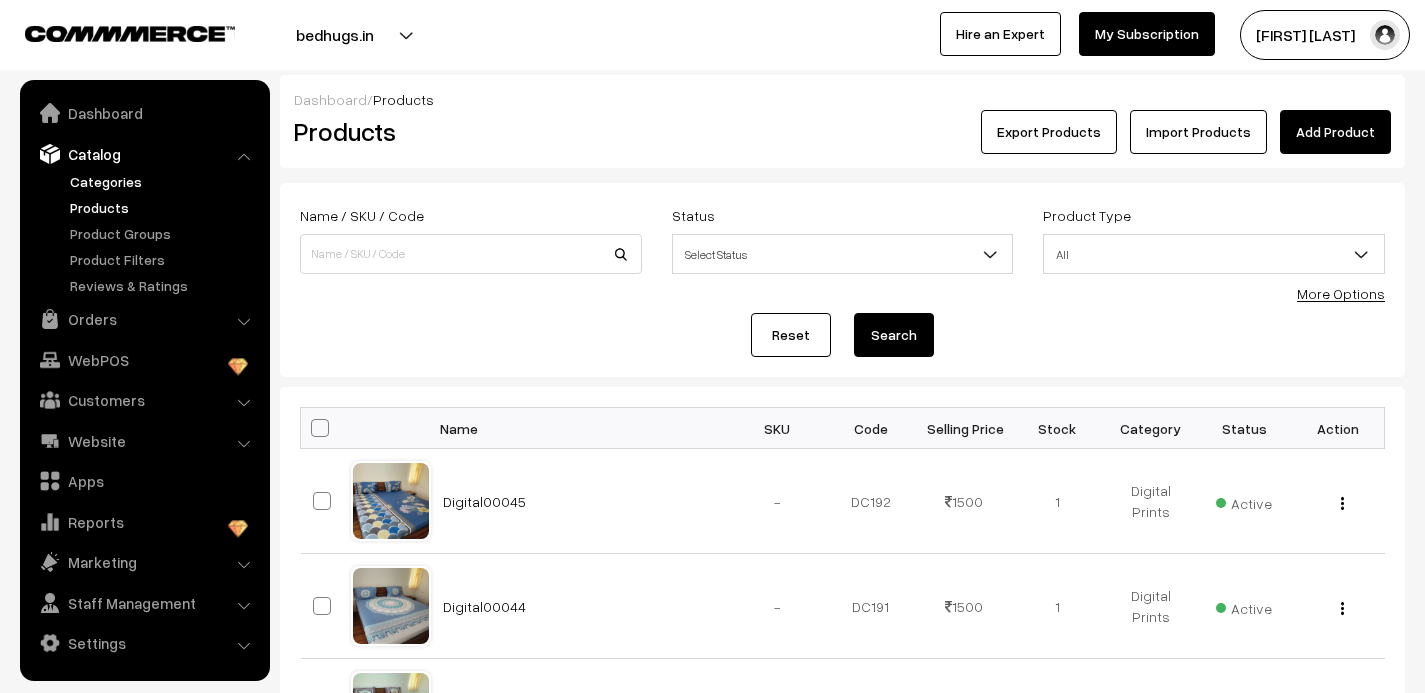 click on "Categories" at bounding box center [164, 181] 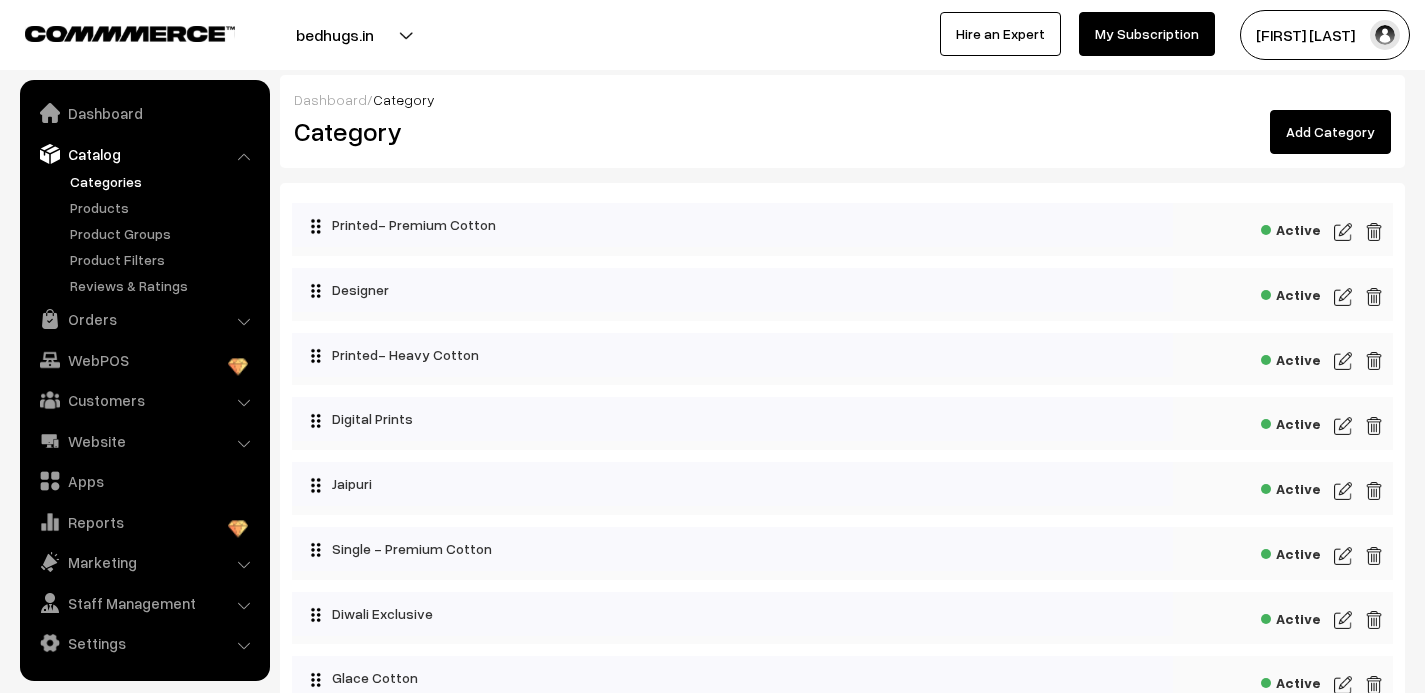 scroll, scrollTop: 0, scrollLeft: 0, axis: both 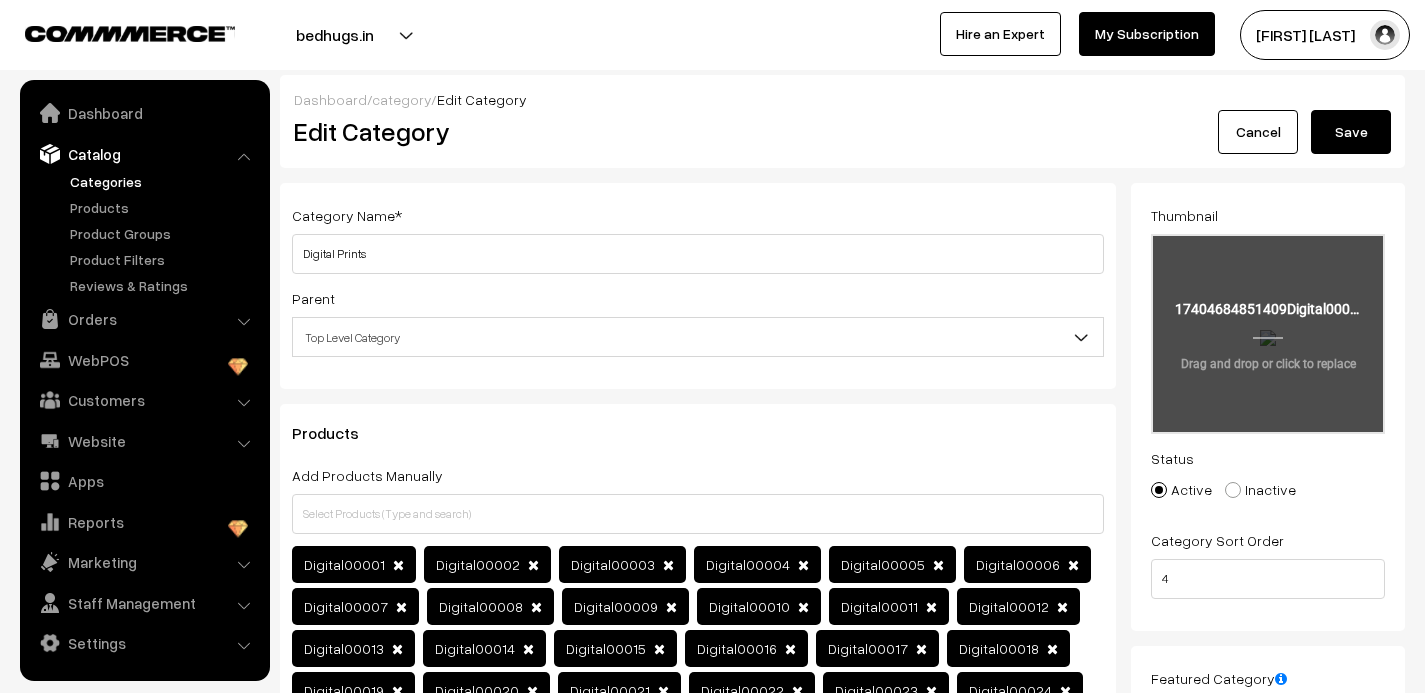 click at bounding box center (1268, 334) 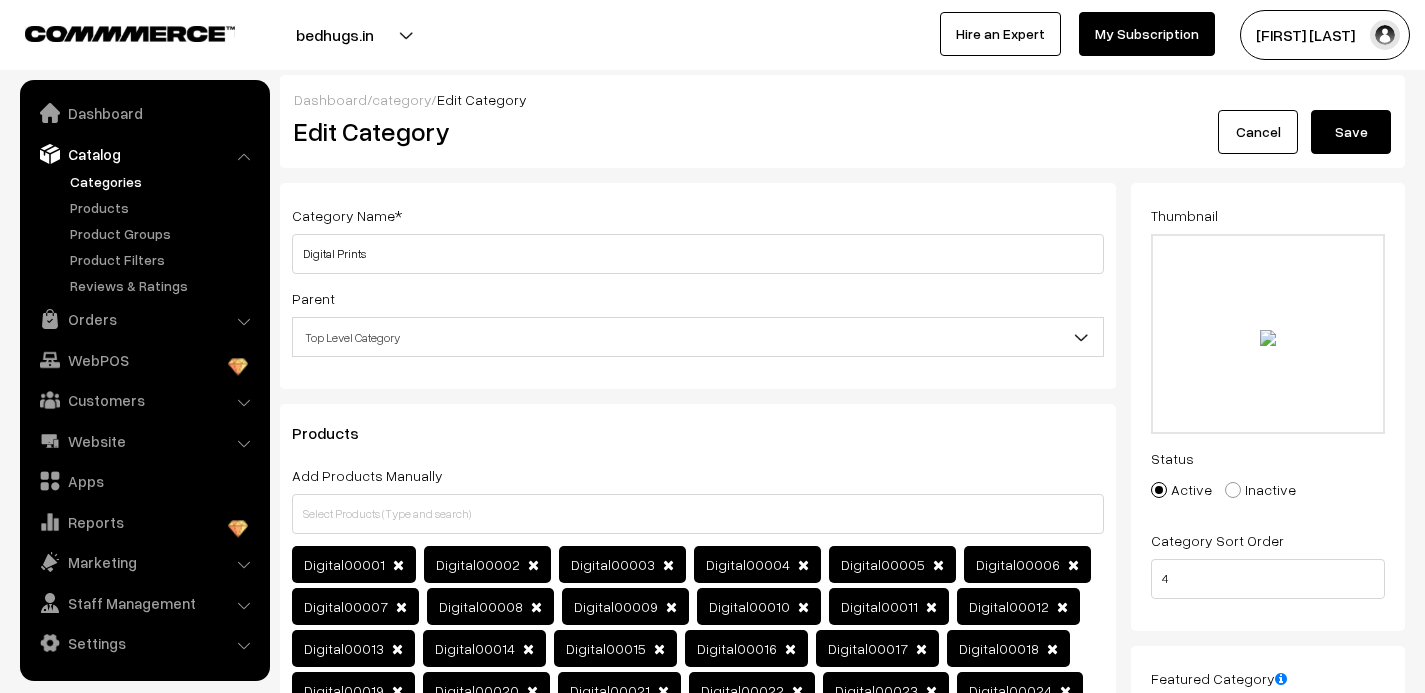 type on "C:\fakepath\Digital00046.jpg" 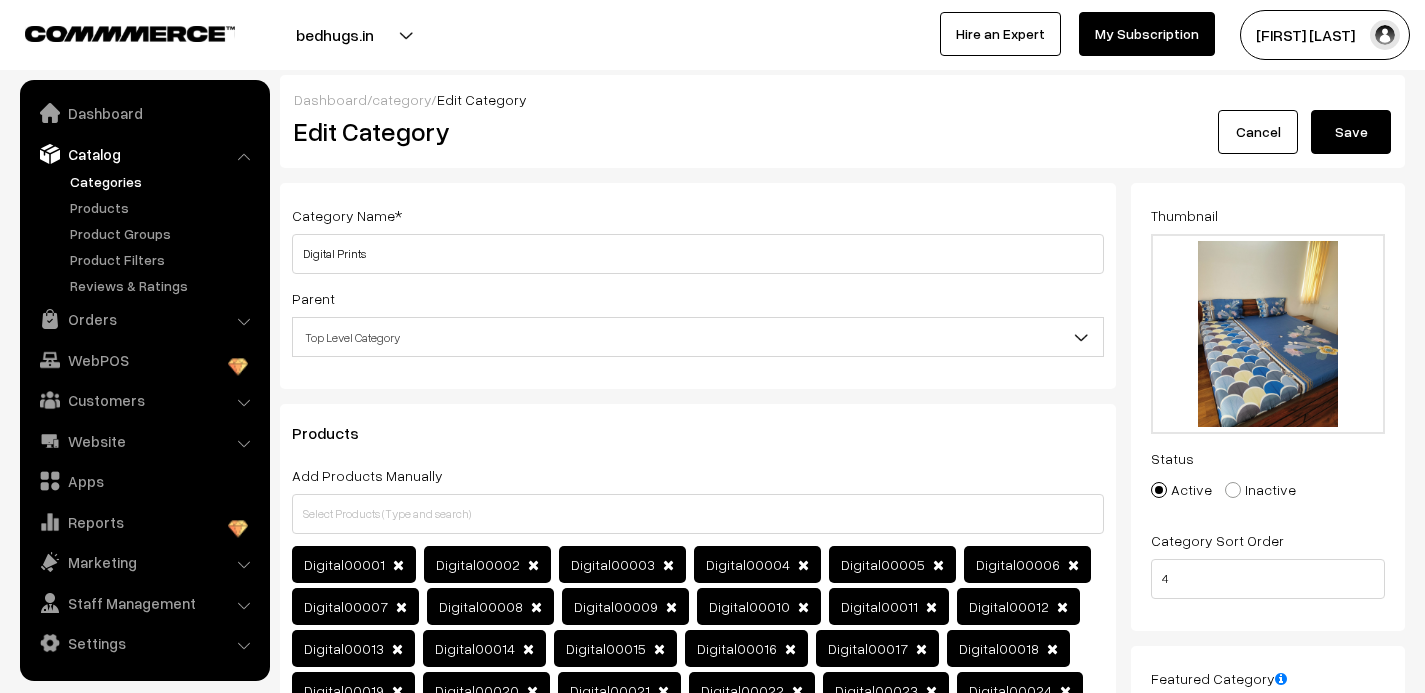 click on "Save" at bounding box center (1351, 132) 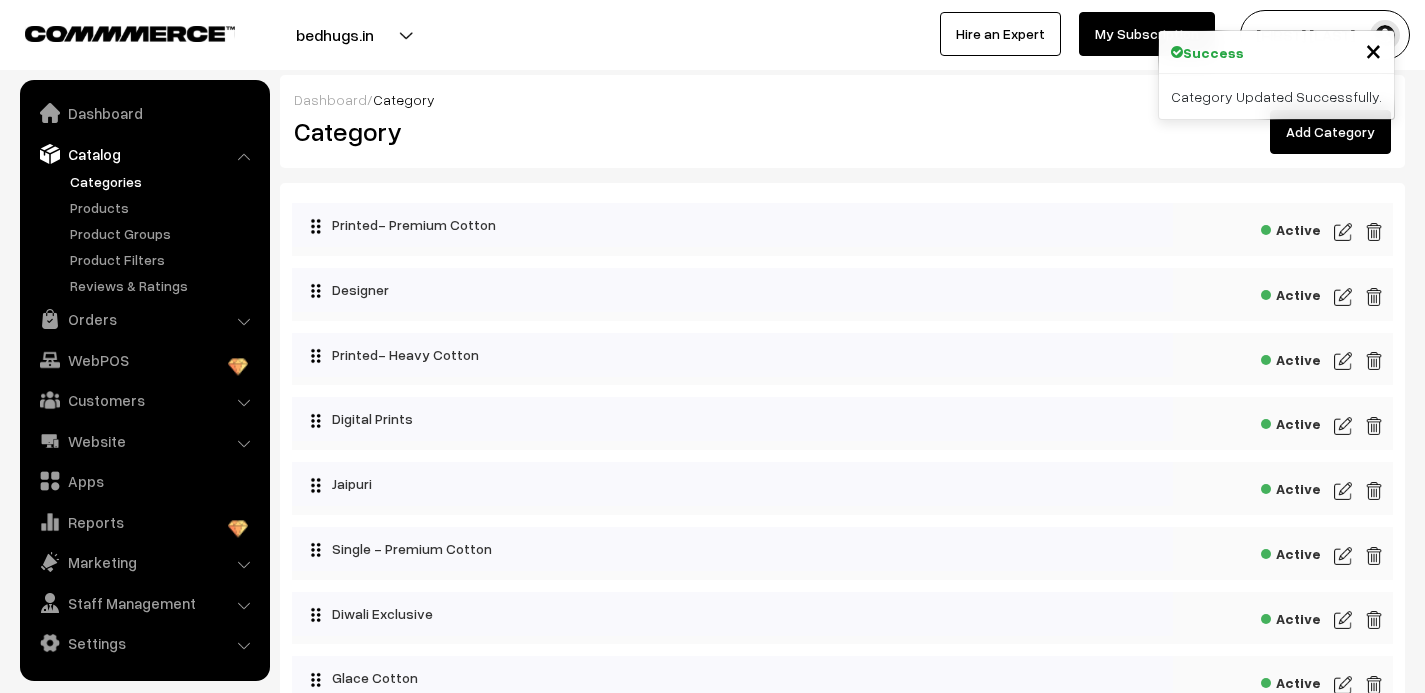 scroll, scrollTop: 0, scrollLeft: 0, axis: both 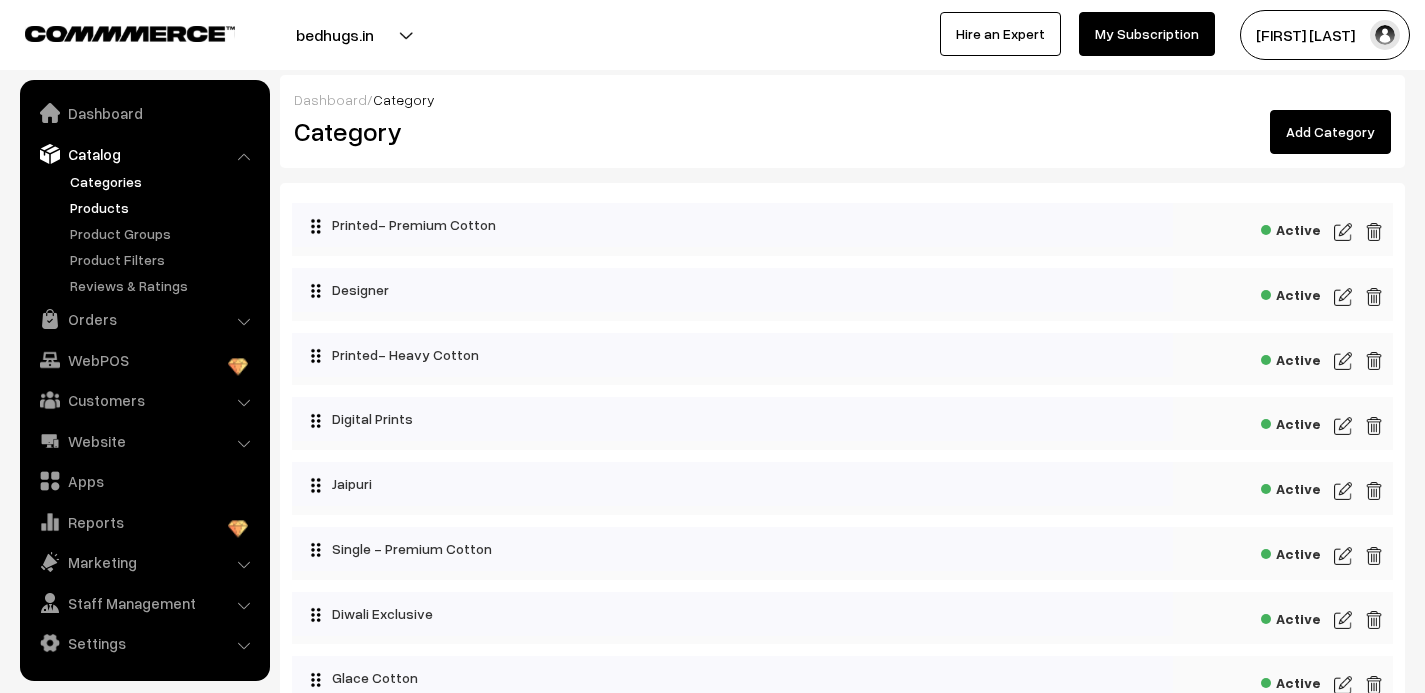 click on "Products" at bounding box center [164, 207] 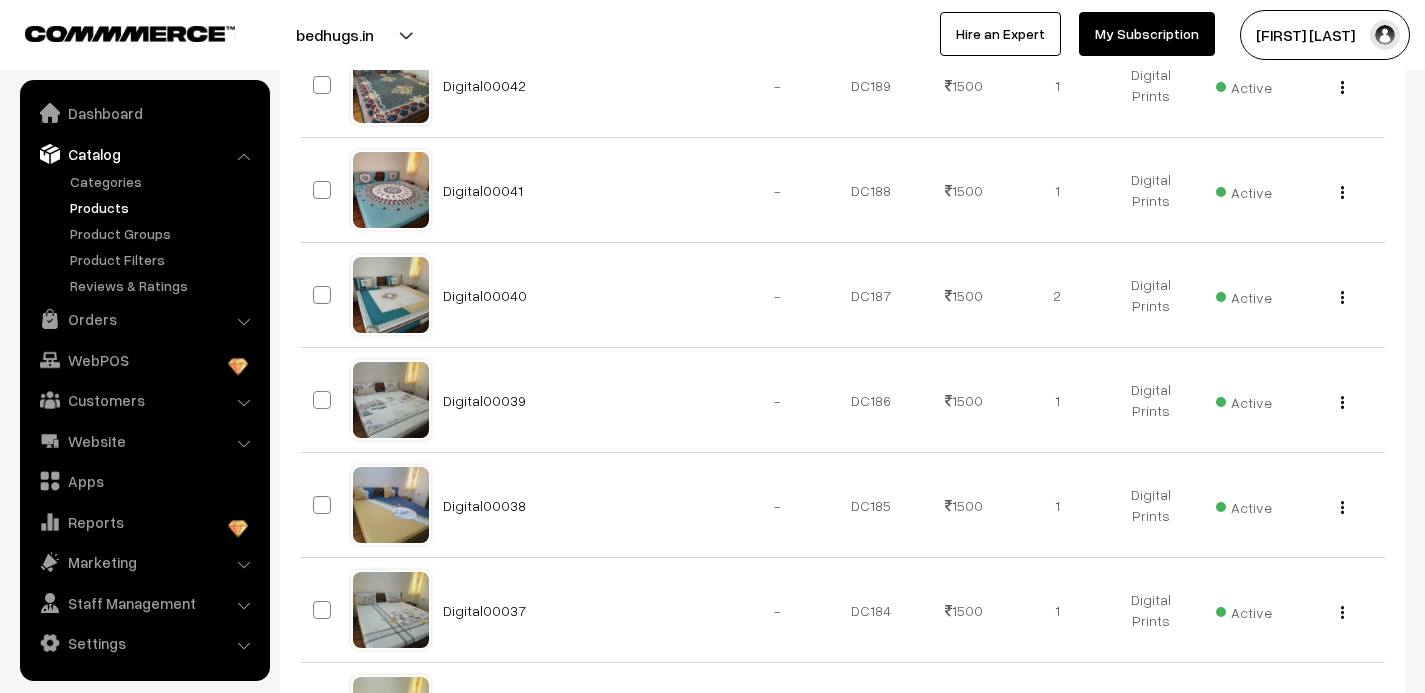 scroll, scrollTop: 0, scrollLeft: 0, axis: both 